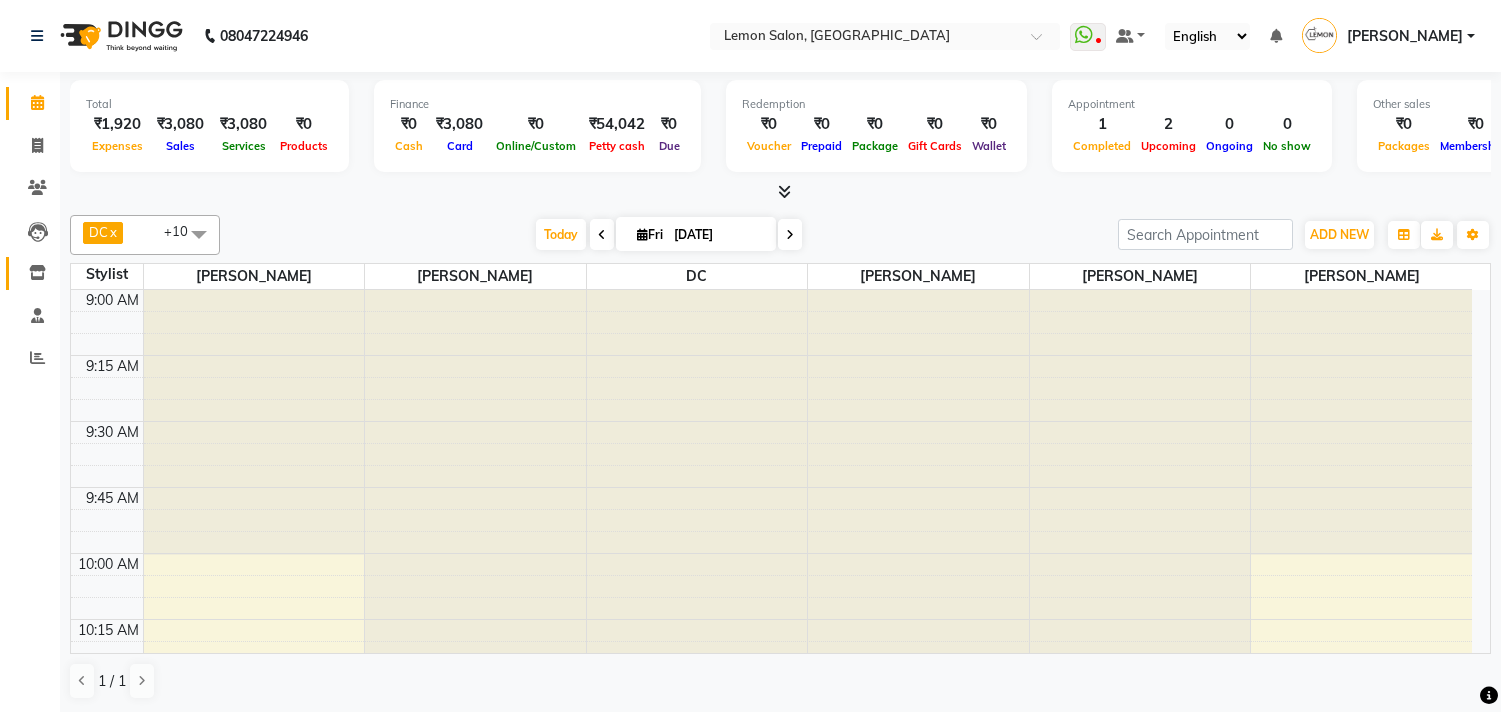 scroll, scrollTop: 0, scrollLeft: 0, axis: both 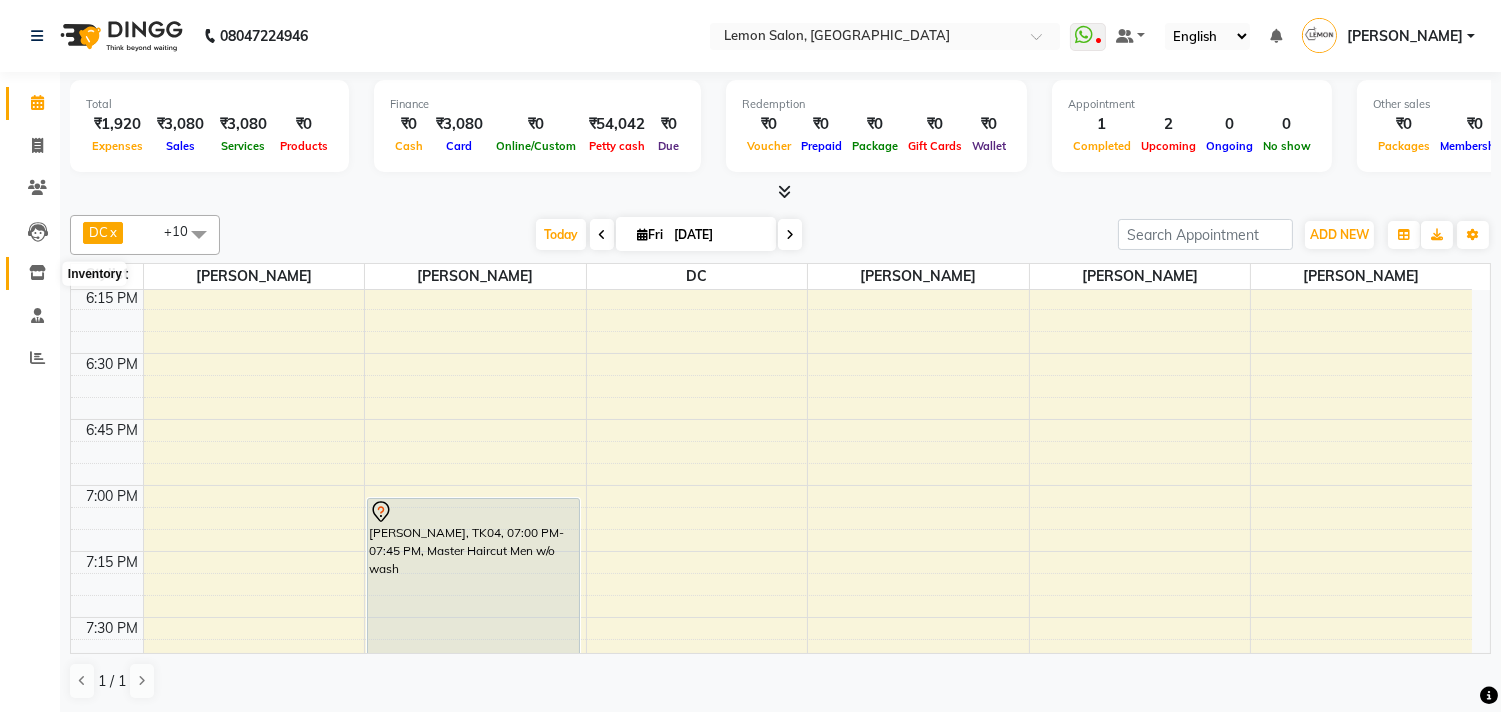 click 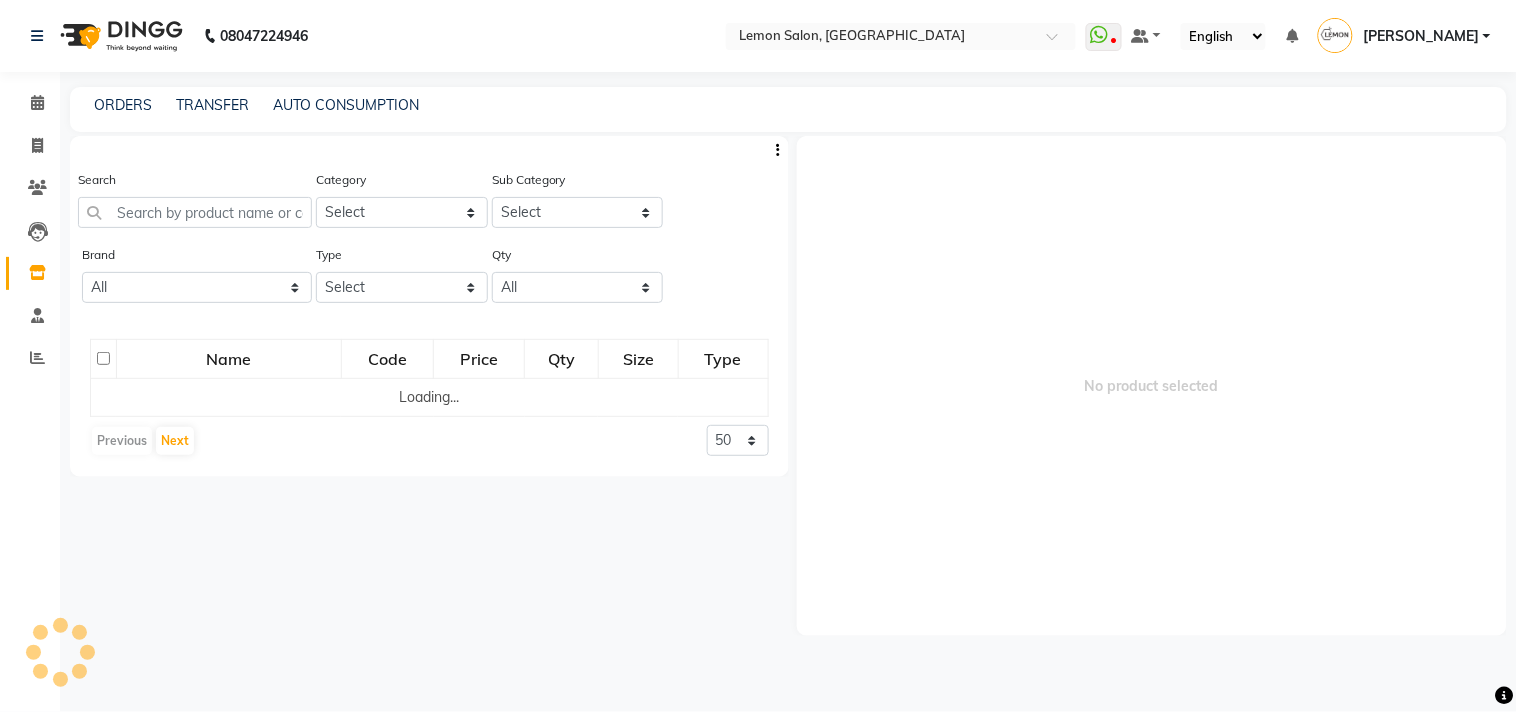 click on "Search" 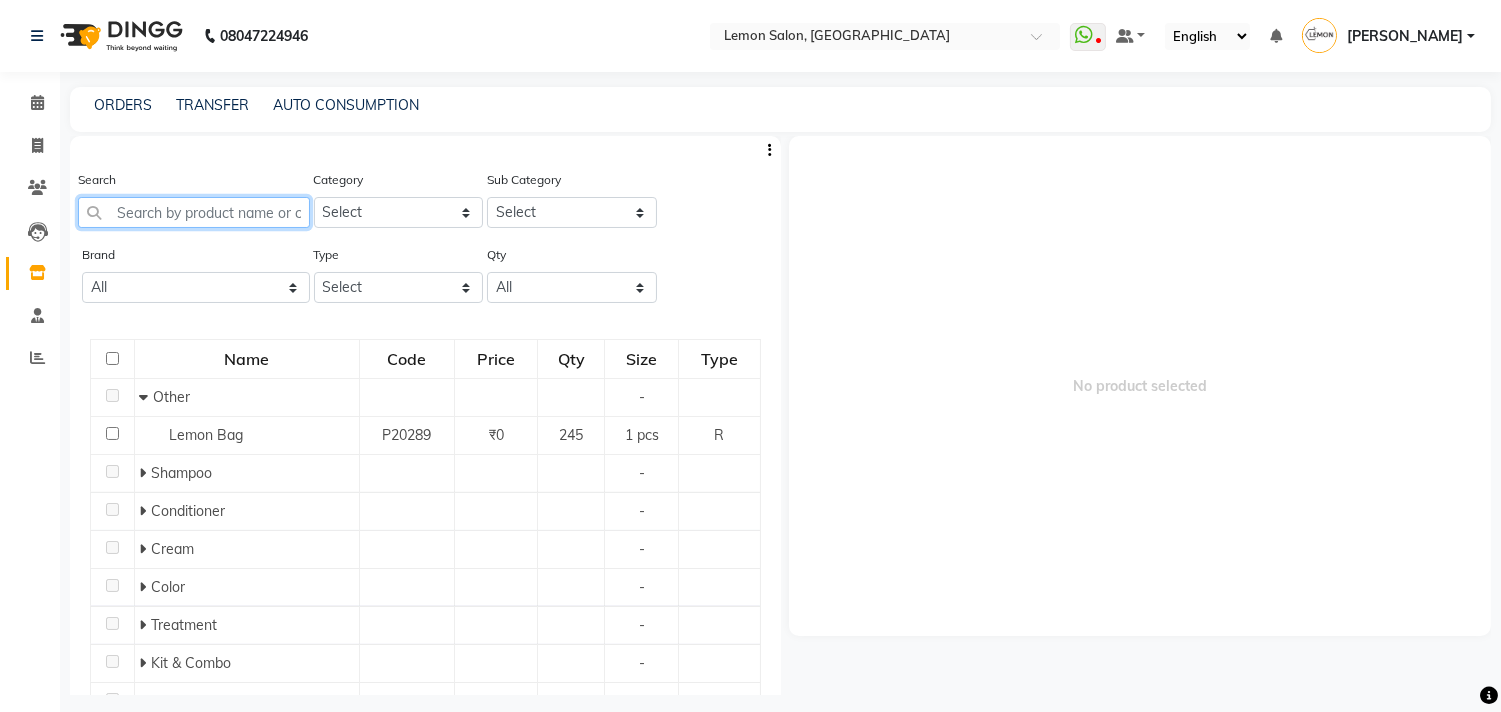 click 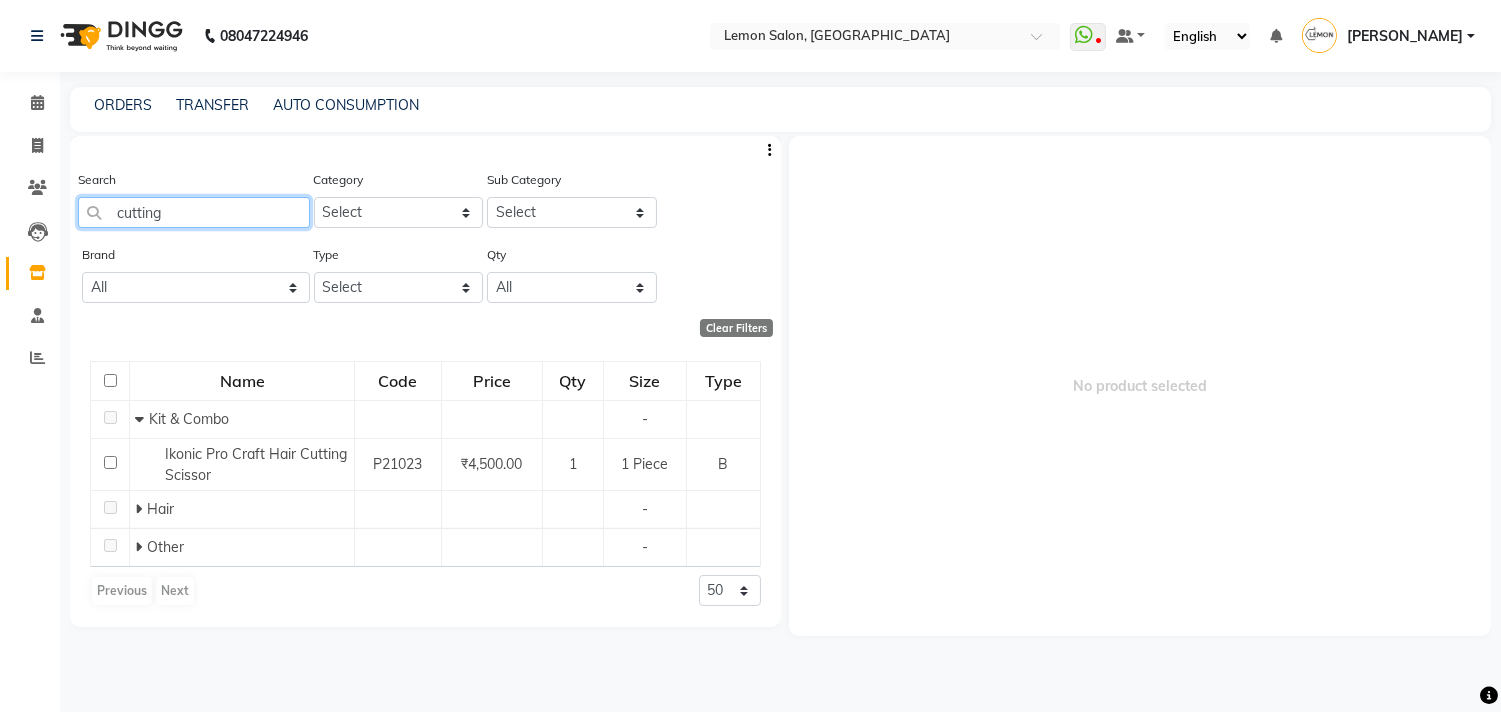 type on "cutting" 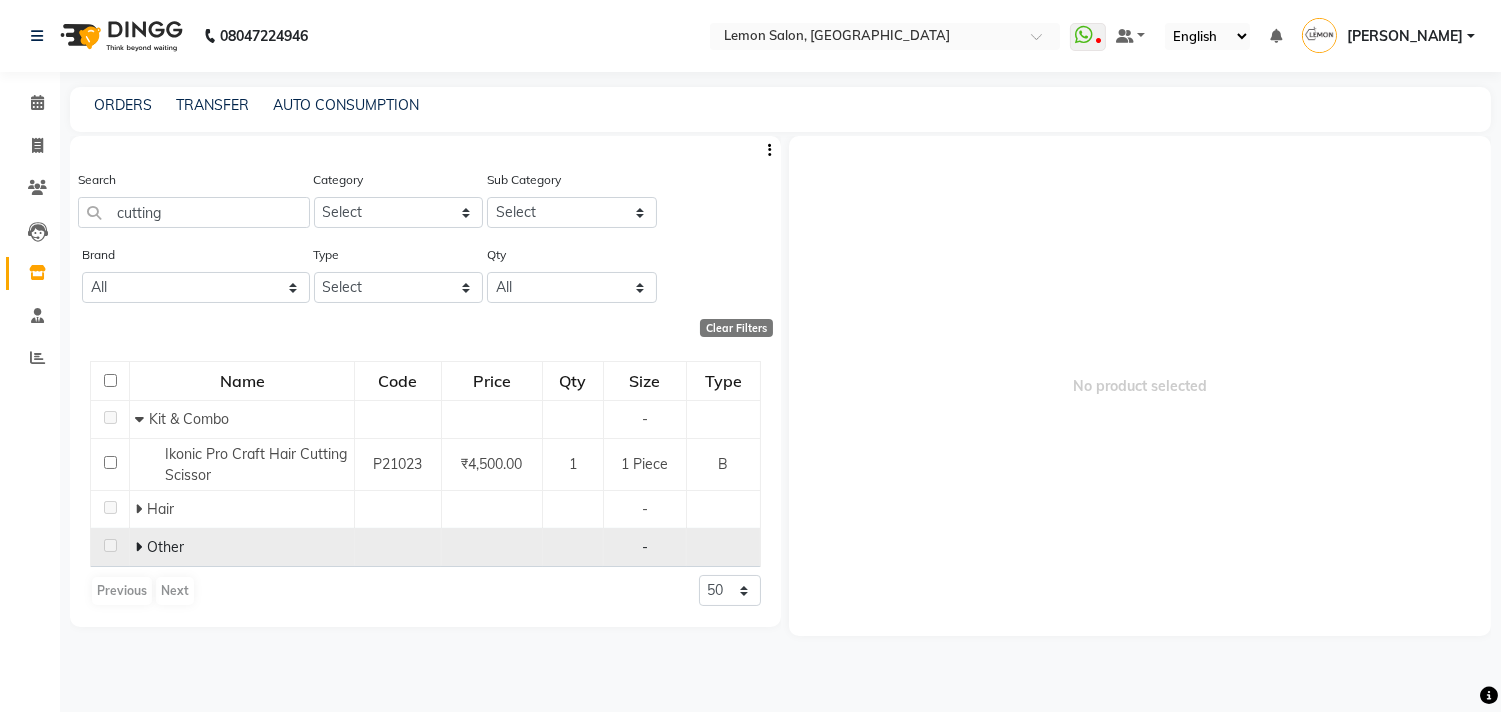 click on "Other" 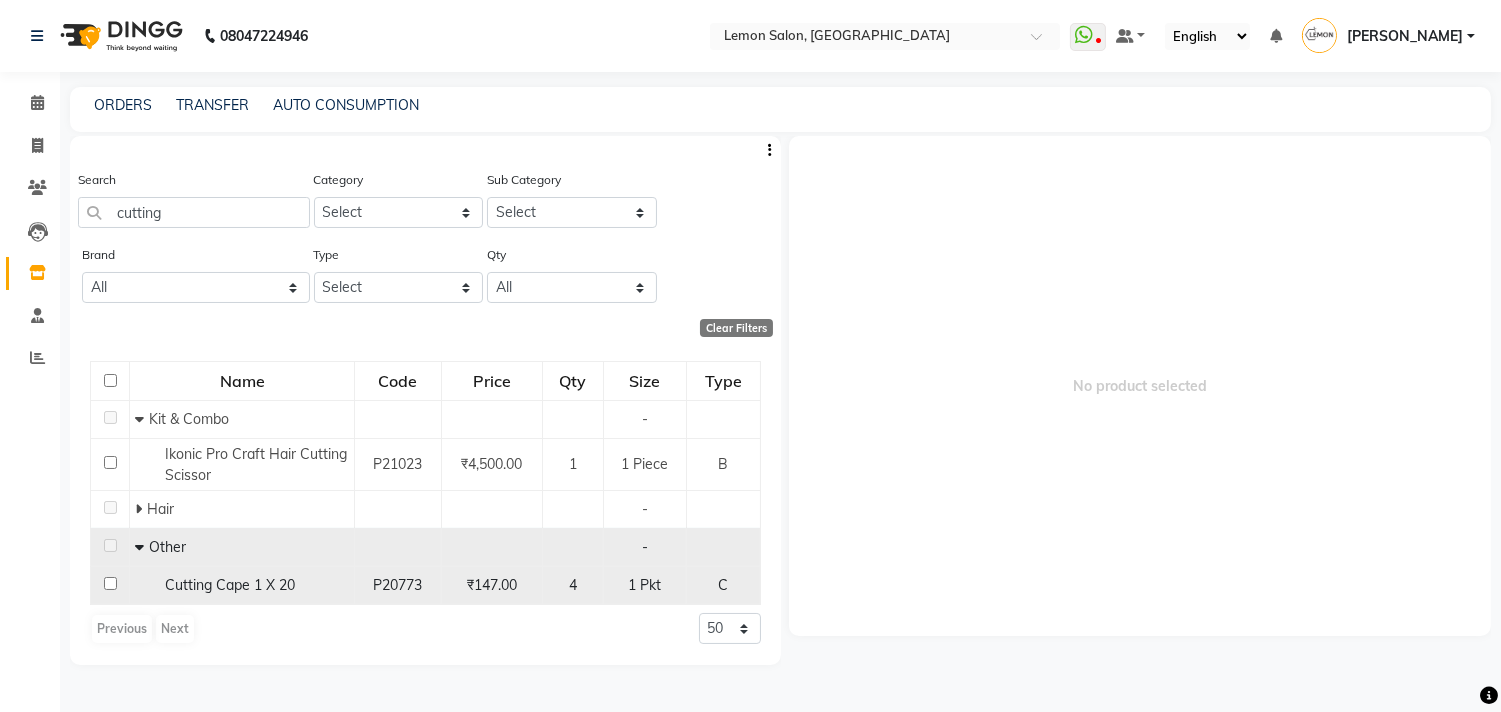 click 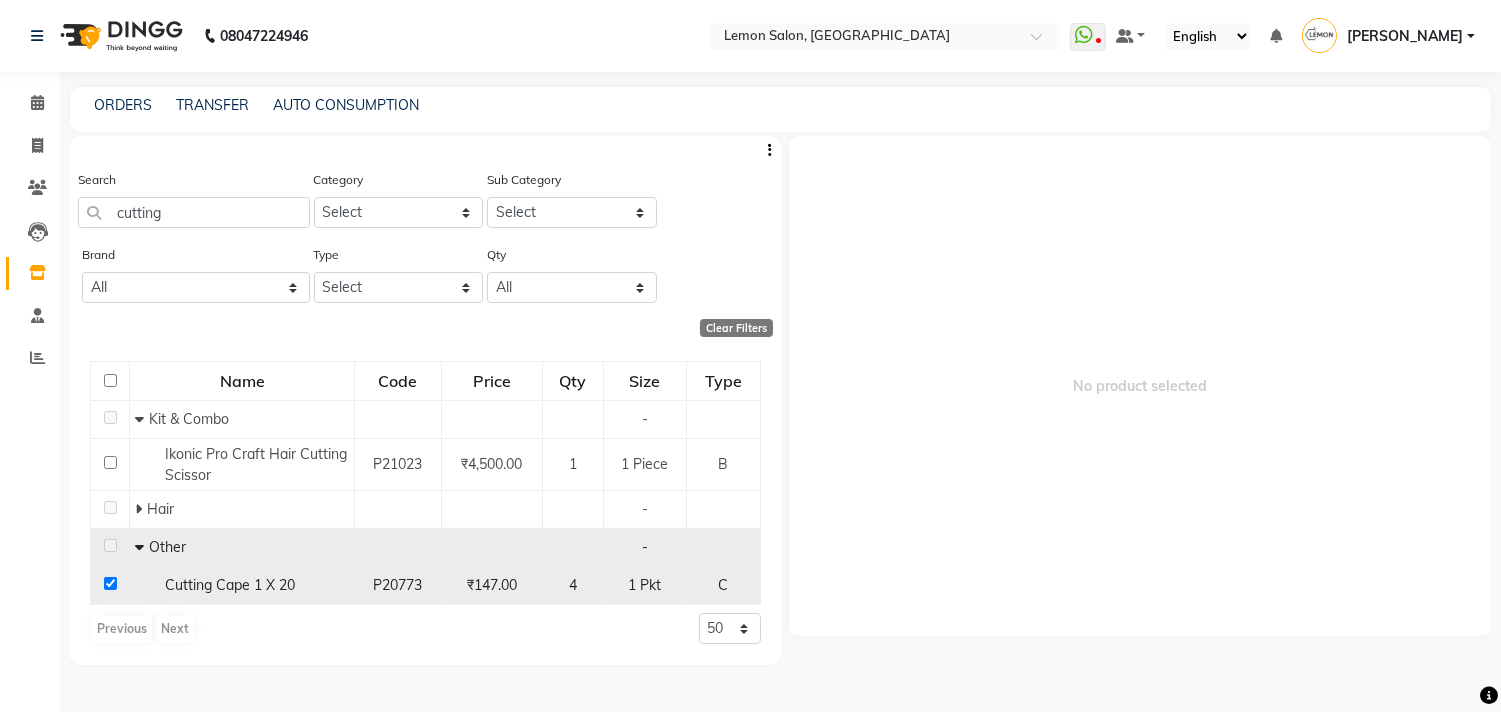 checkbox on "true" 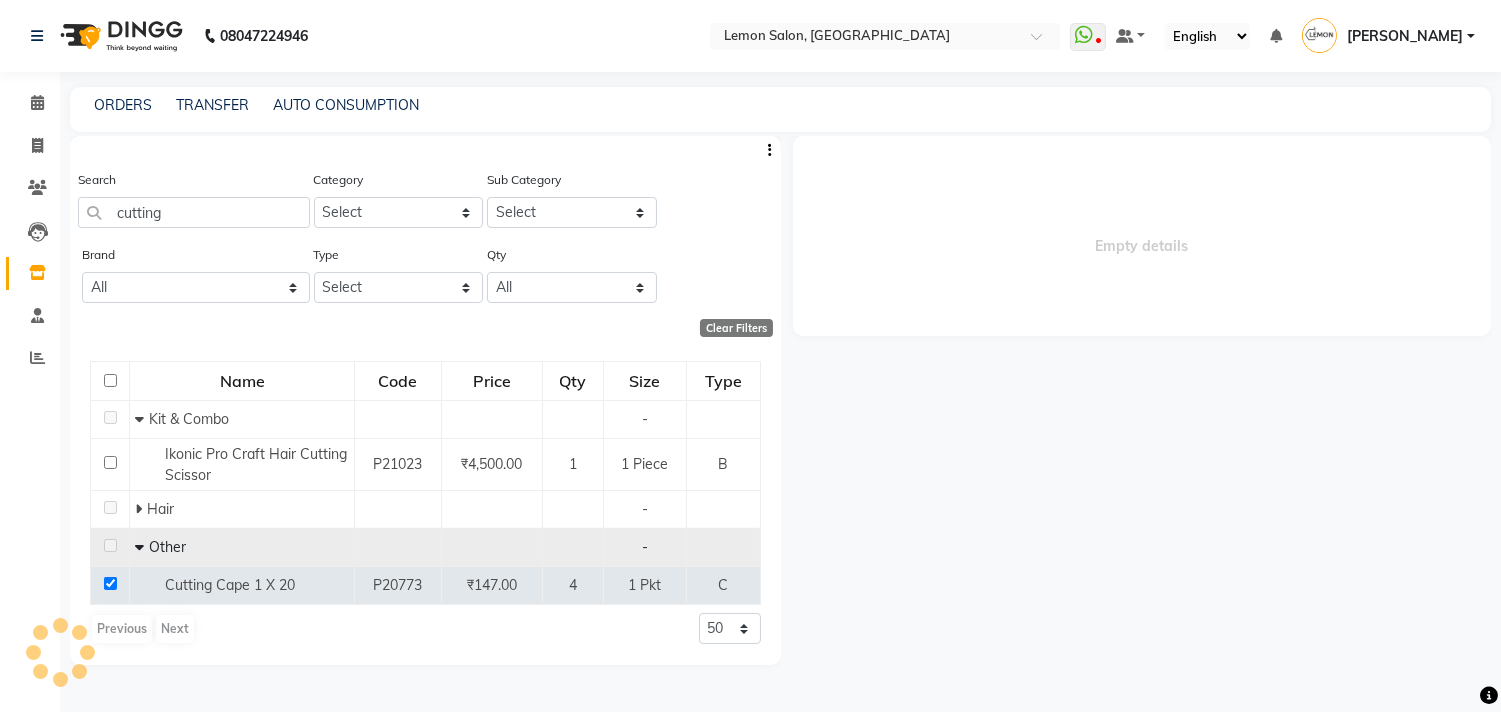 select 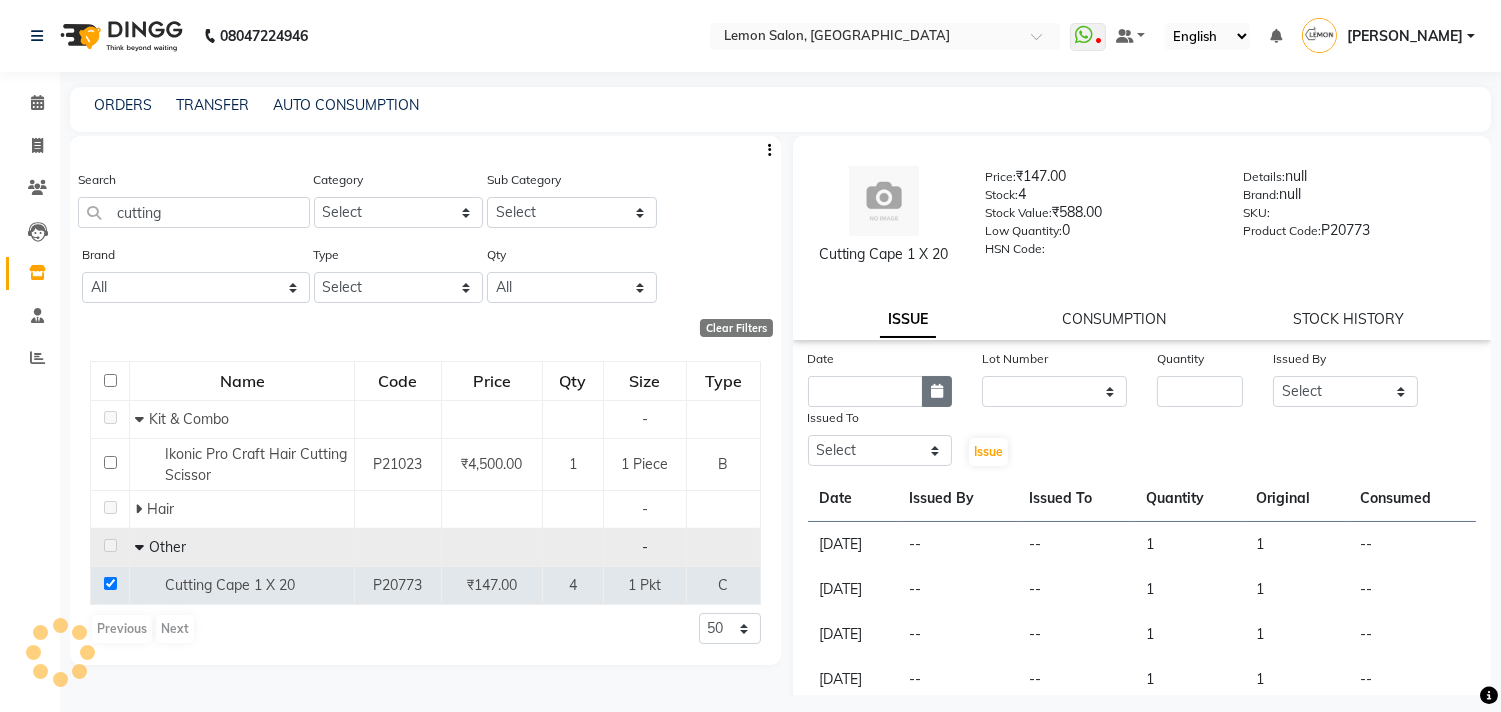 click 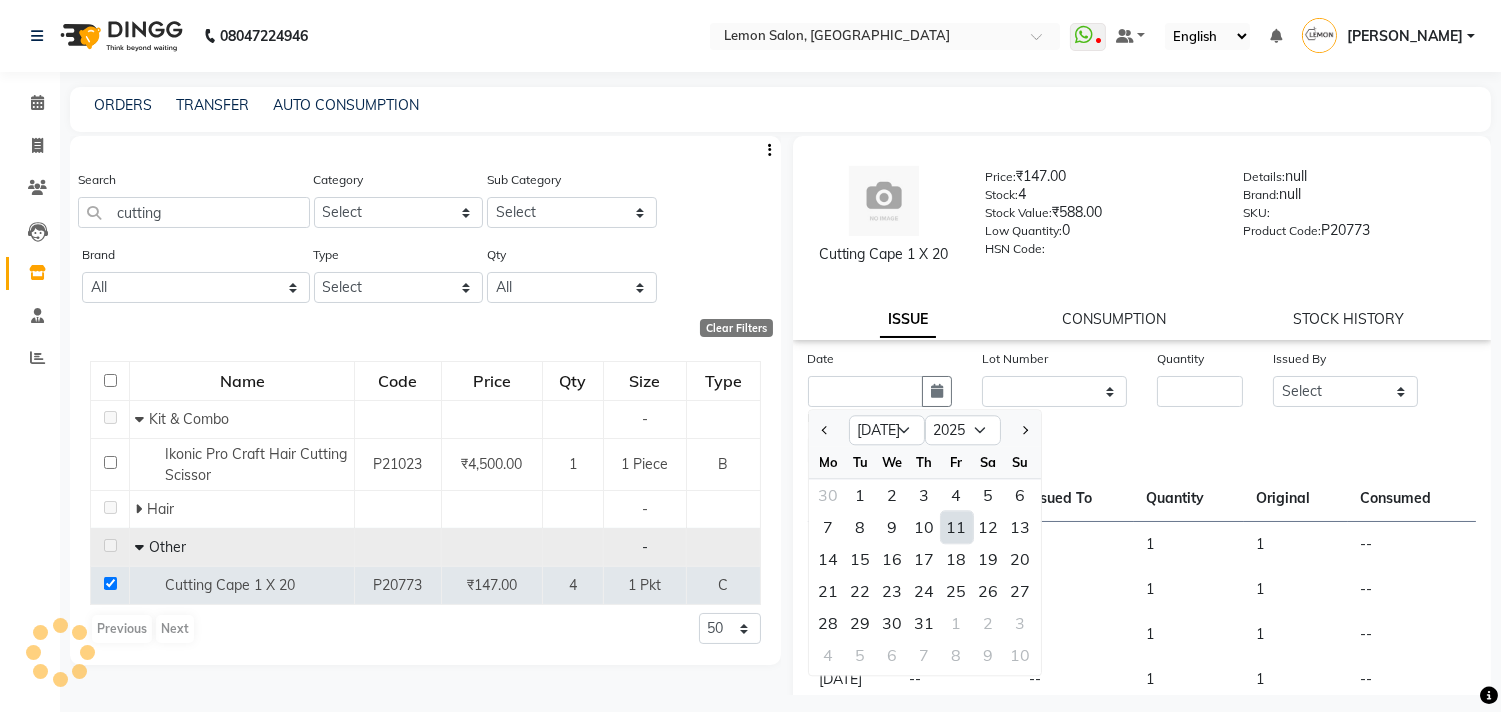 click on "11" 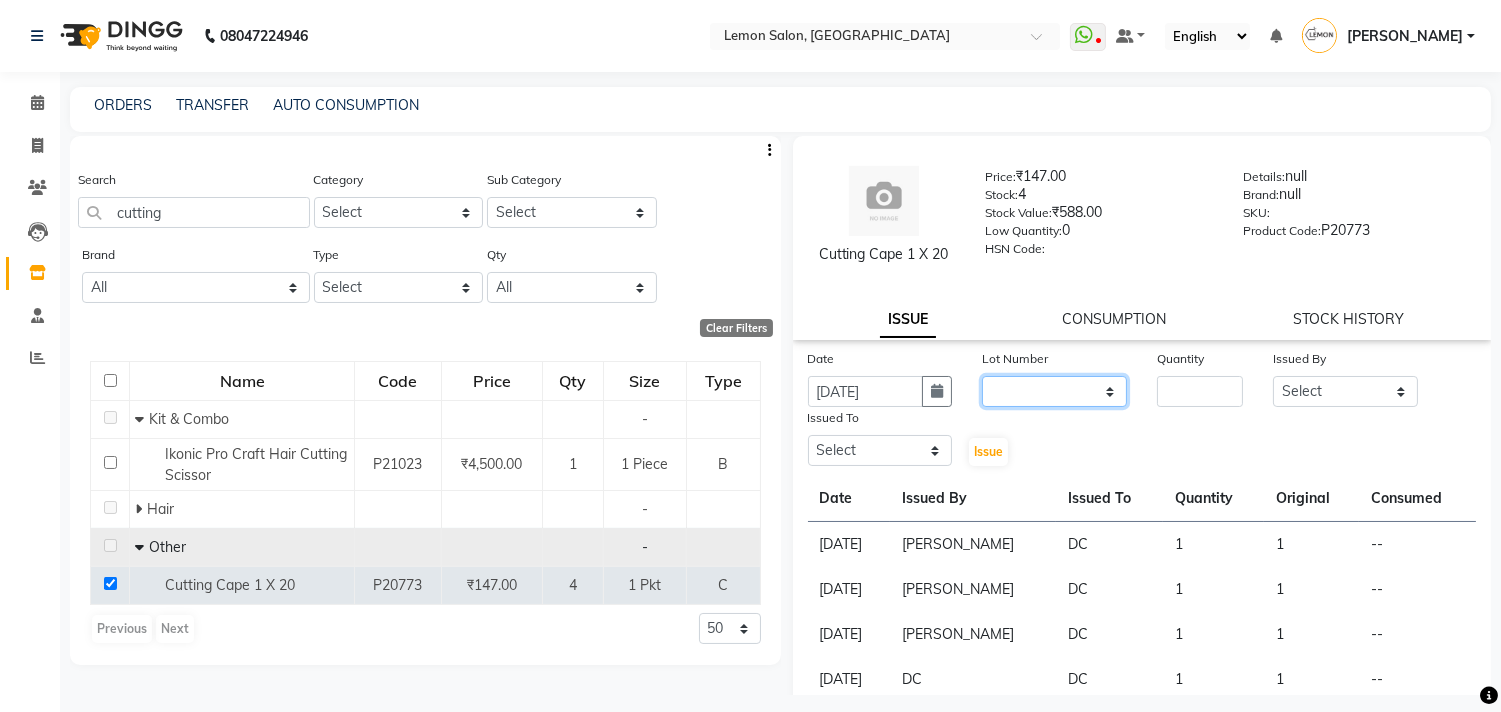 click on "None" 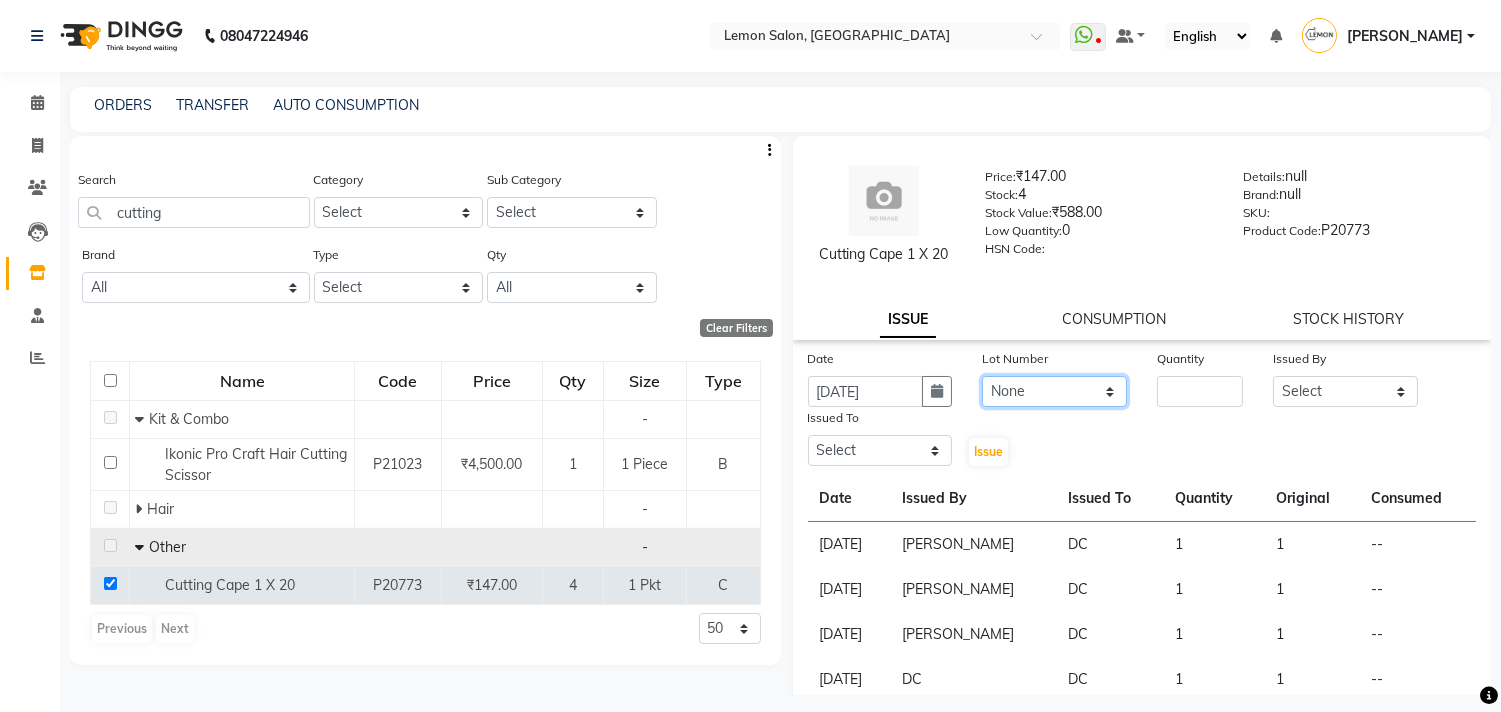 click on "None" 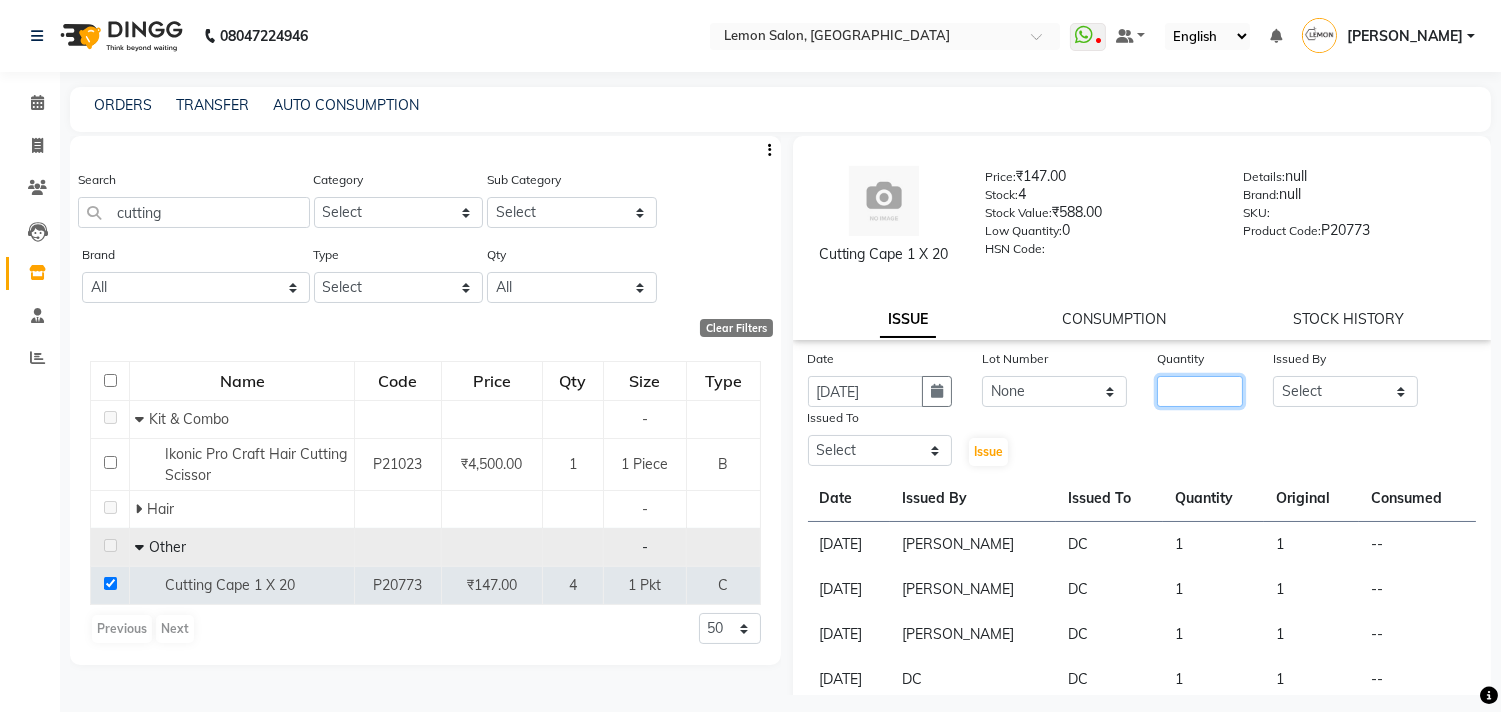 click 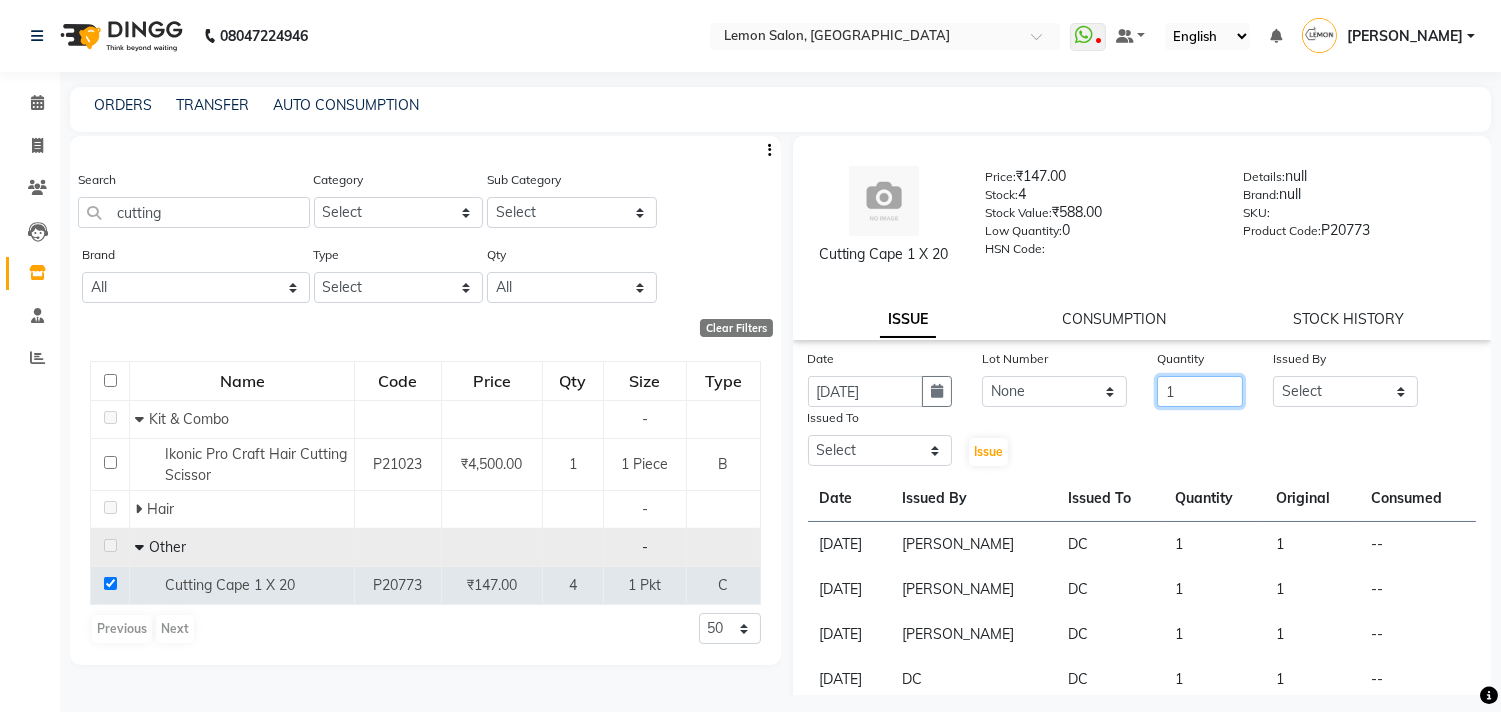 type on "1" 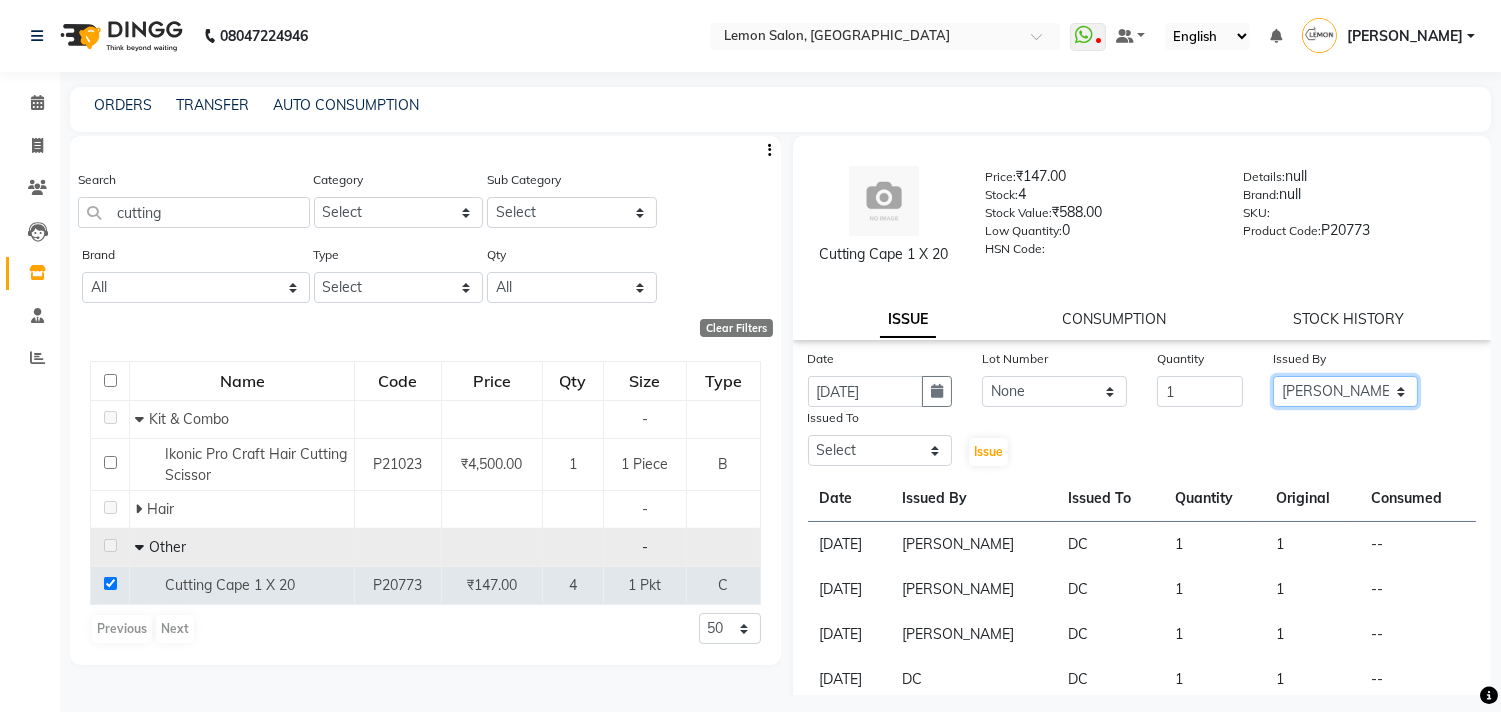 select on "8819" 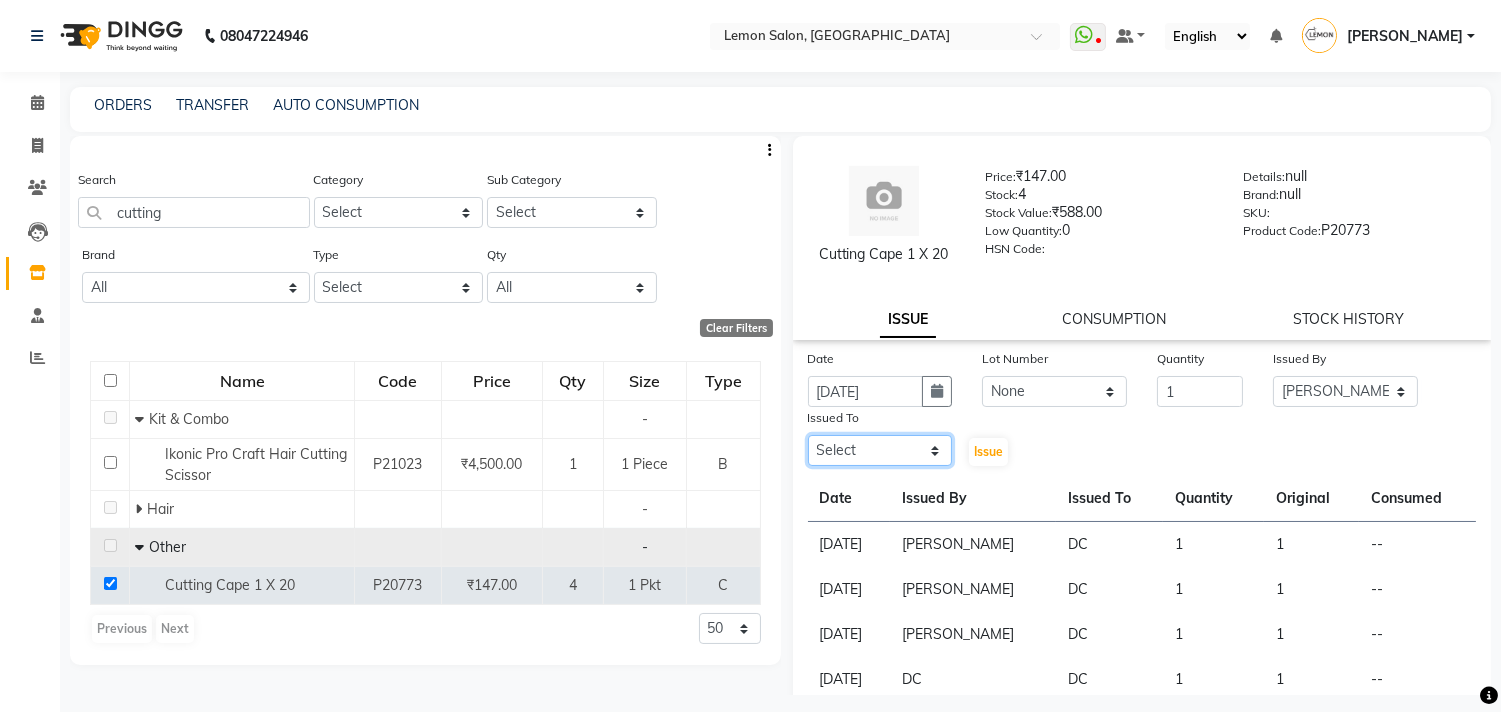 click on "Select Arun Arndive DC Faheem Malik Gufran Salmani Payal Maurya Riya Adawade Shoeb Salmani Kandivali Swati Sharma Yunus Yusuf Shaikh" 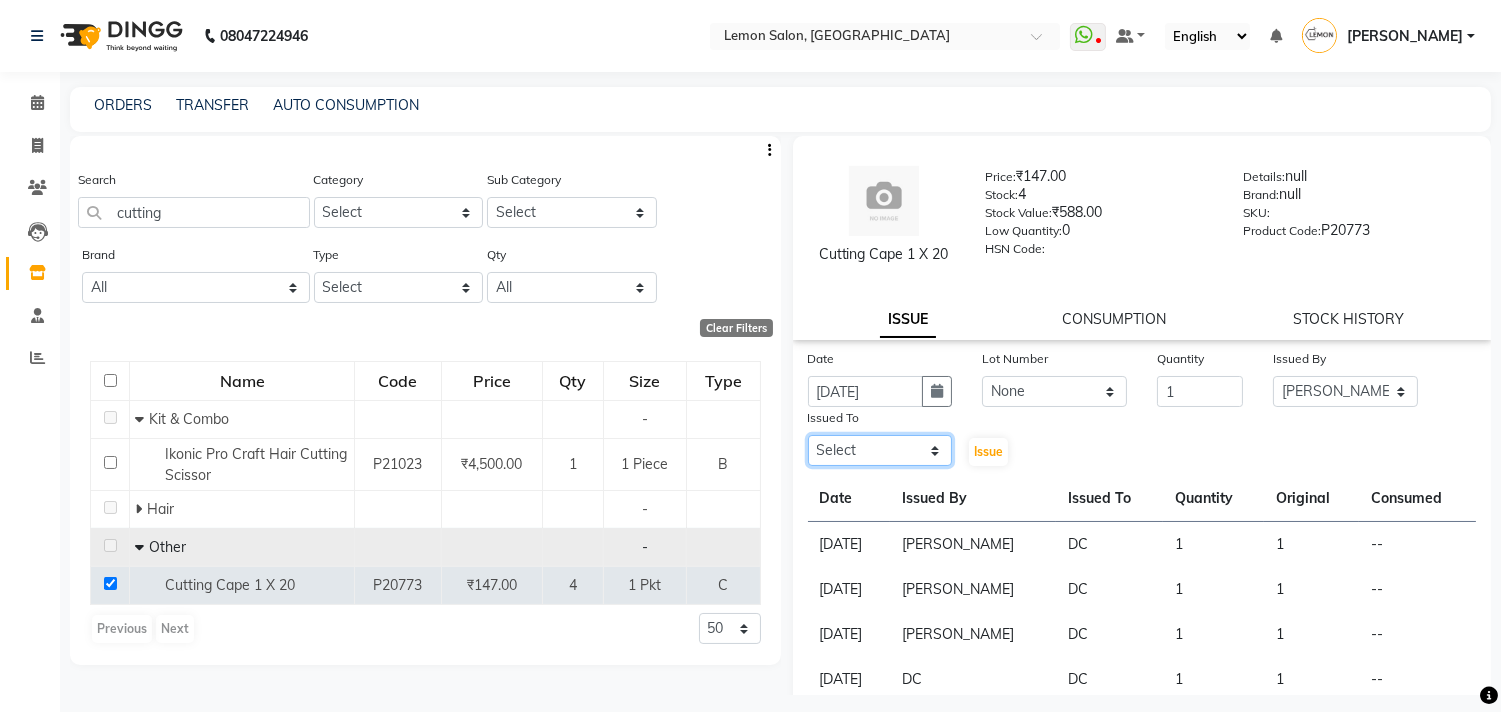select on "7880" 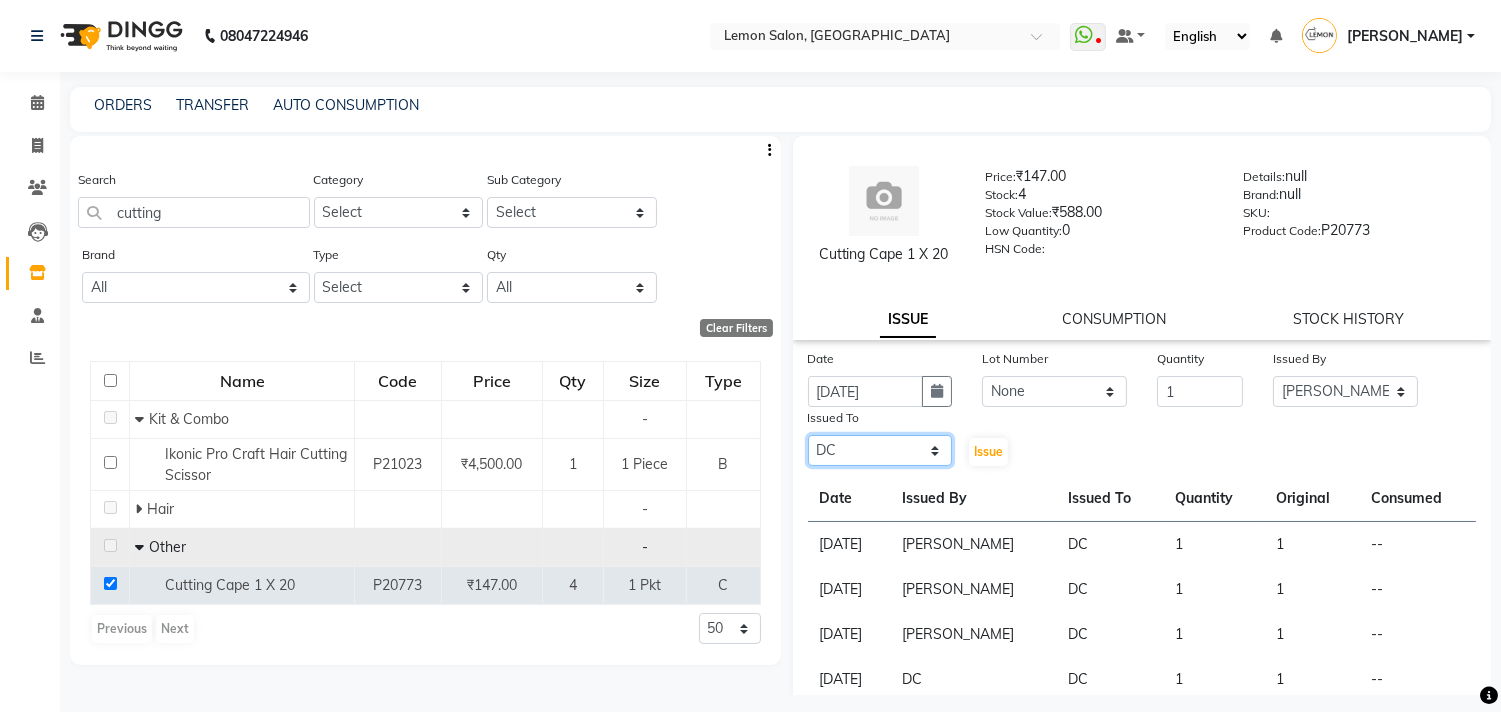 click on "Select Arun Arndive DC Faheem Malik Gufran Salmani Payal Maurya Riya Adawade Shoeb Salmani Kandivali Swati Sharma Yunus Yusuf Shaikh" 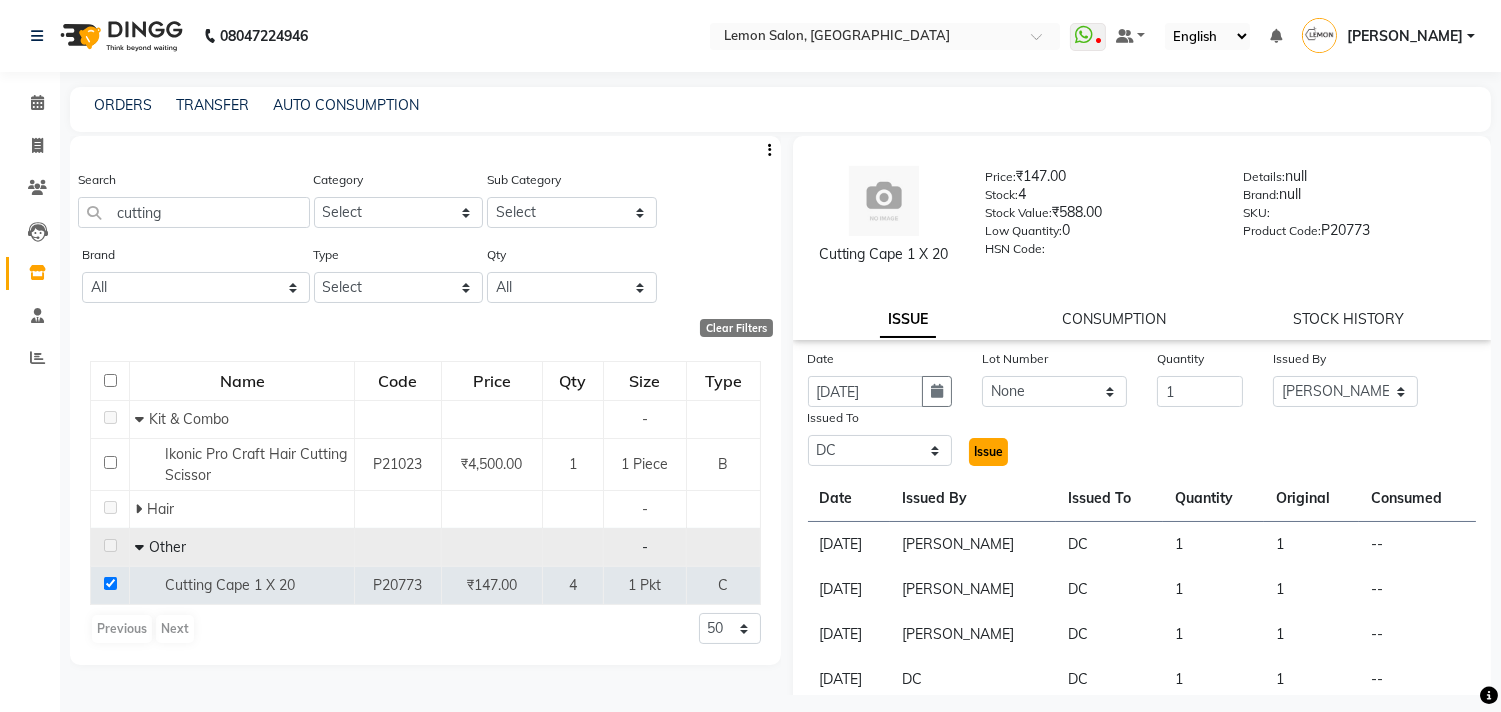 click on "Issue" 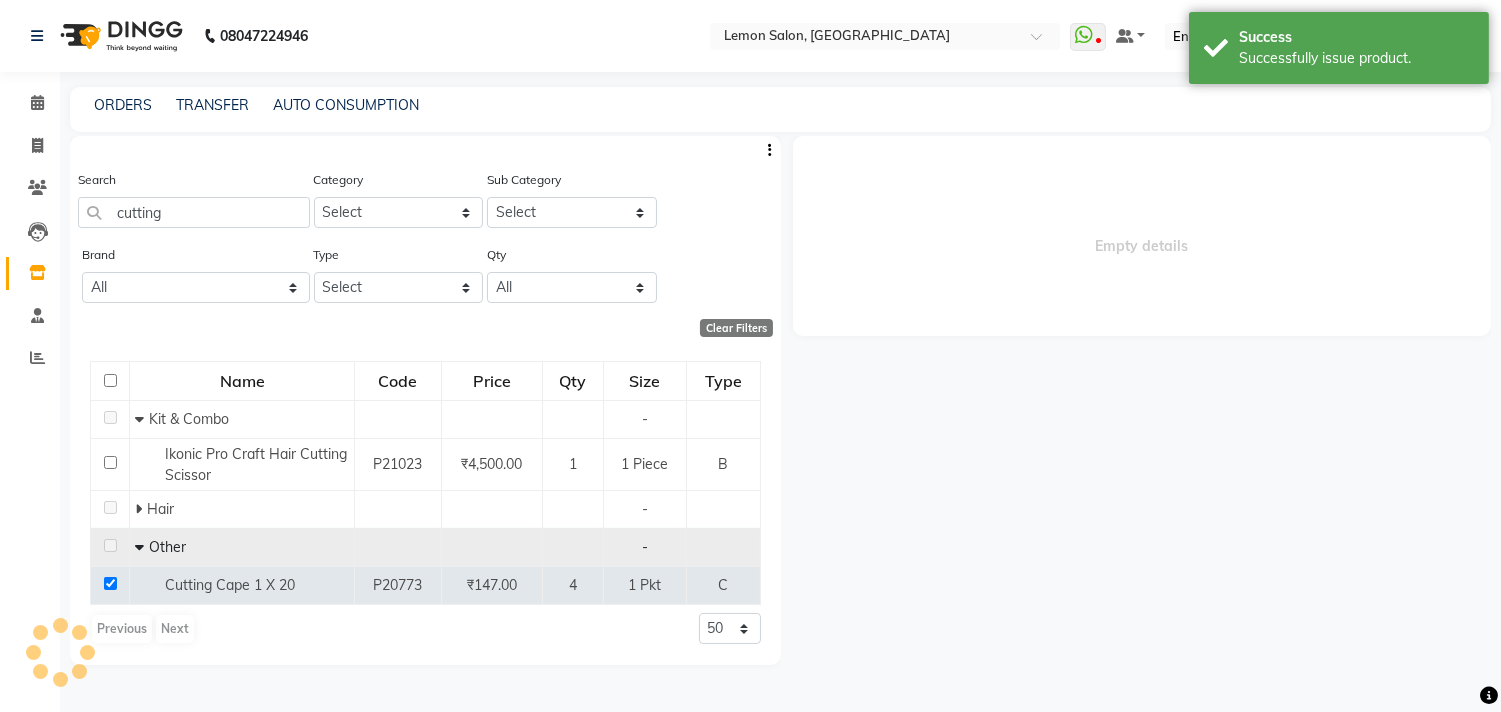 select 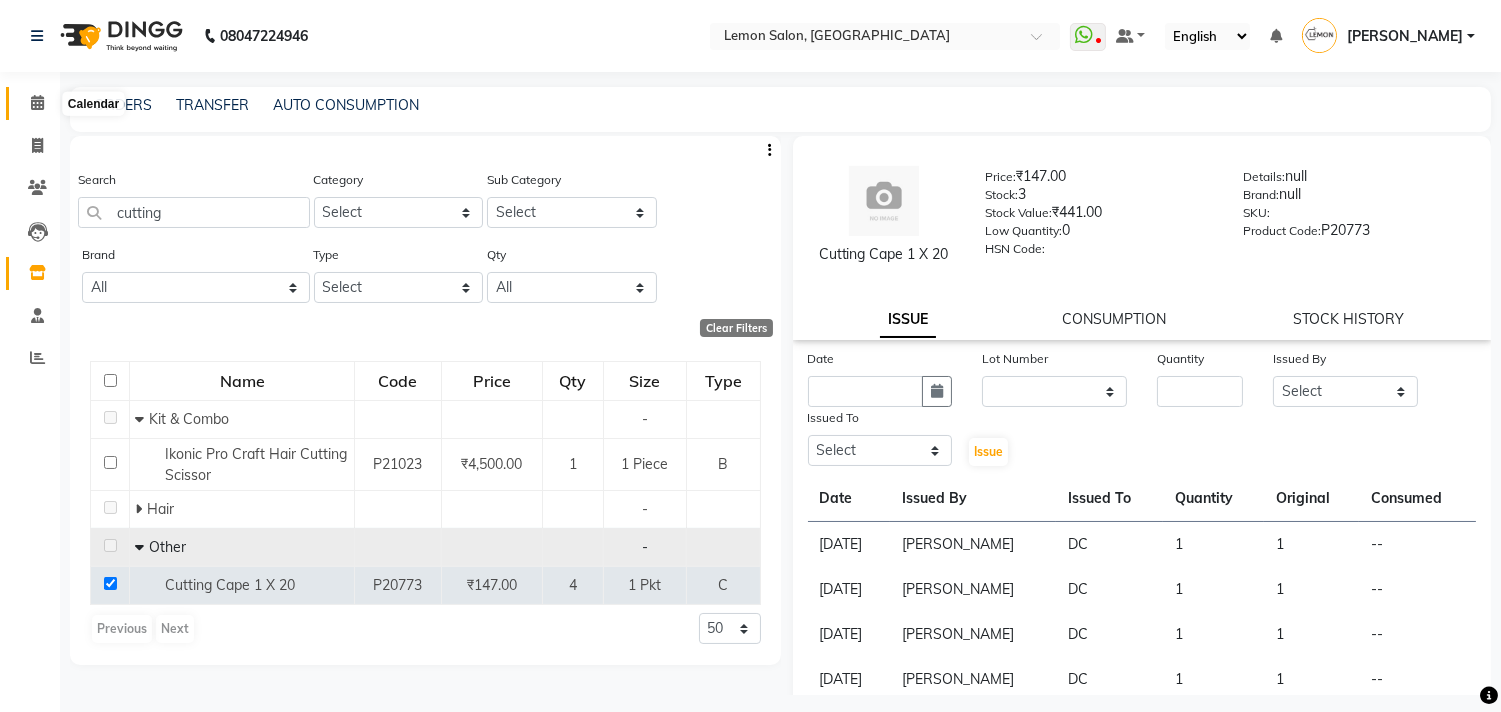 click 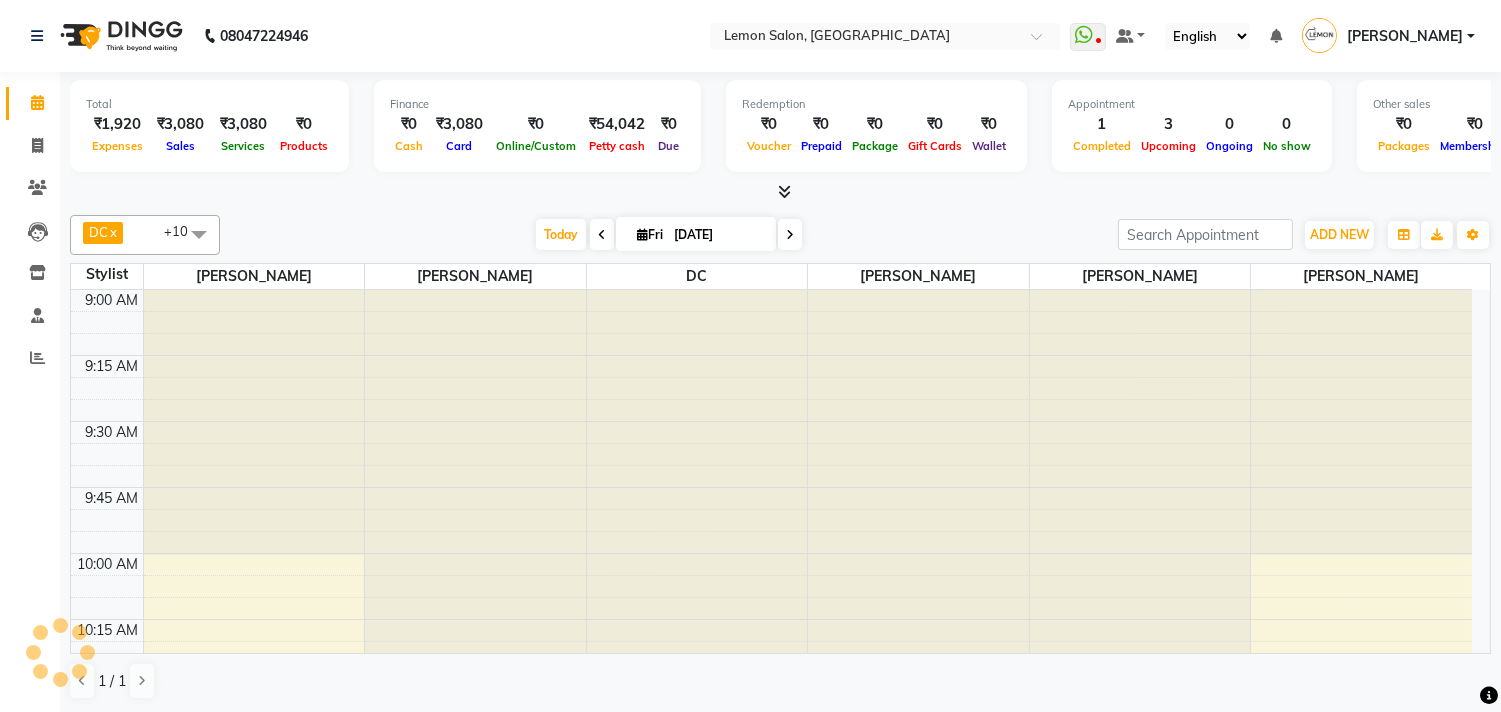 scroll, scrollTop: 0, scrollLeft: 0, axis: both 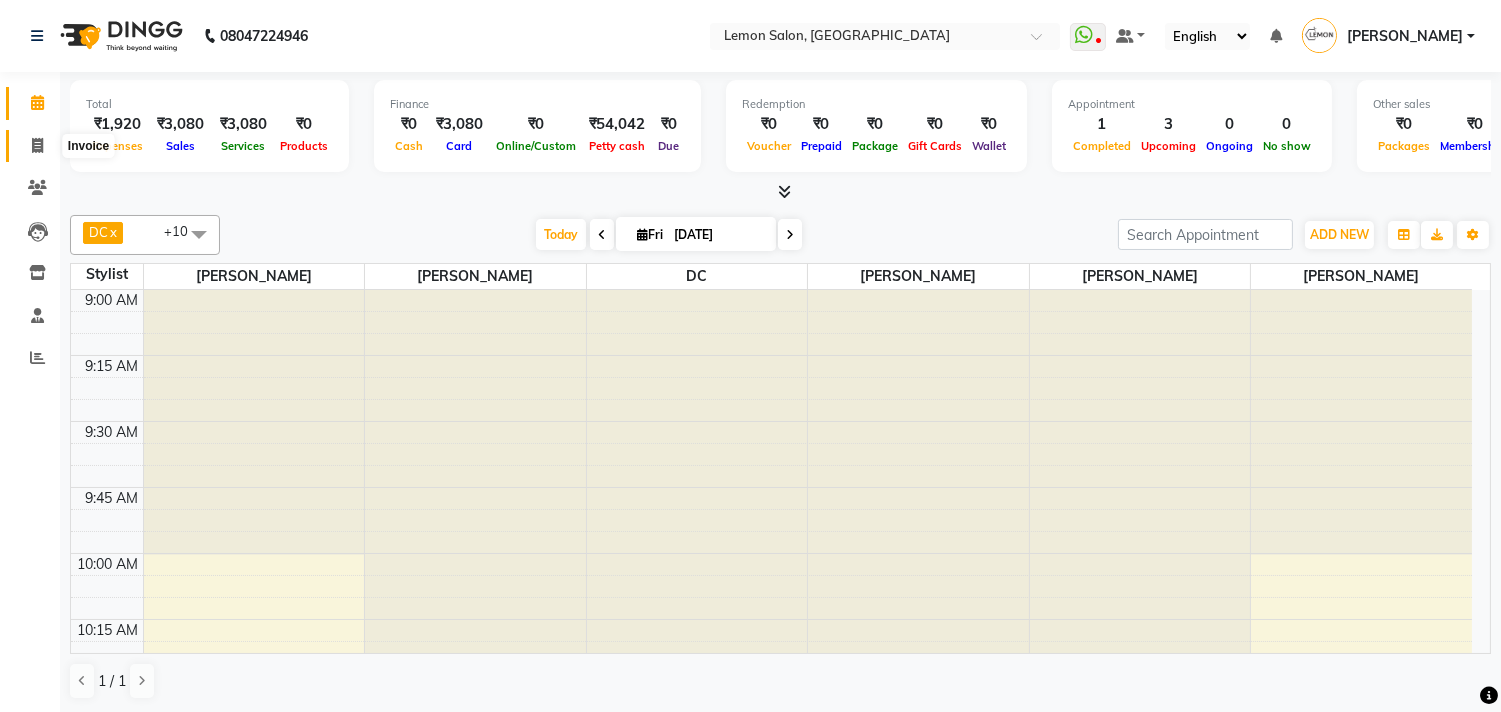 click 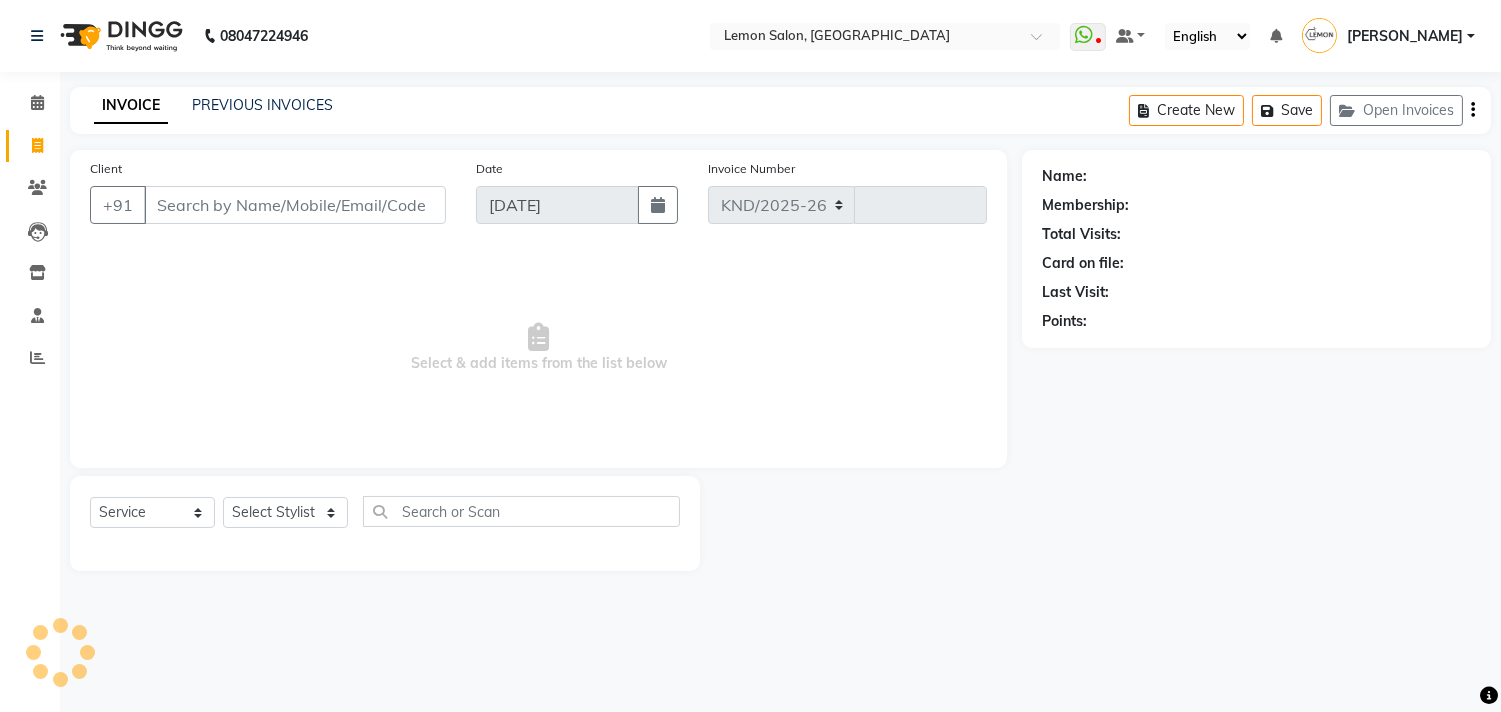 select on "569" 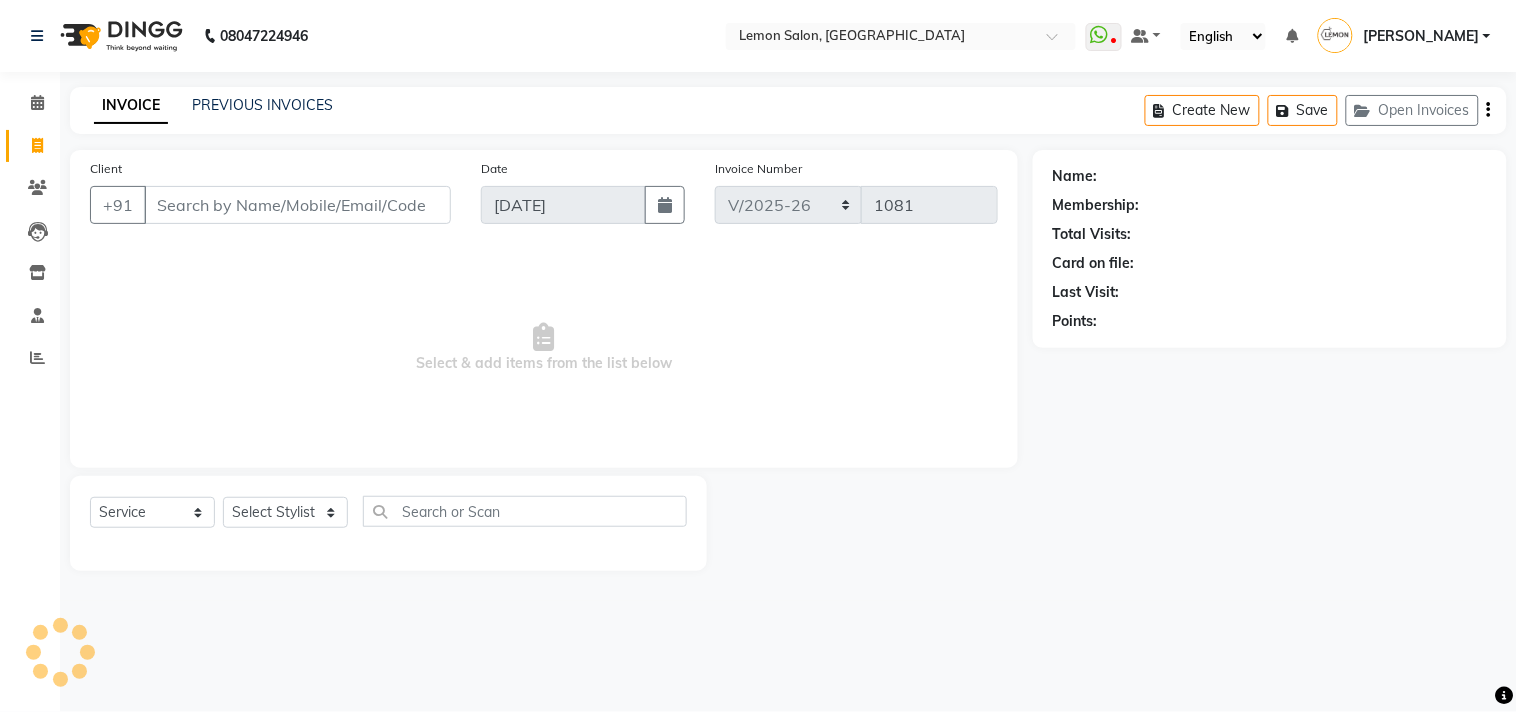click on "Client" at bounding box center (297, 205) 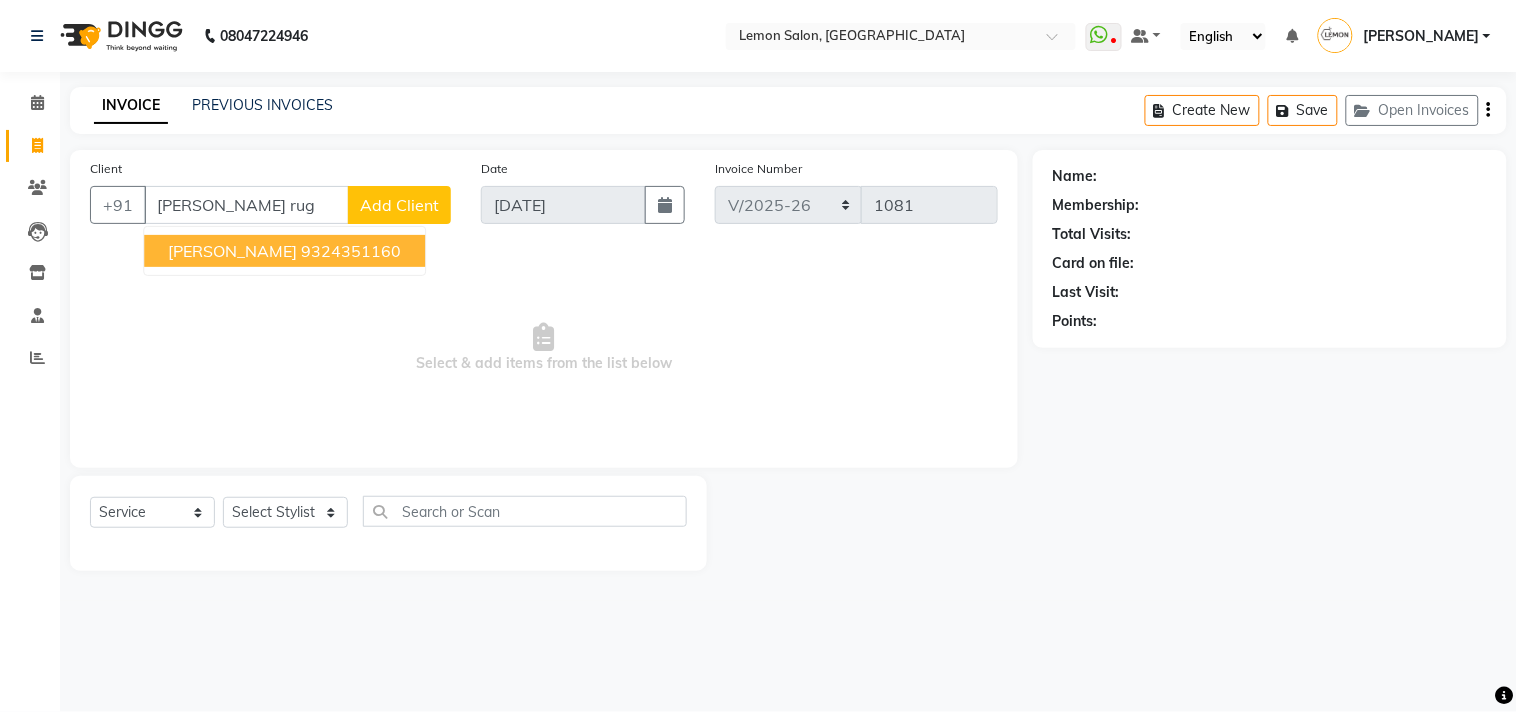 click on "NIMESH RUGHANI" at bounding box center [232, 251] 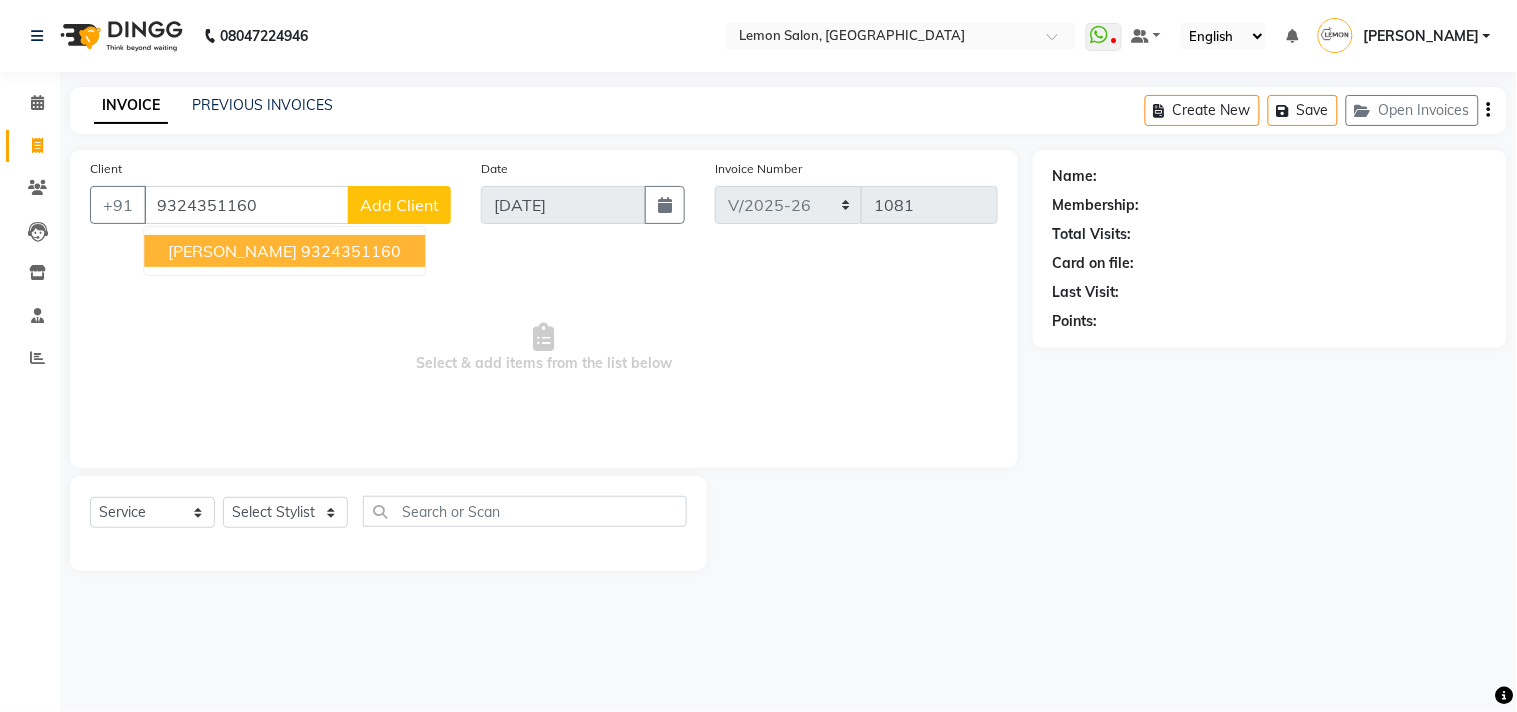 type on "9324351160" 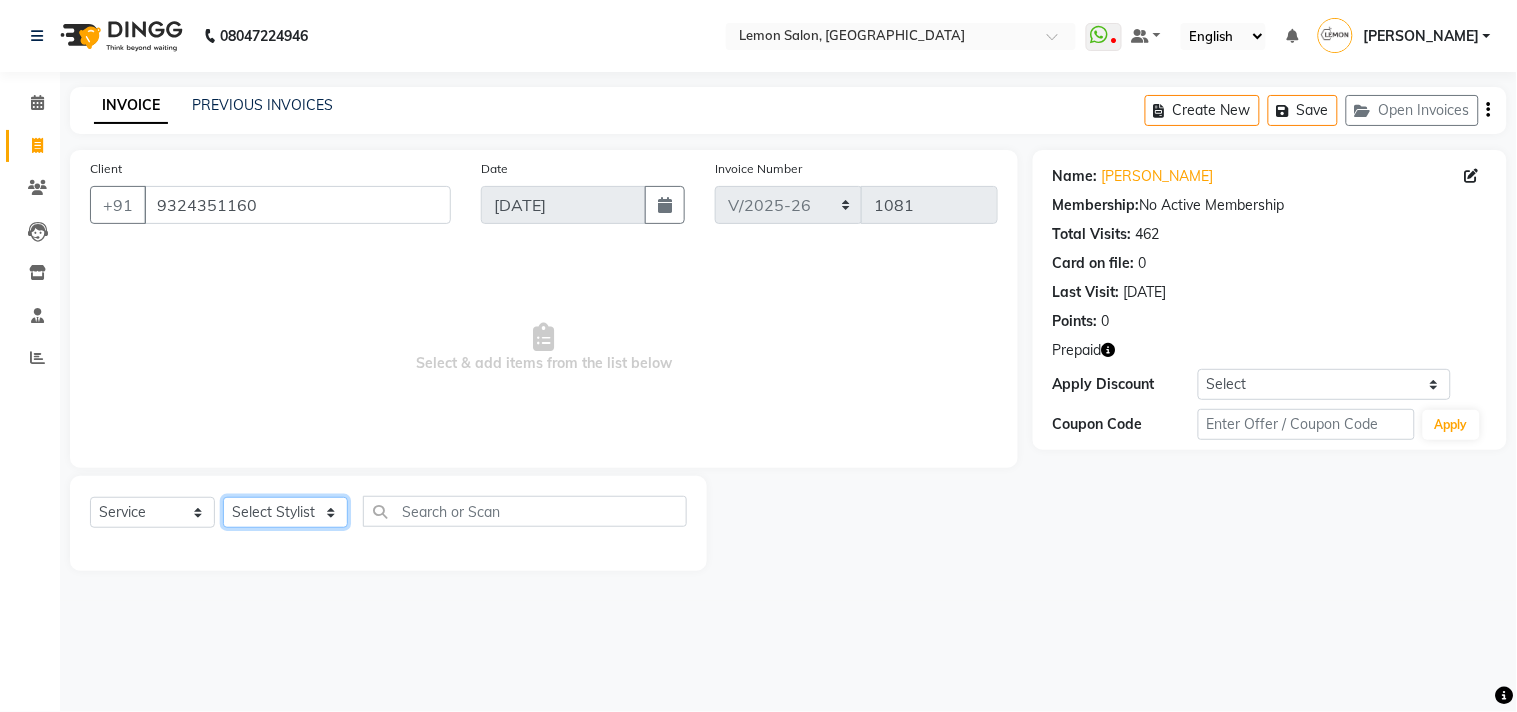 click on "Select Stylist [PERSON_NAME] DC [PERSON_NAME] [PERSON_NAME] [PERSON_NAME] [PERSON_NAME] [PERSON_NAME] Kandivali [PERSON_NAME] [PERSON_NAME]" 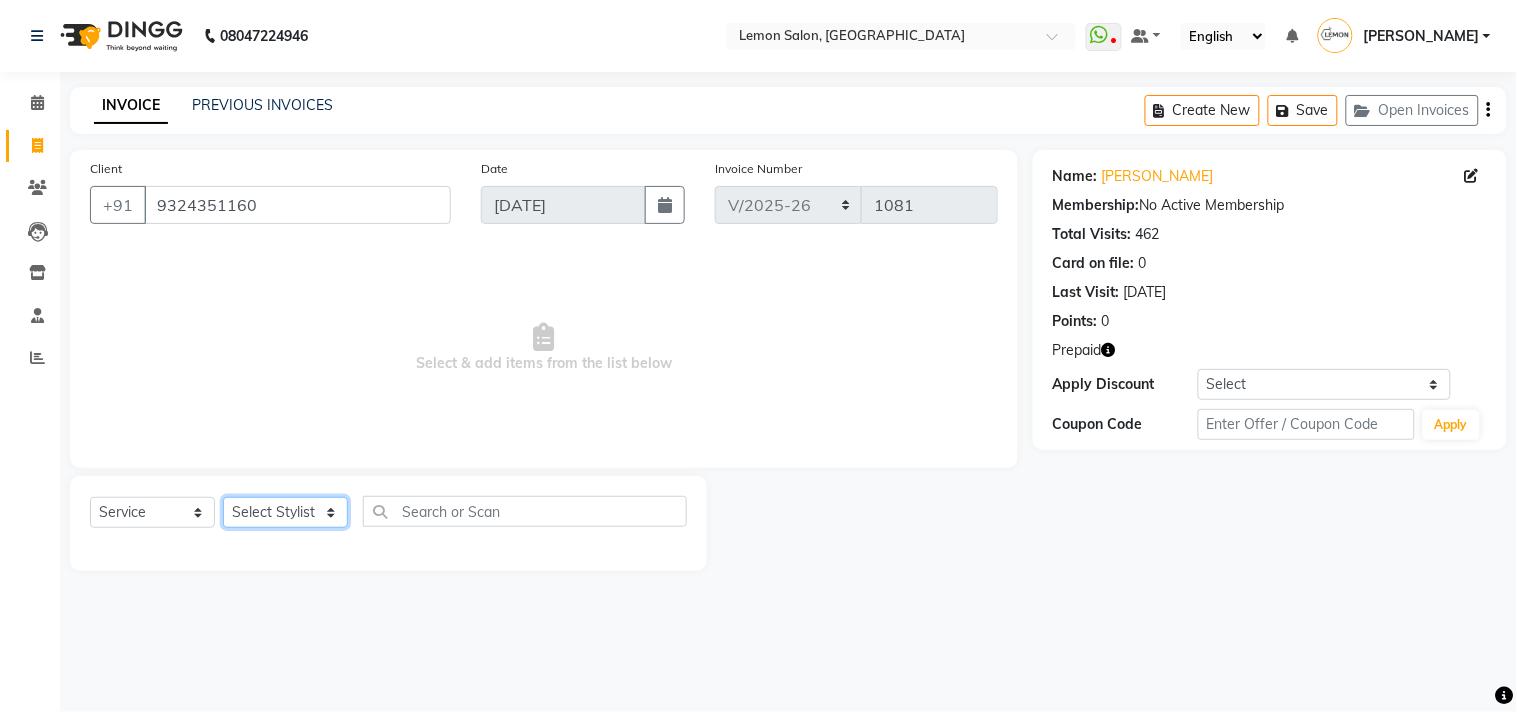 select on "7385" 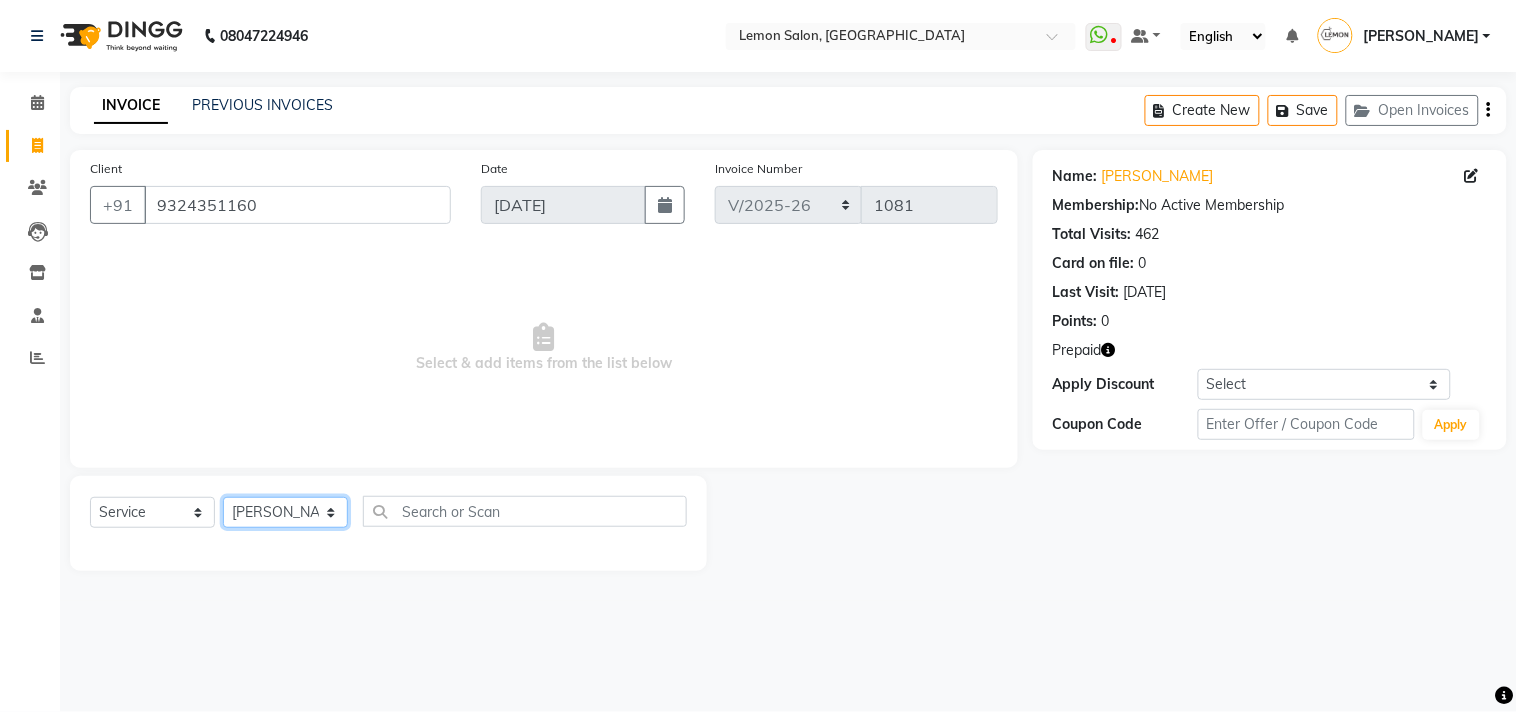click on "Select Stylist [PERSON_NAME] DC [PERSON_NAME] [PERSON_NAME] [PERSON_NAME] [PERSON_NAME] [PERSON_NAME] Kandivali [PERSON_NAME] [PERSON_NAME]" 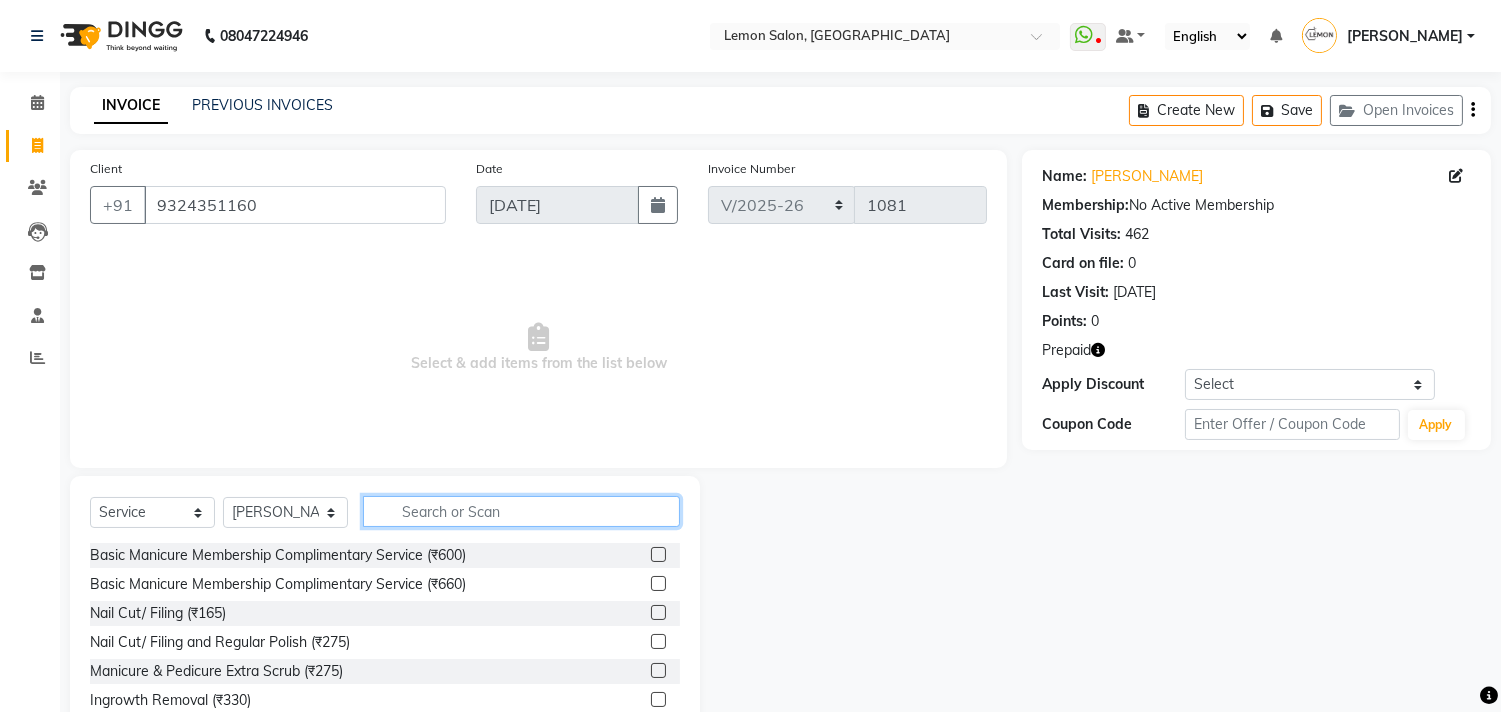 click 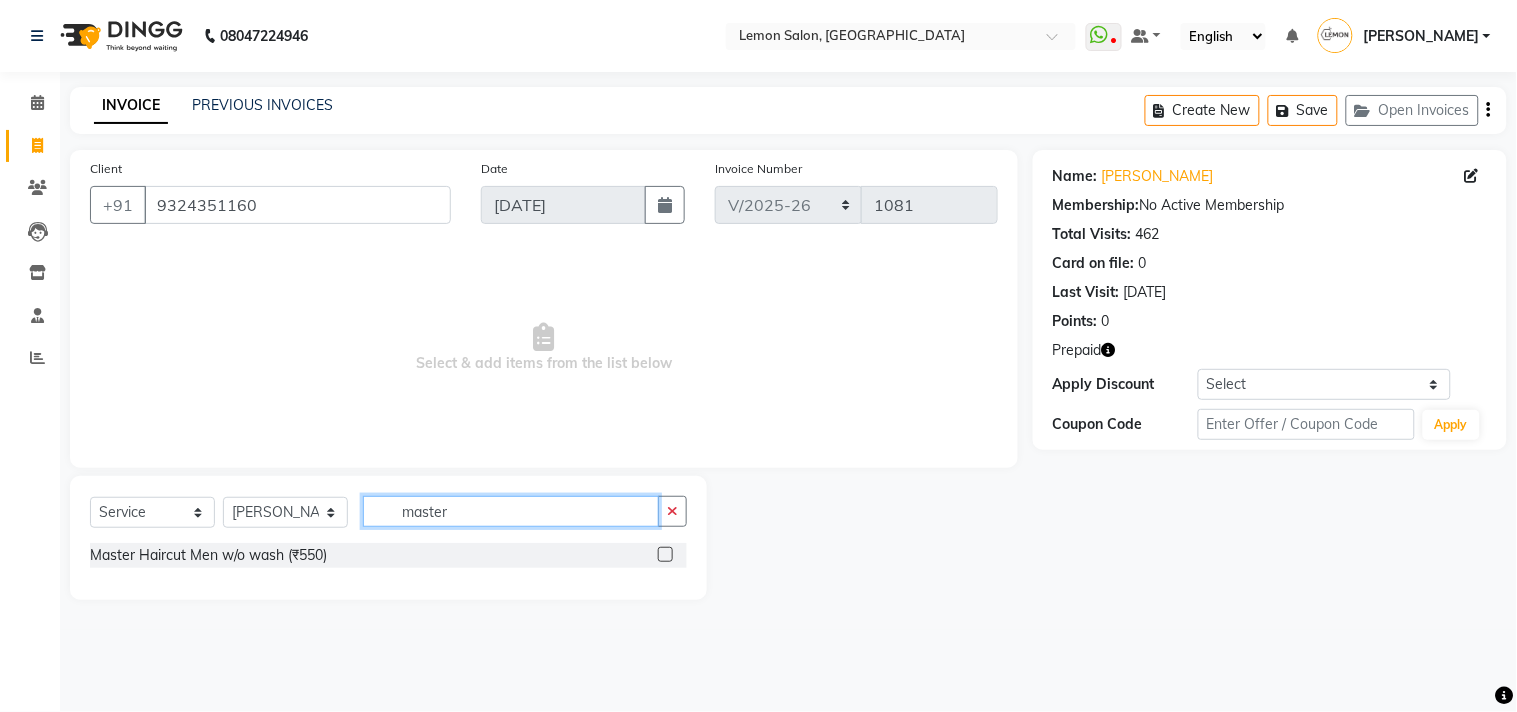 type on "master" 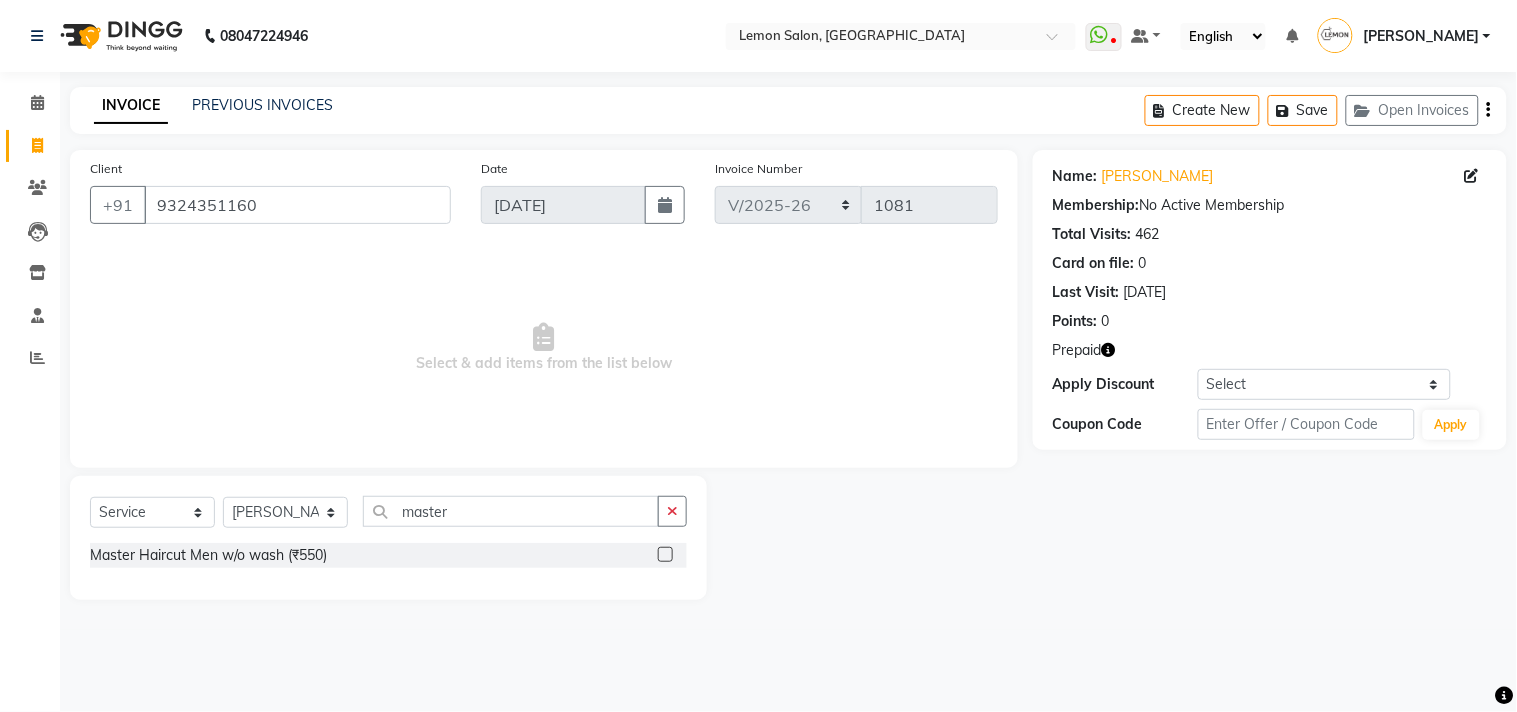 click 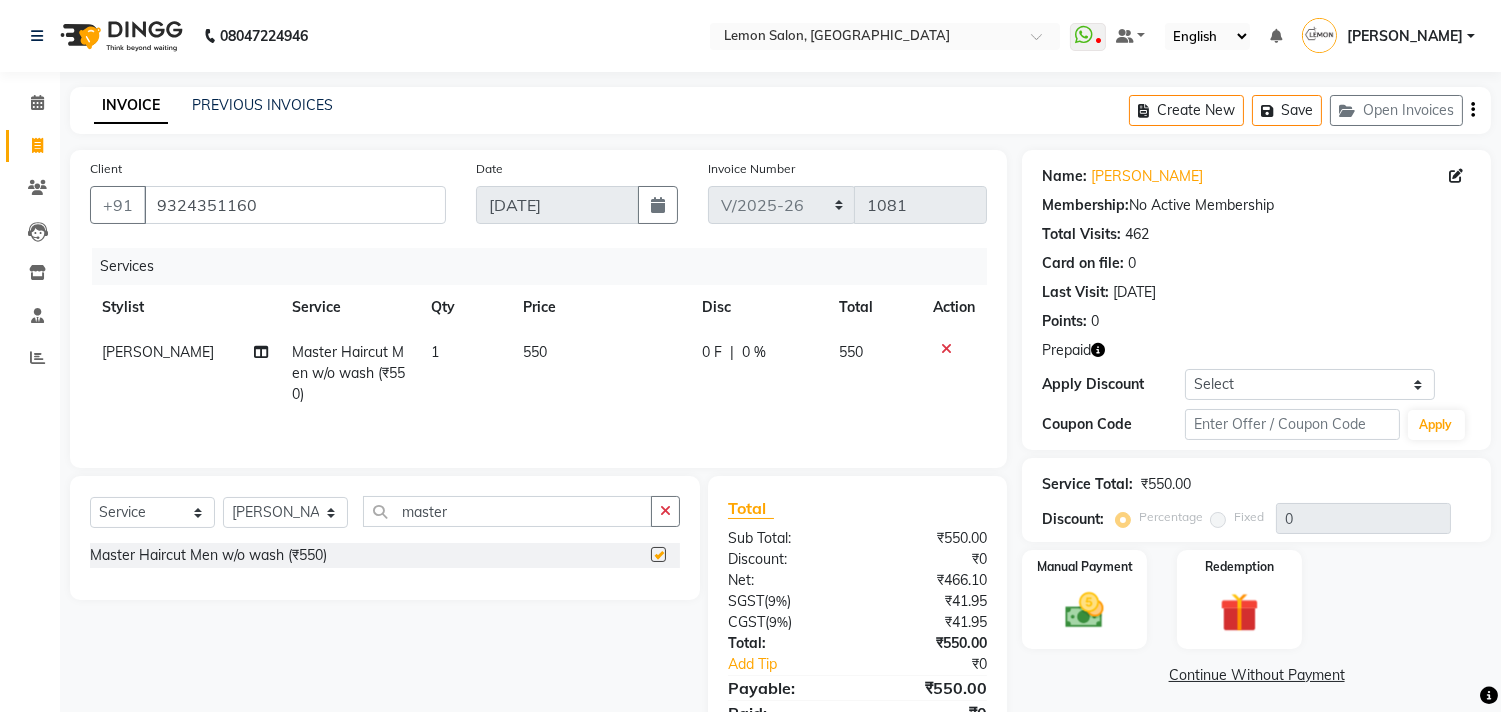 checkbox on "false" 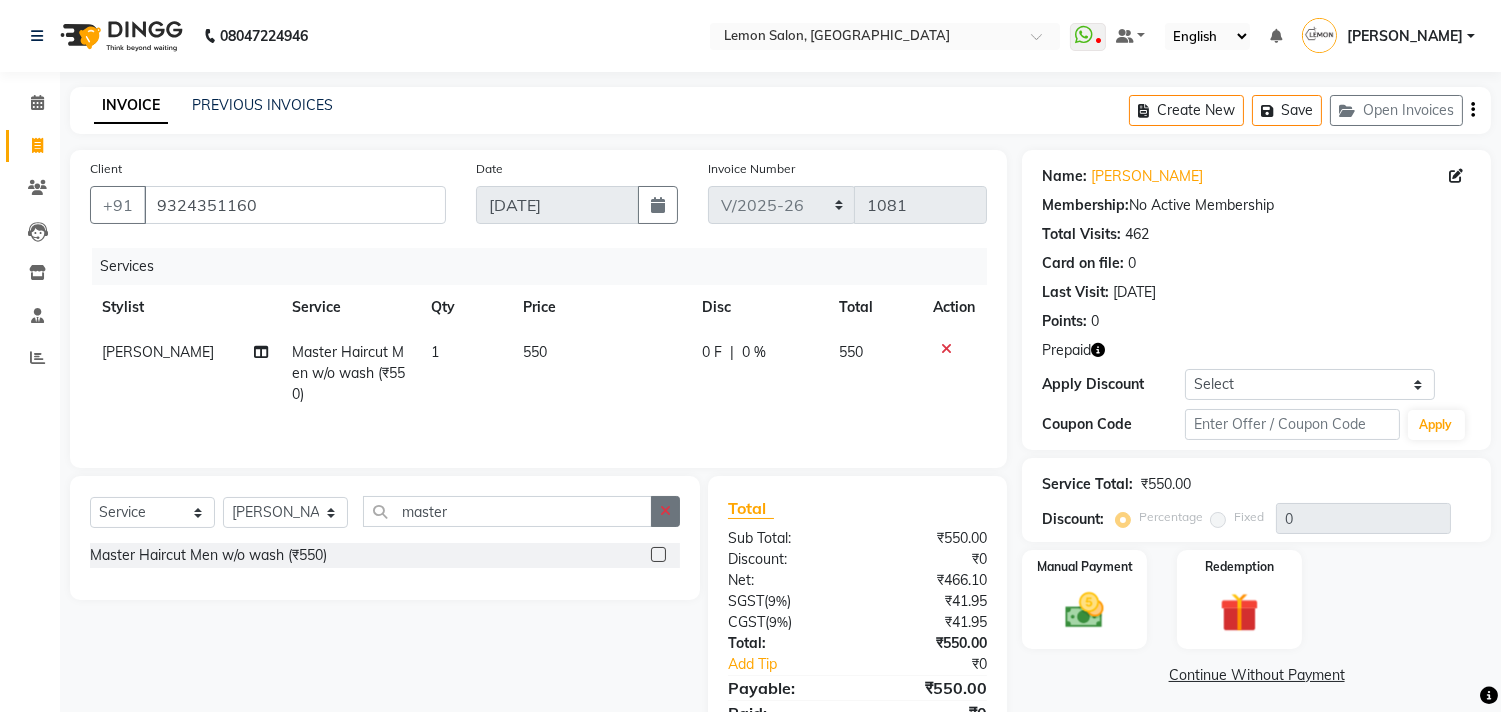 click 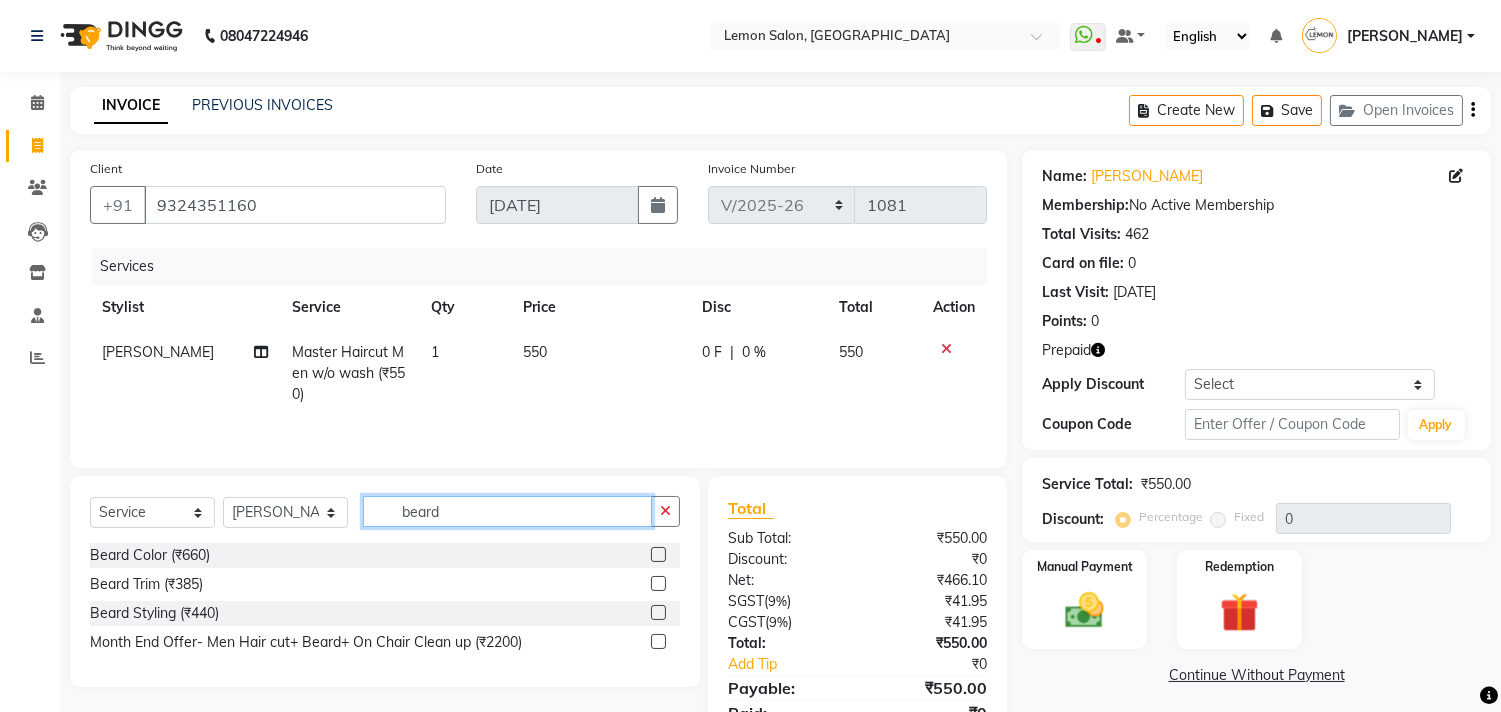 type on "beard" 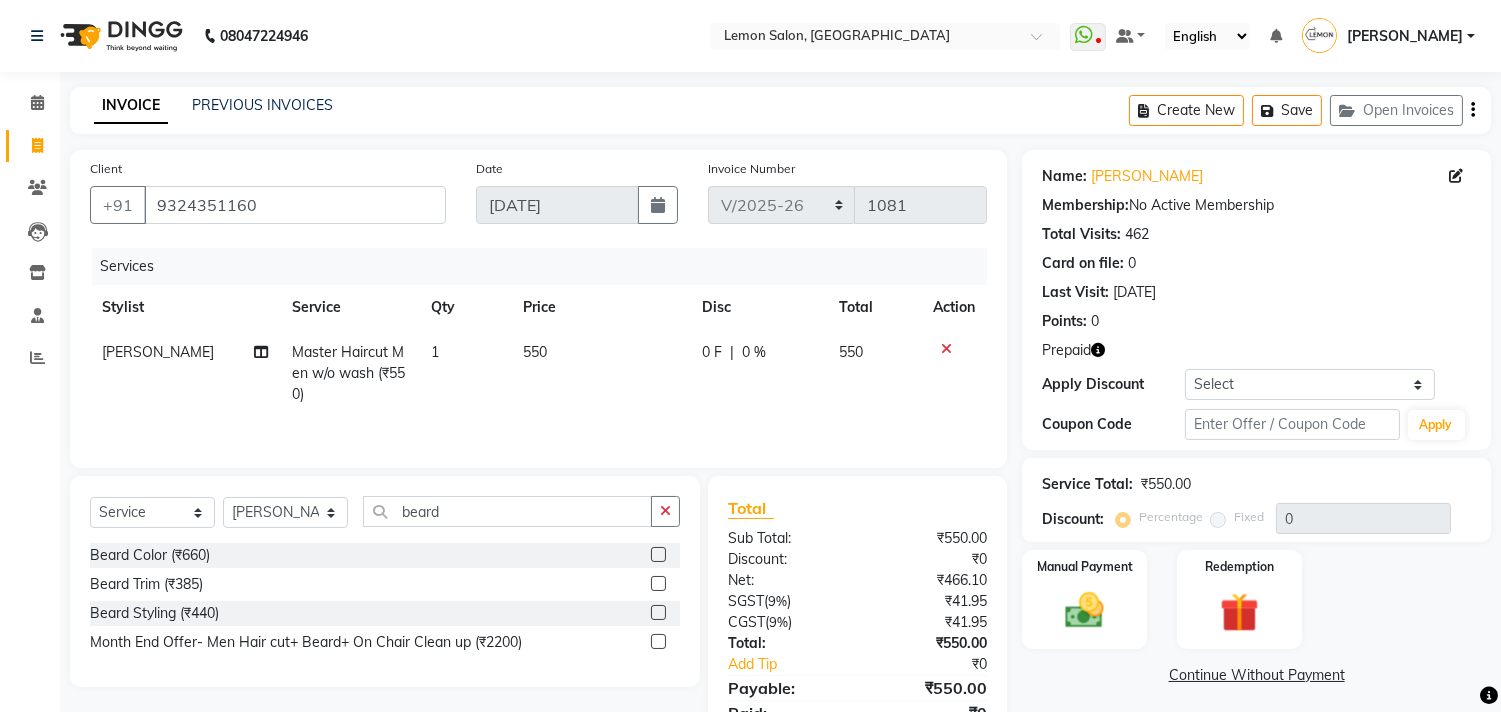 click 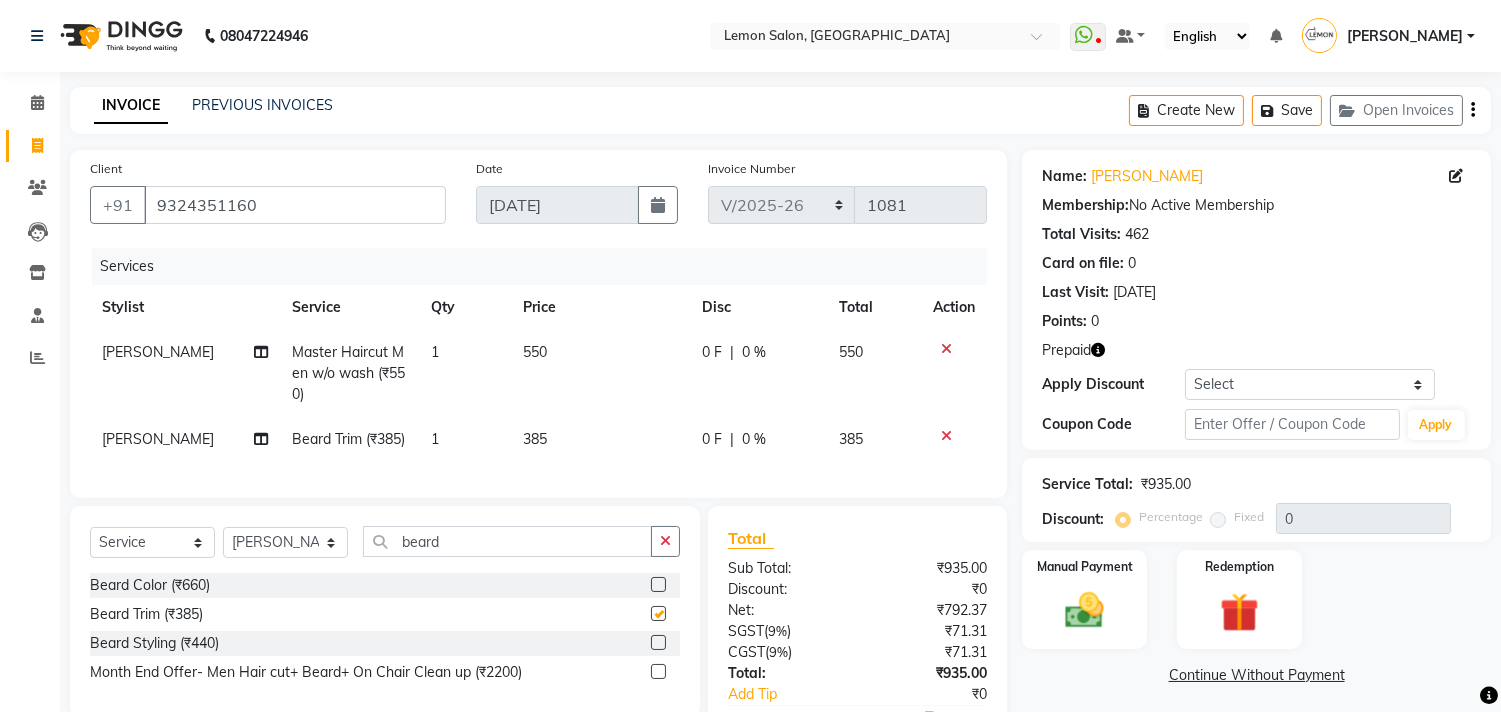 scroll, scrollTop: 111, scrollLeft: 0, axis: vertical 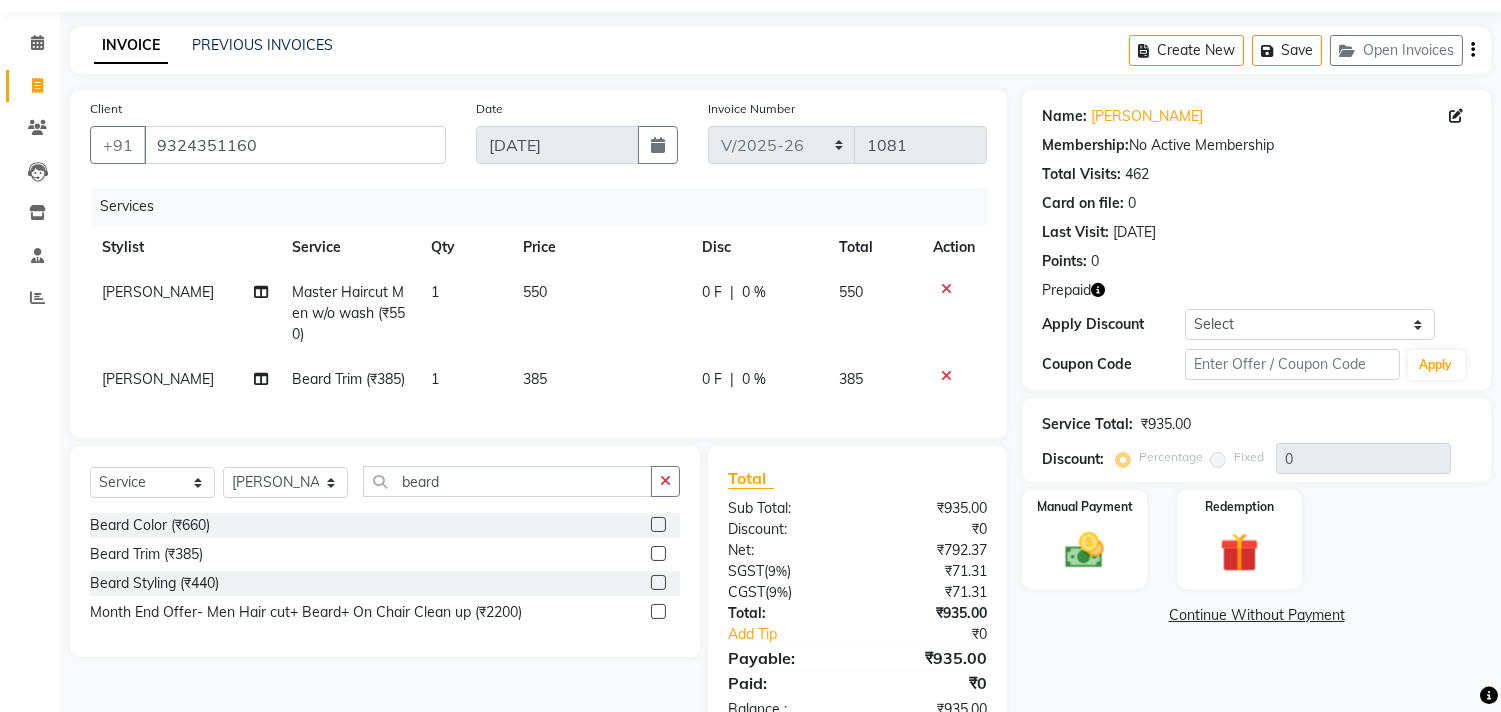 checkbox on "false" 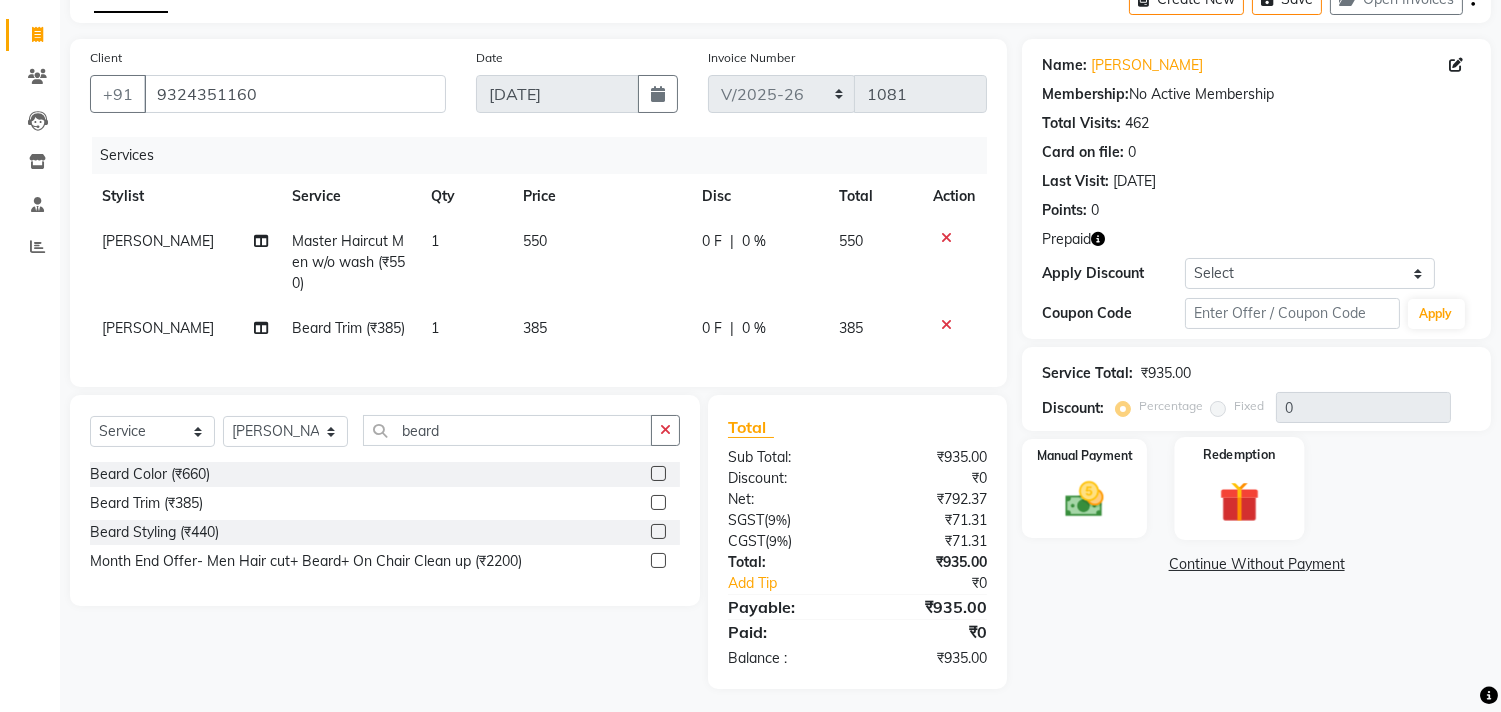 click on "Redemption" 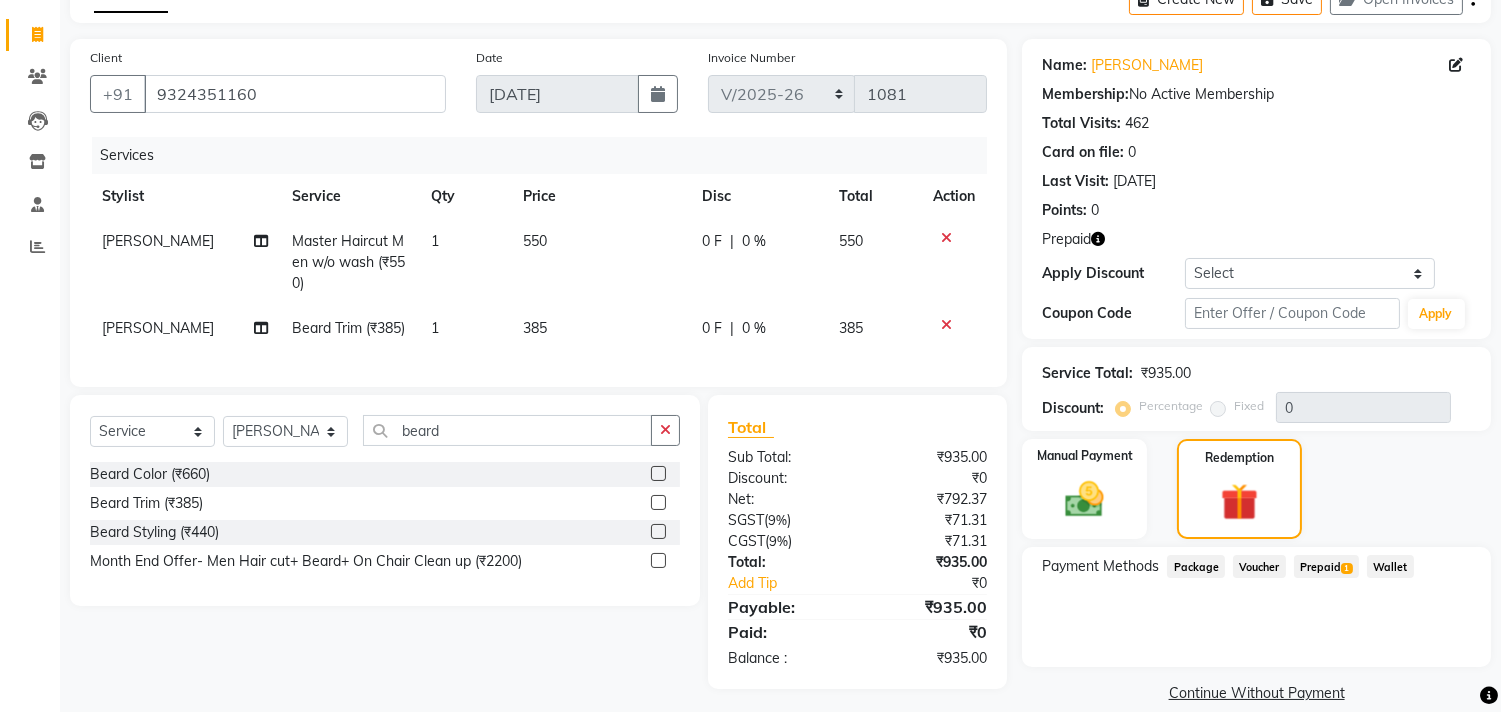 click on "Prepaid  1" 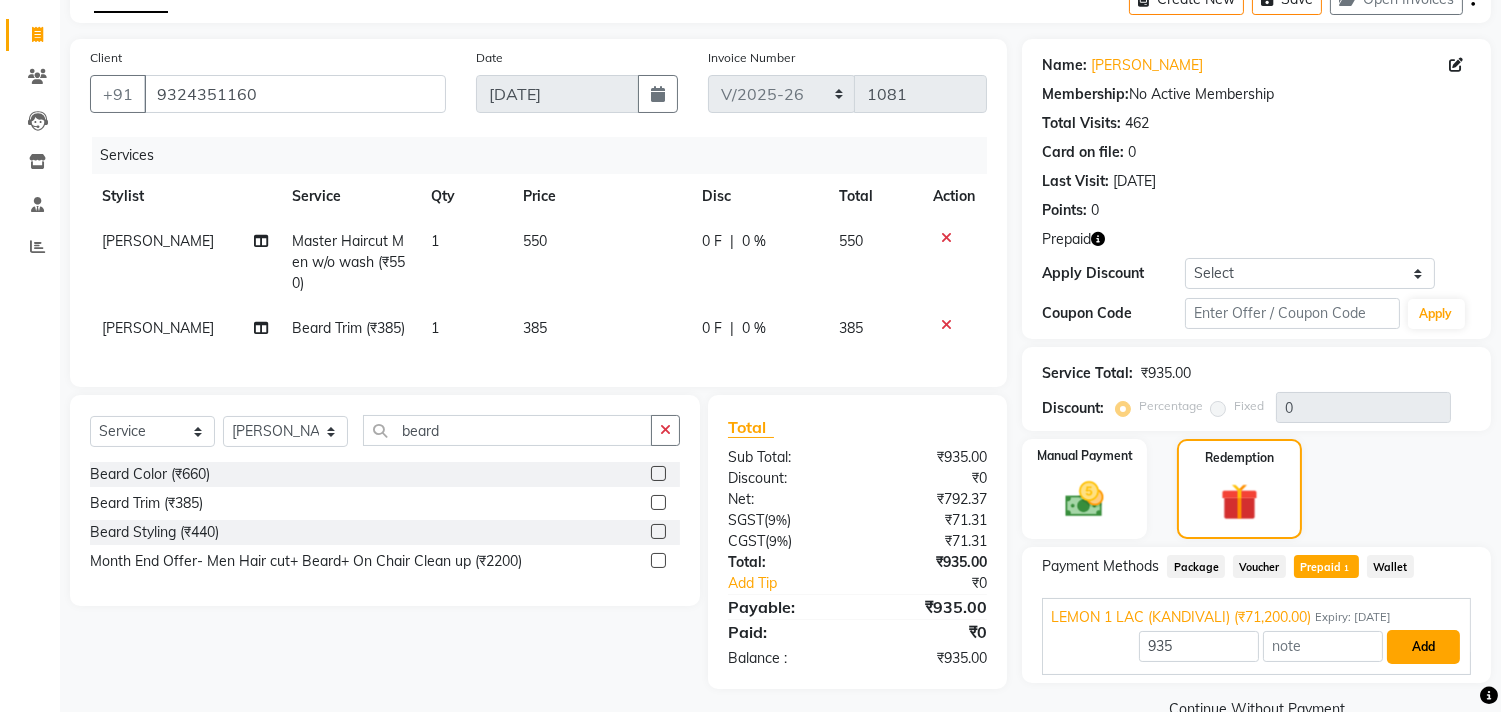click on "Add" at bounding box center (1423, 647) 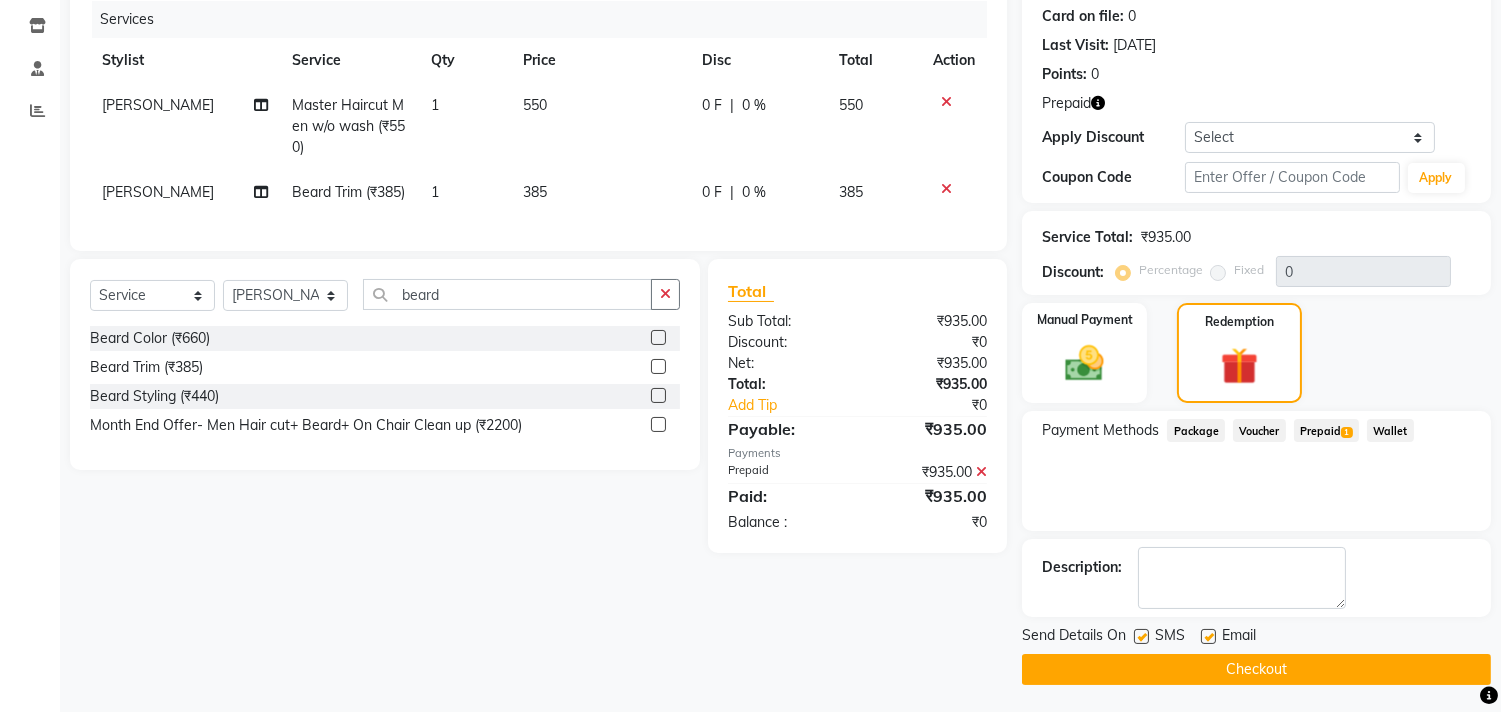 scroll, scrollTop: 248, scrollLeft: 0, axis: vertical 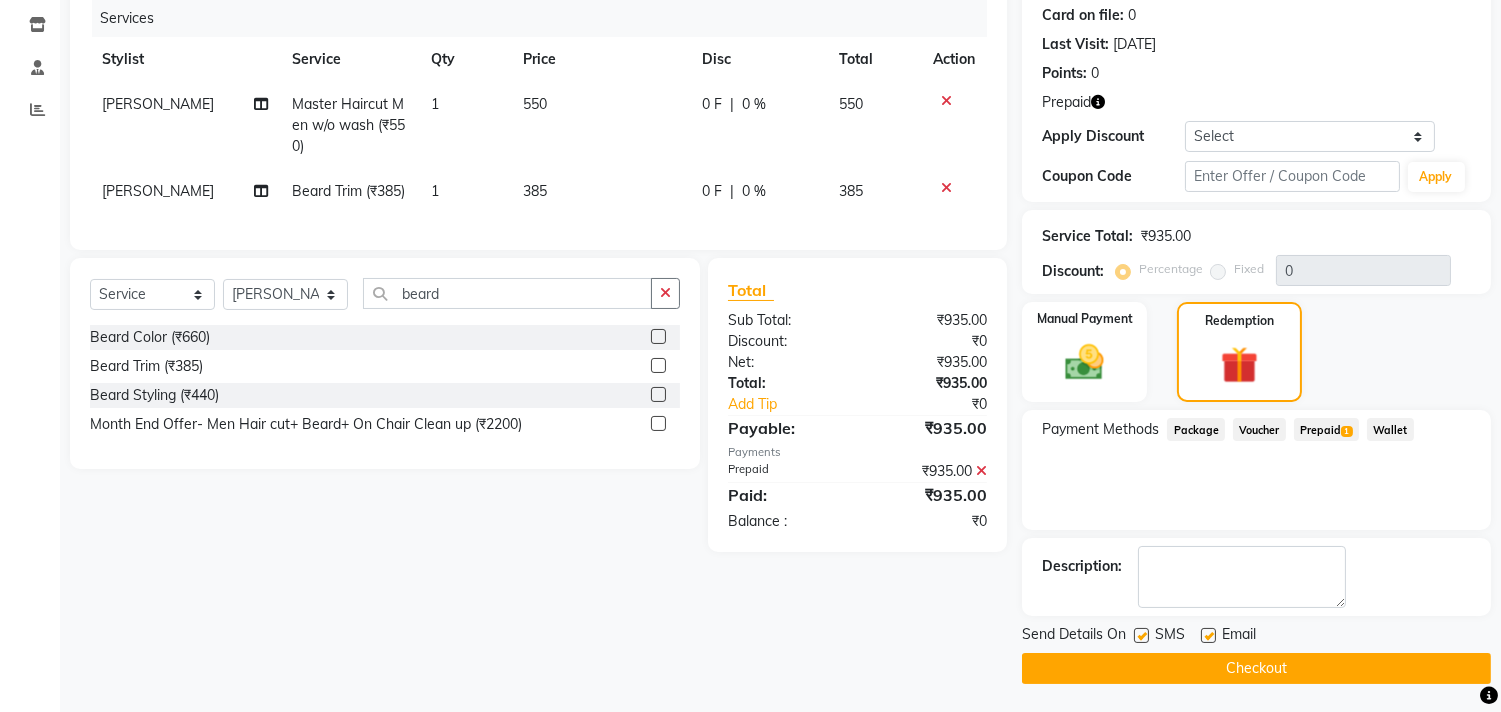 click on "Checkout" 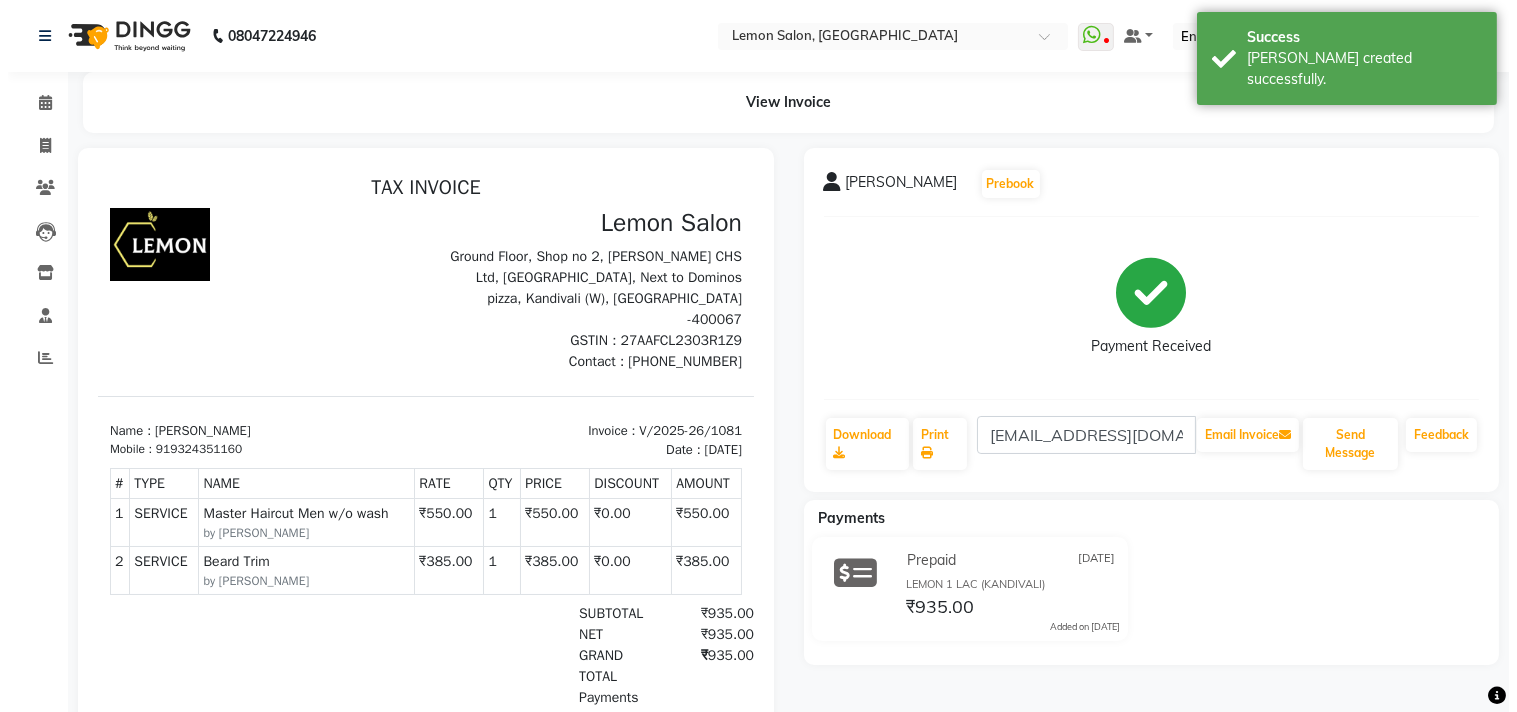 scroll, scrollTop: 0, scrollLeft: 0, axis: both 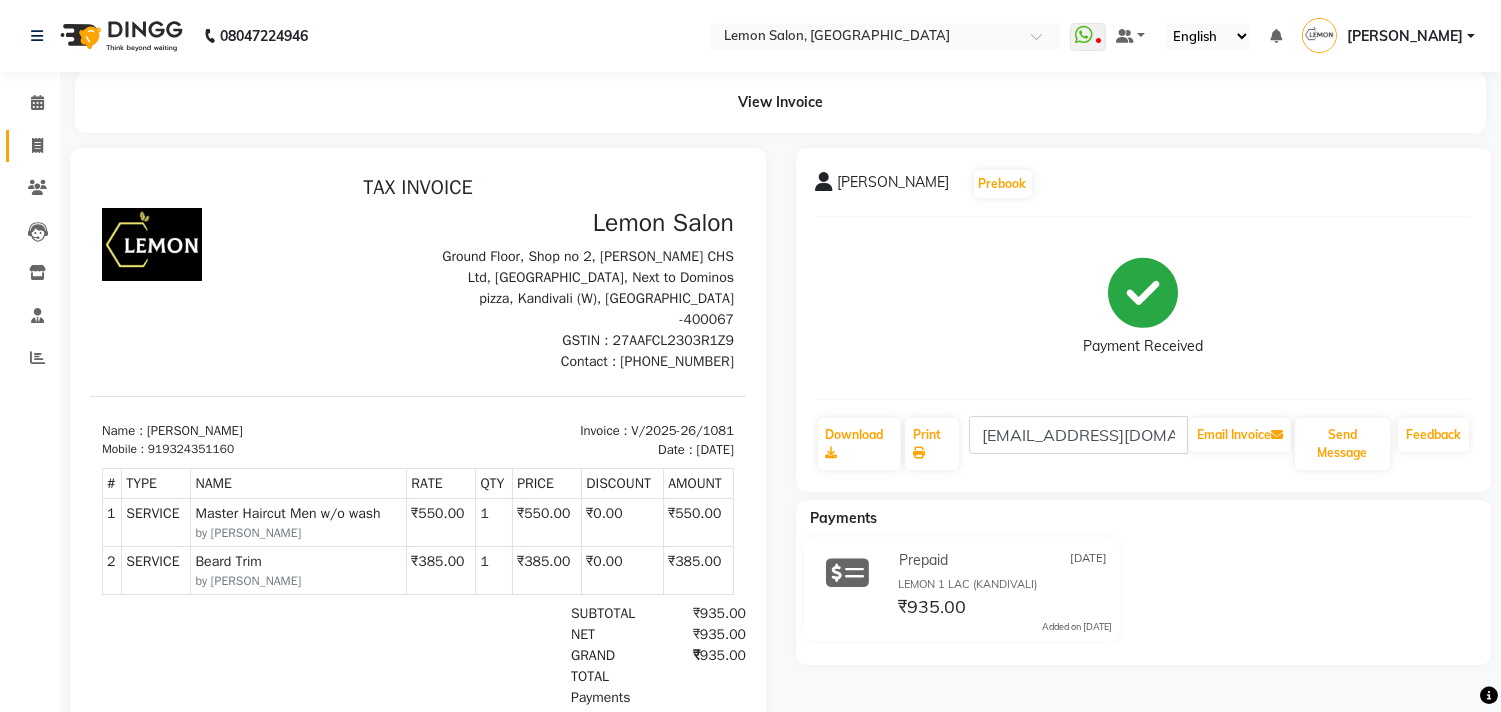 click on "Invoice" 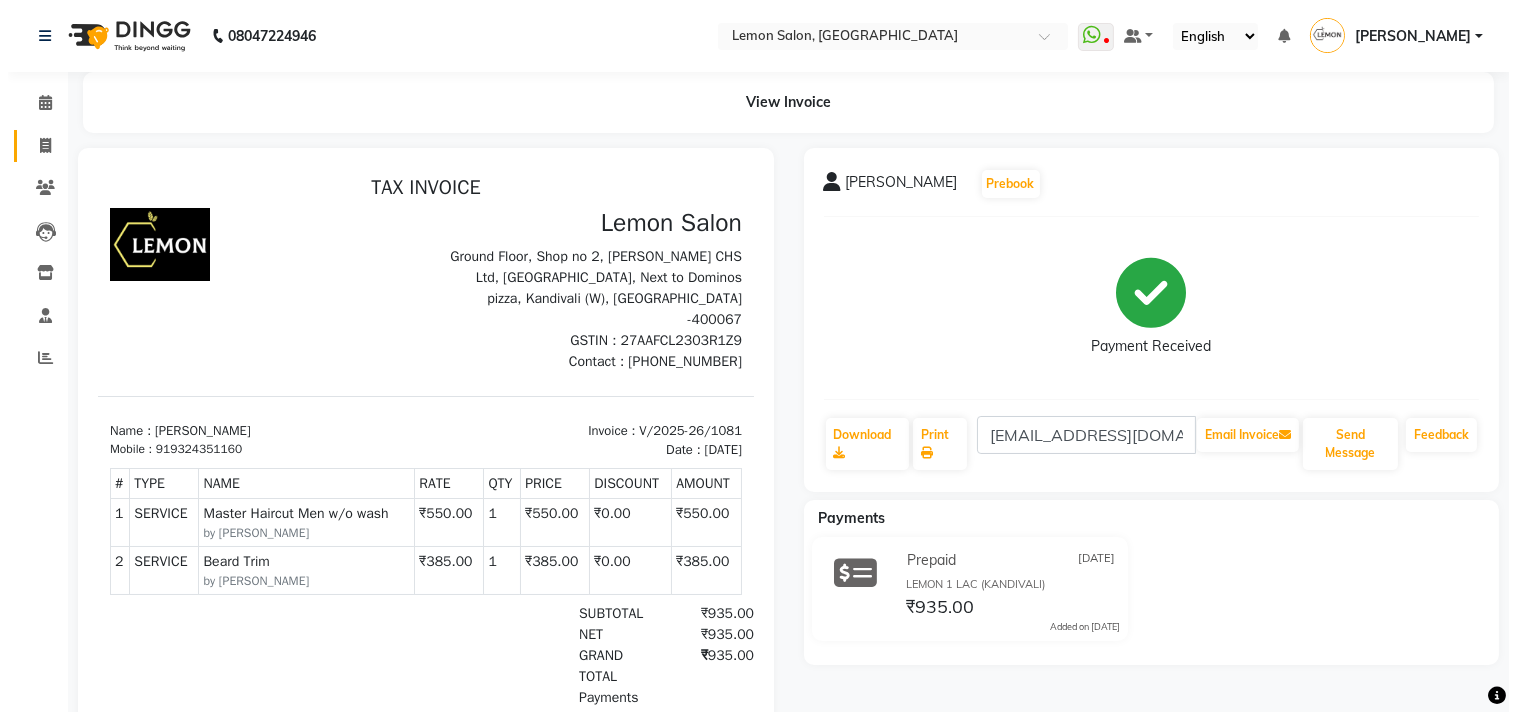 select on "service" 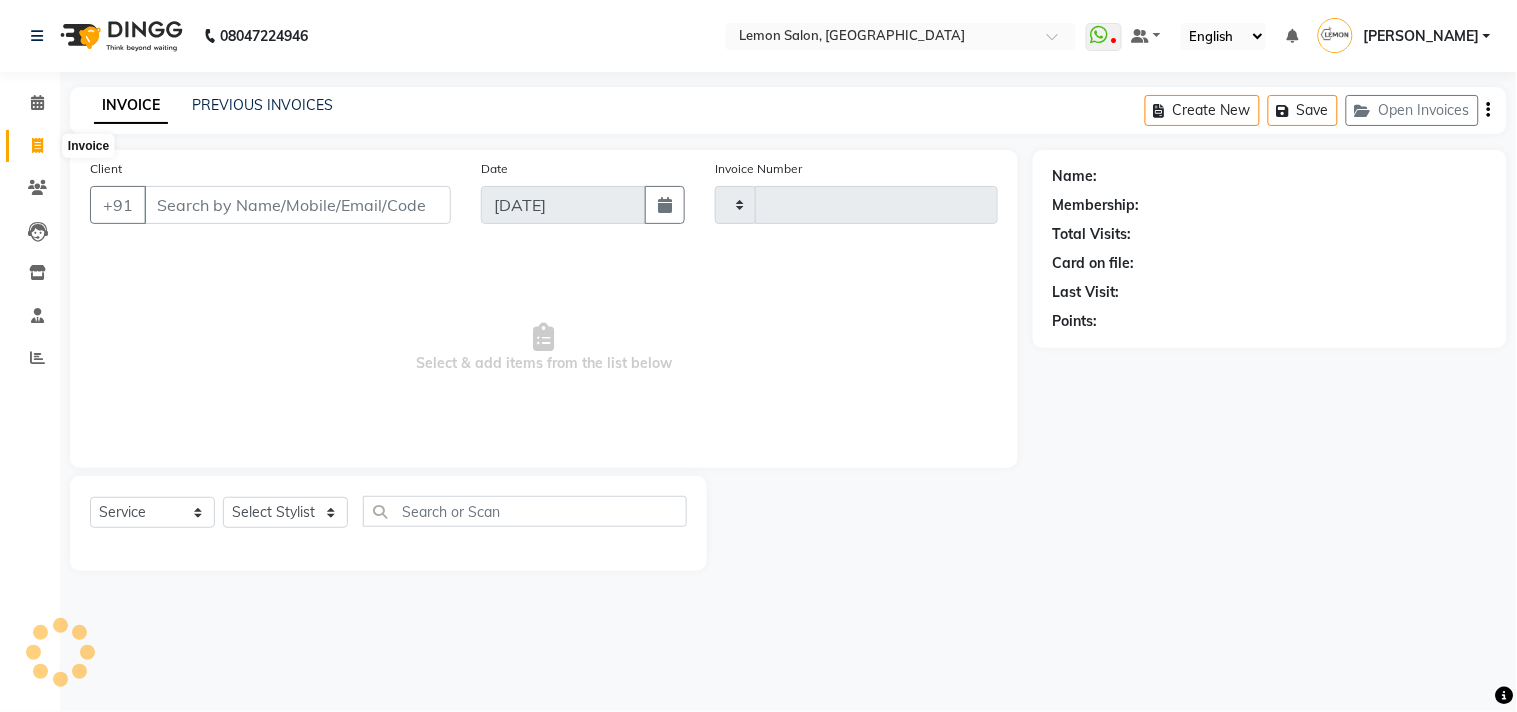 type on "1082" 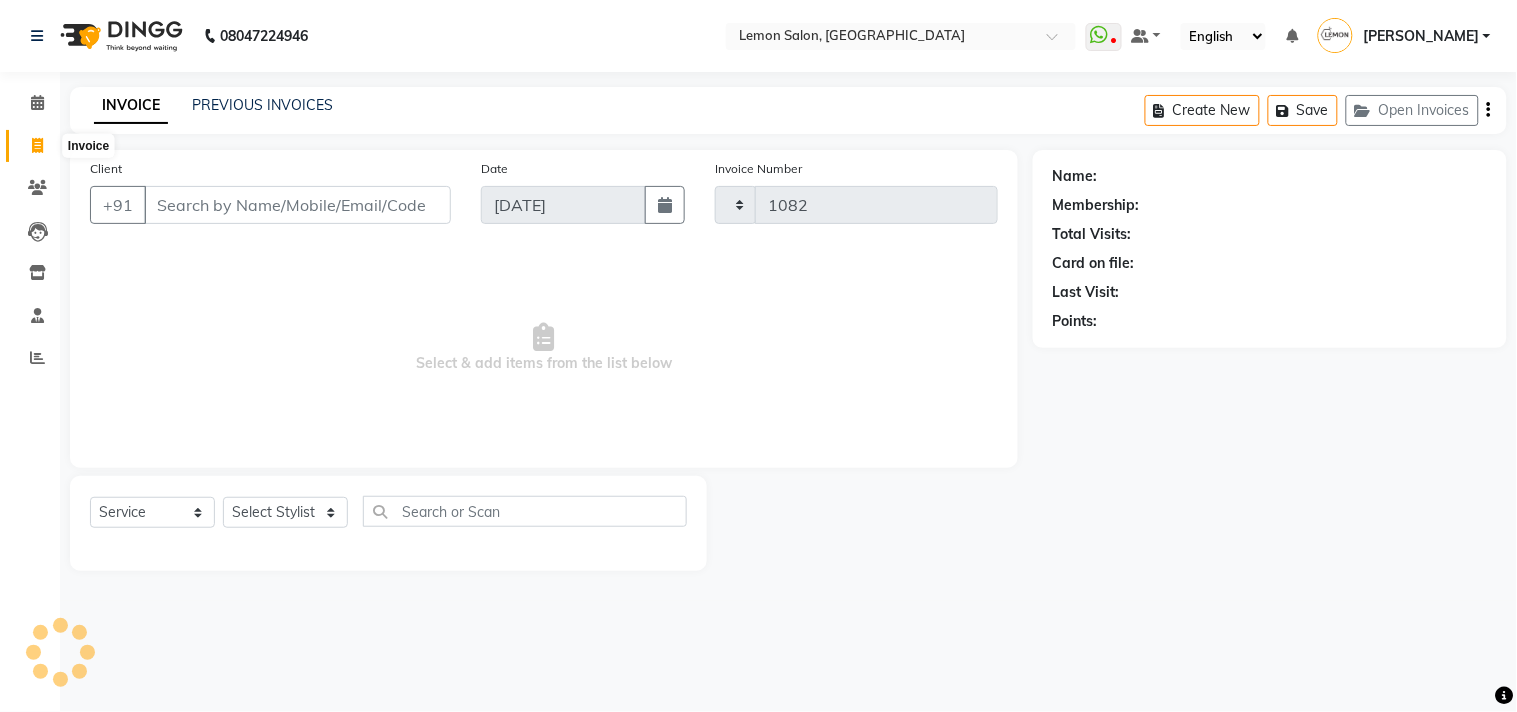 select on "569" 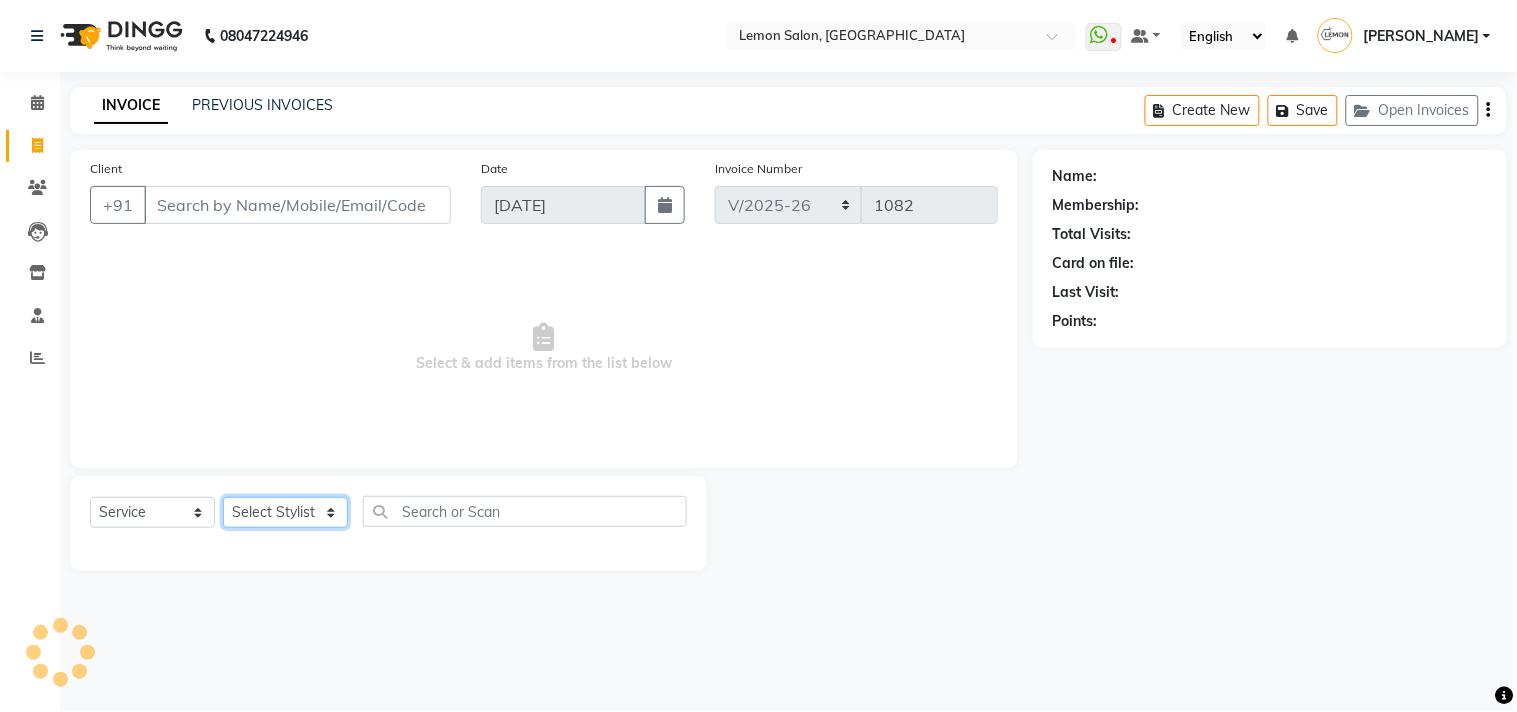 click on "Select Stylist" 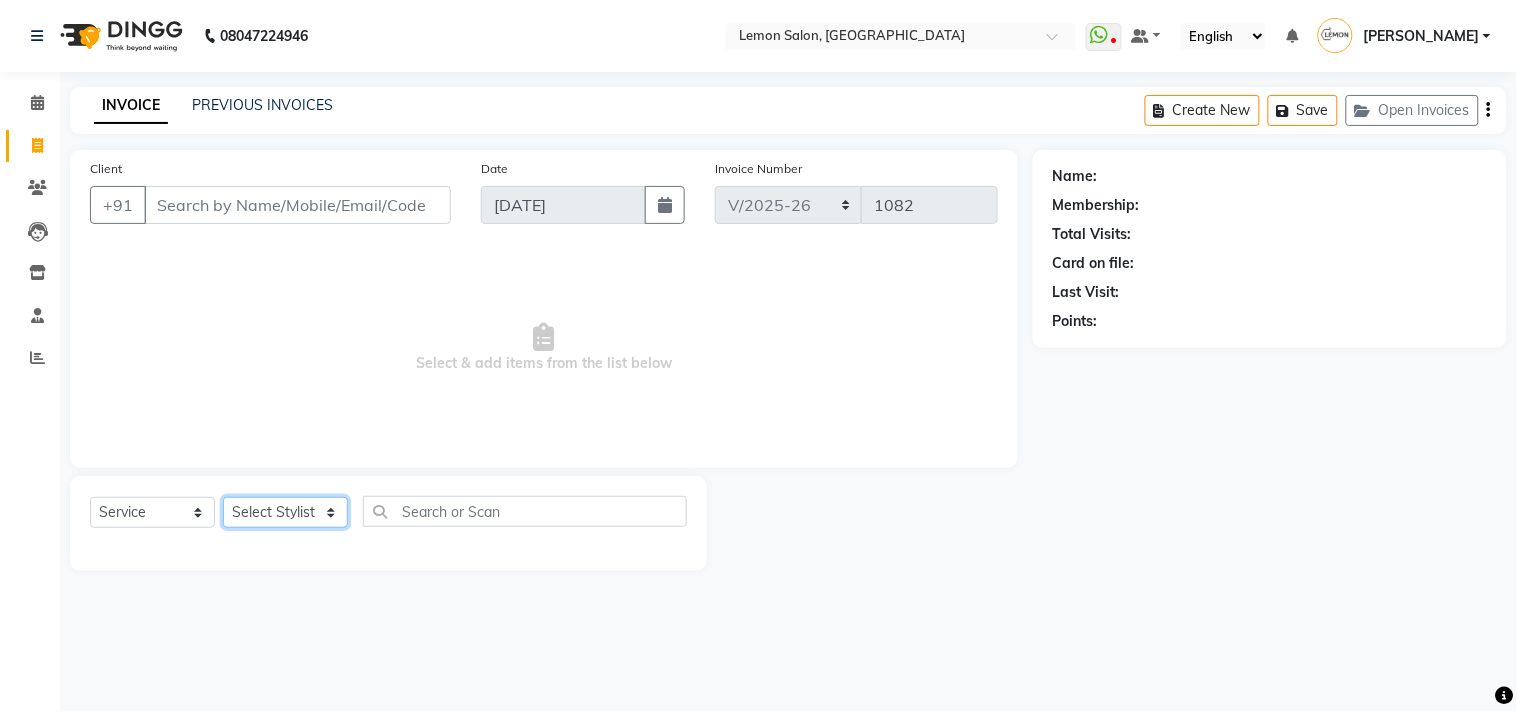 click on "Select Stylist [PERSON_NAME] DC [PERSON_NAME] [PERSON_NAME] [PERSON_NAME] [PERSON_NAME] [PERSON_NAME] Kandivali [PERSON_NAME] [PERSON_NAME]" 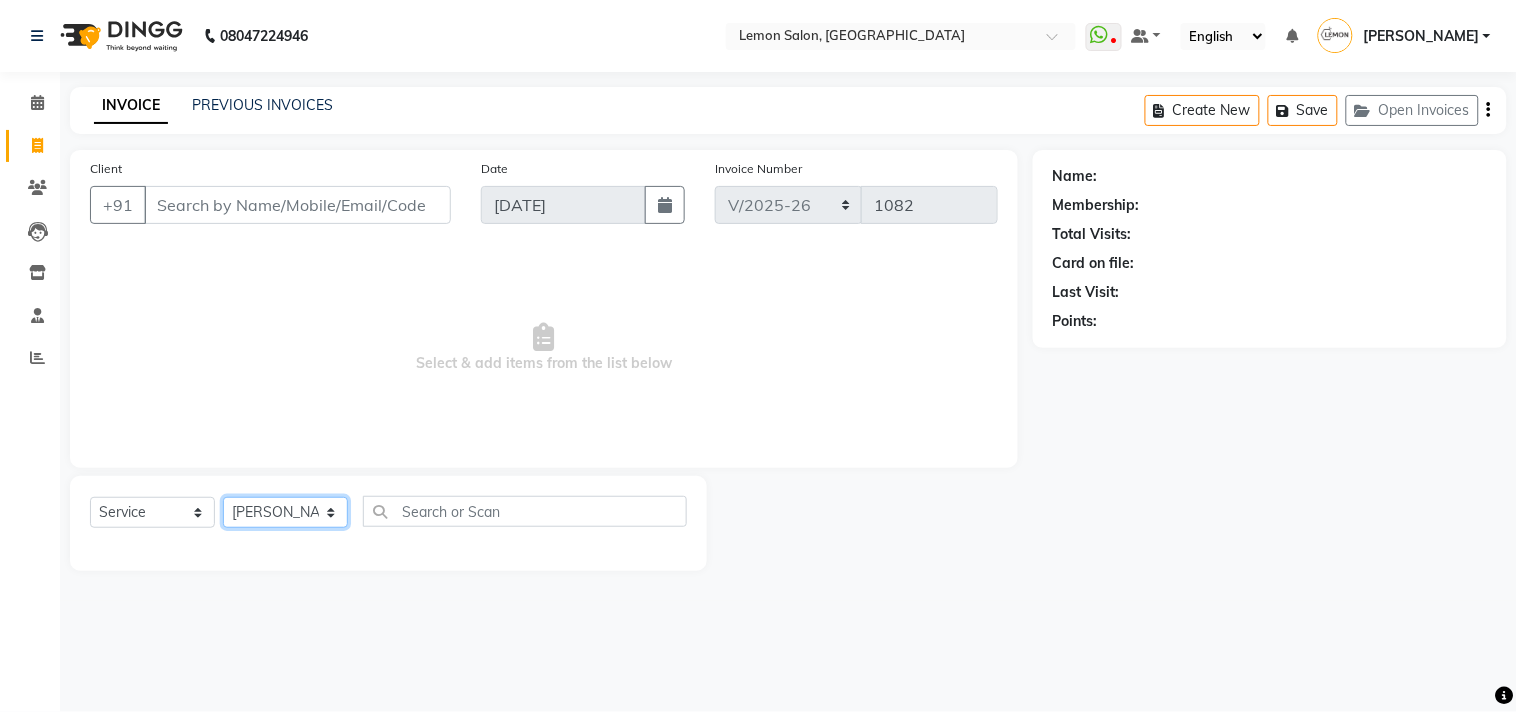 click on "Select Stylist [PERSON_NAME] DC [PERSON_NAME] [PERSON_NAME] [PERSON_NAME] [PERSON_NAME] [PERSON_NAME] Kandivali [PERSON_NAME] [PERSON_NAME]" 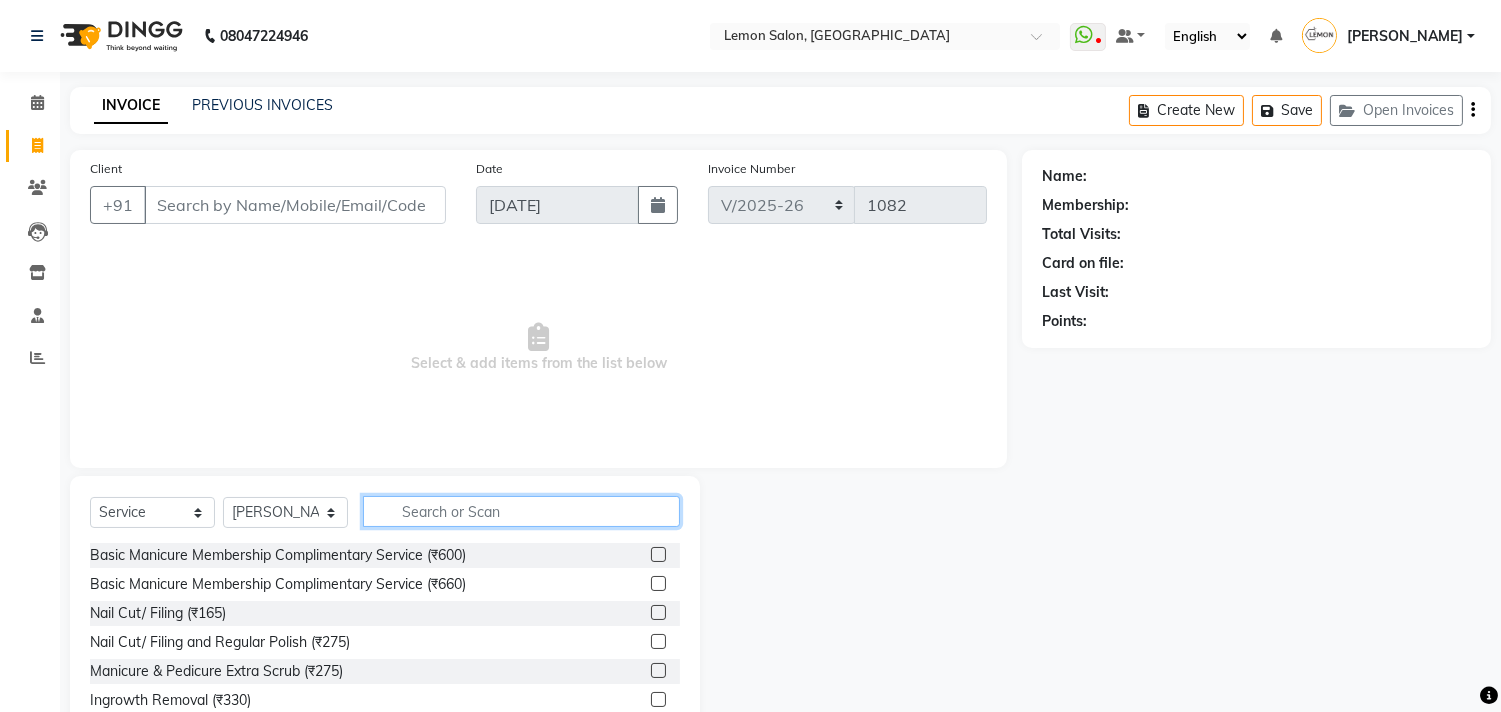 click 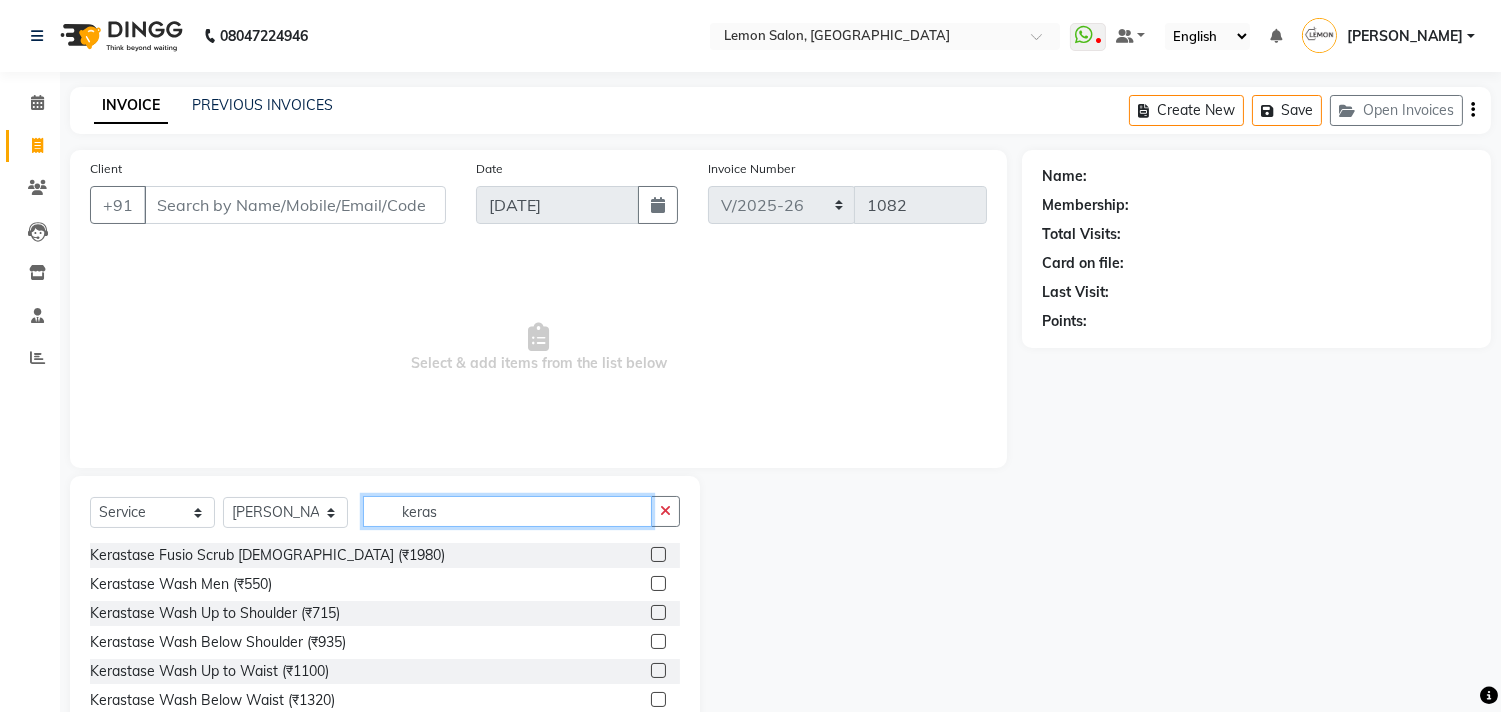 type on "keras" 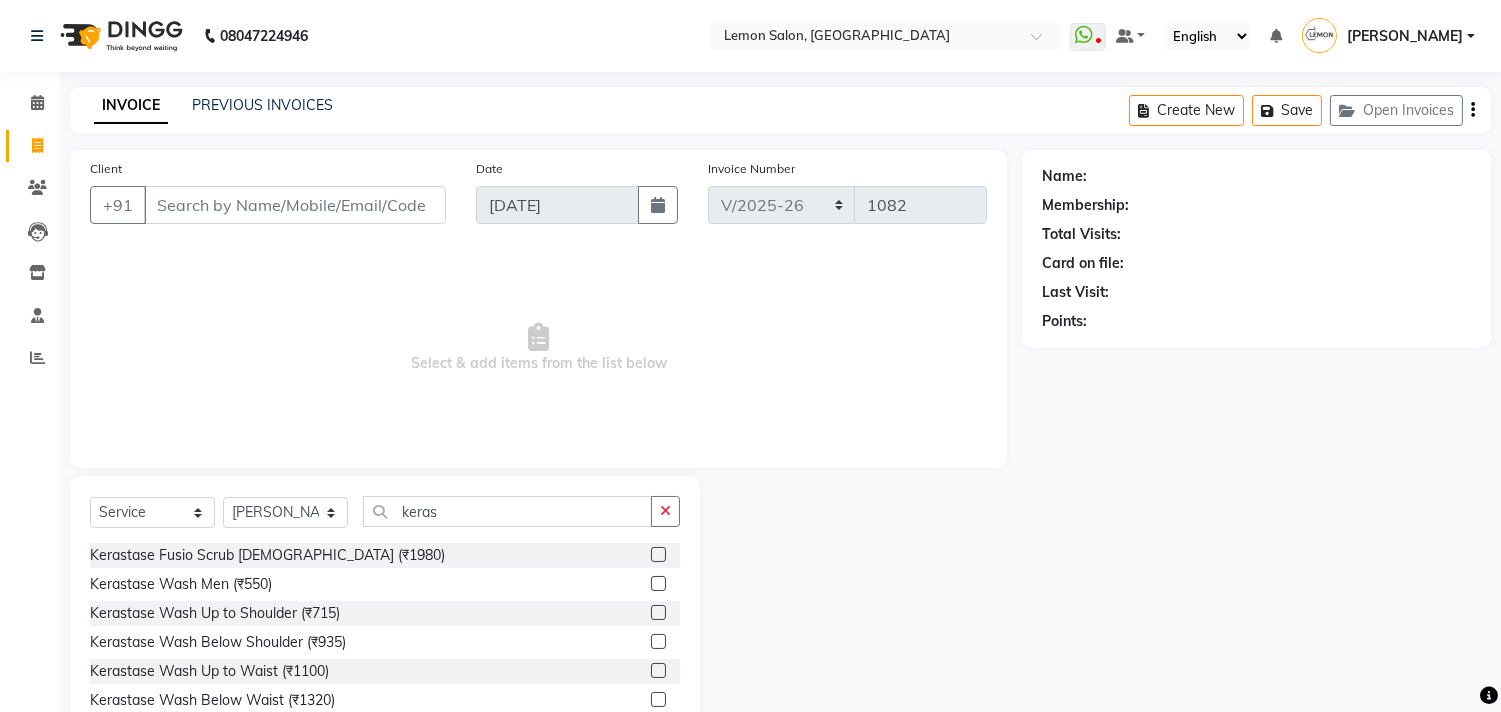 click 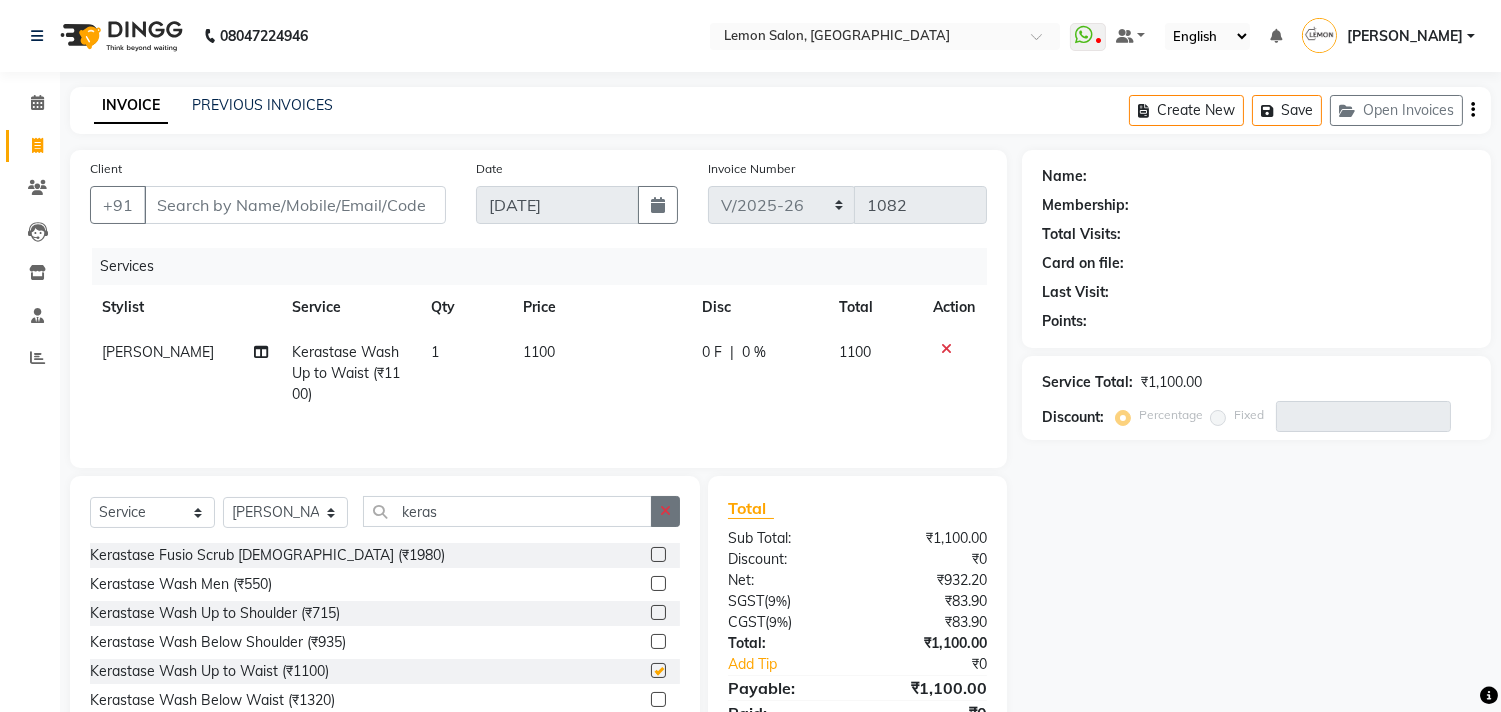 checkbox on "false" 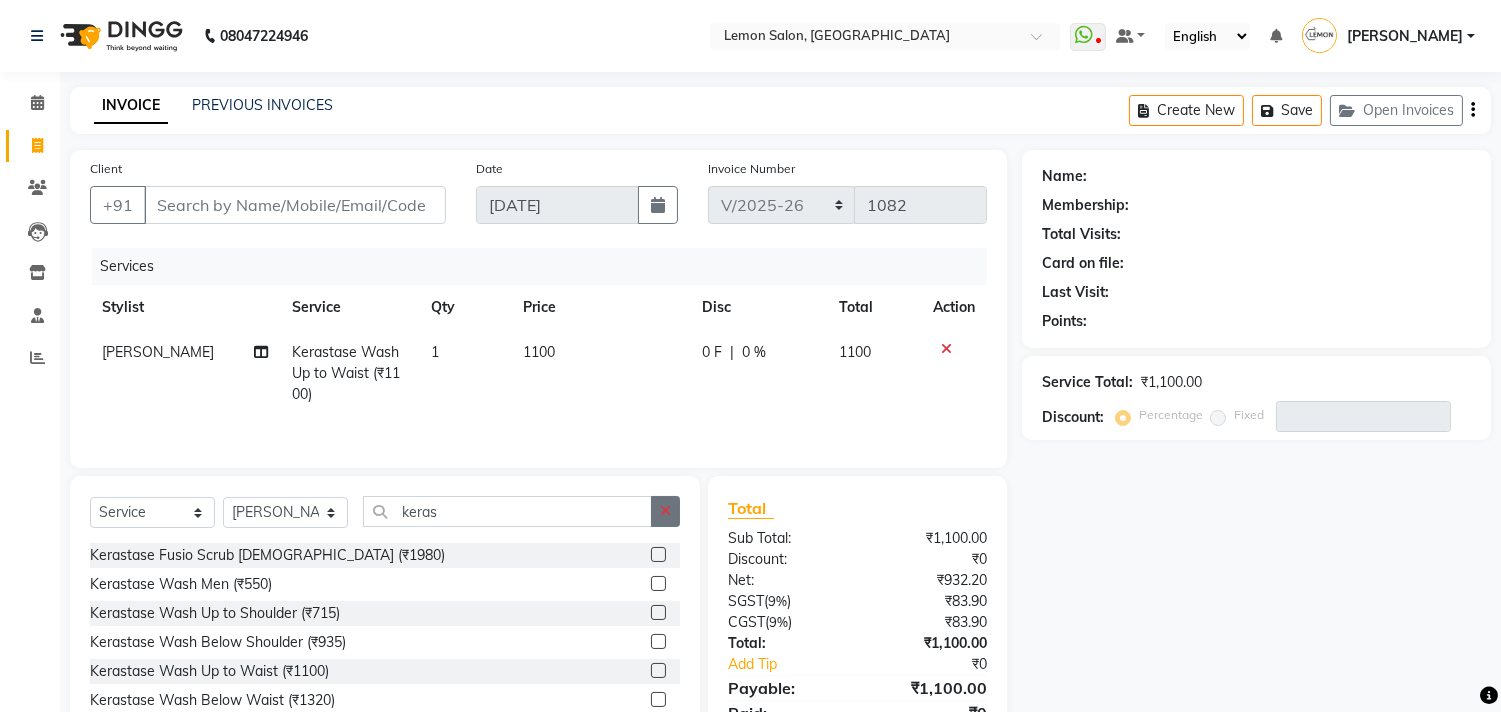 click 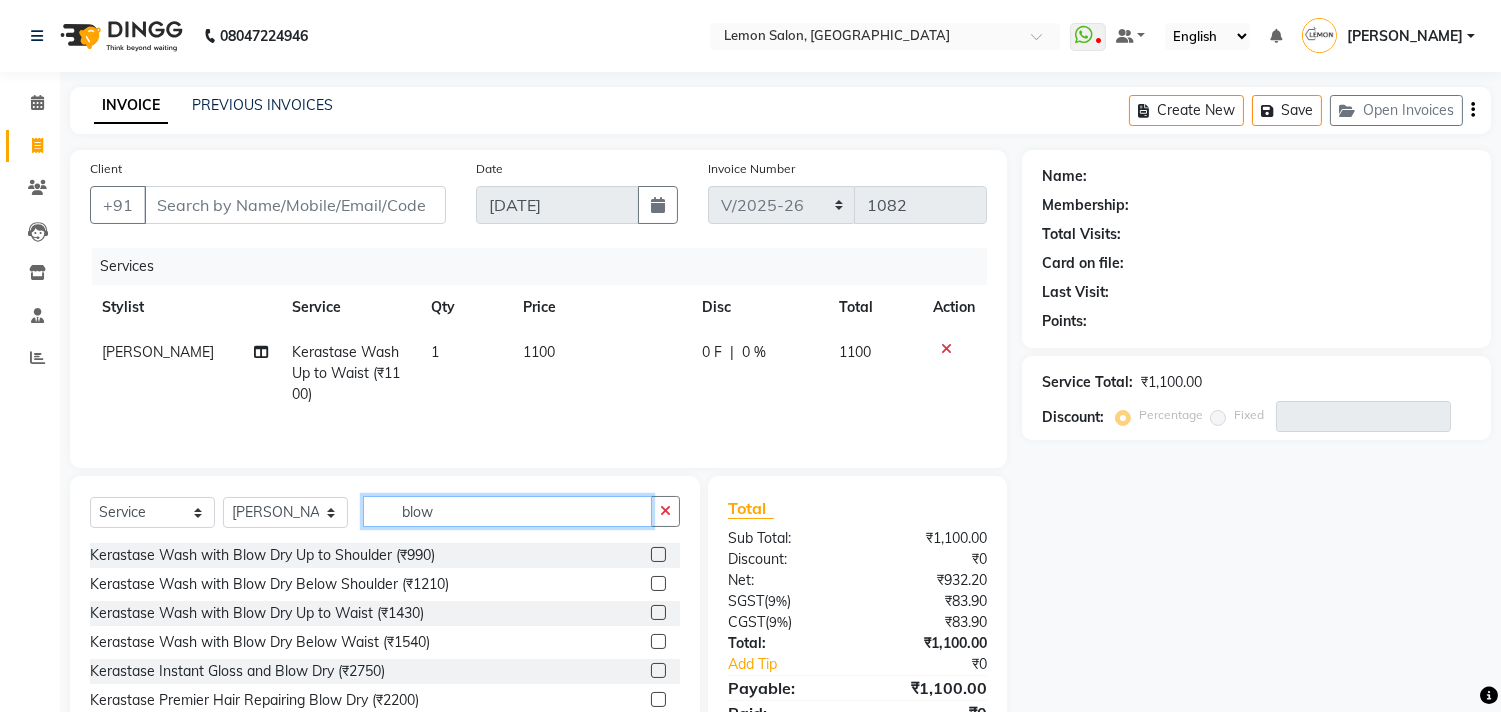 type on "blow" 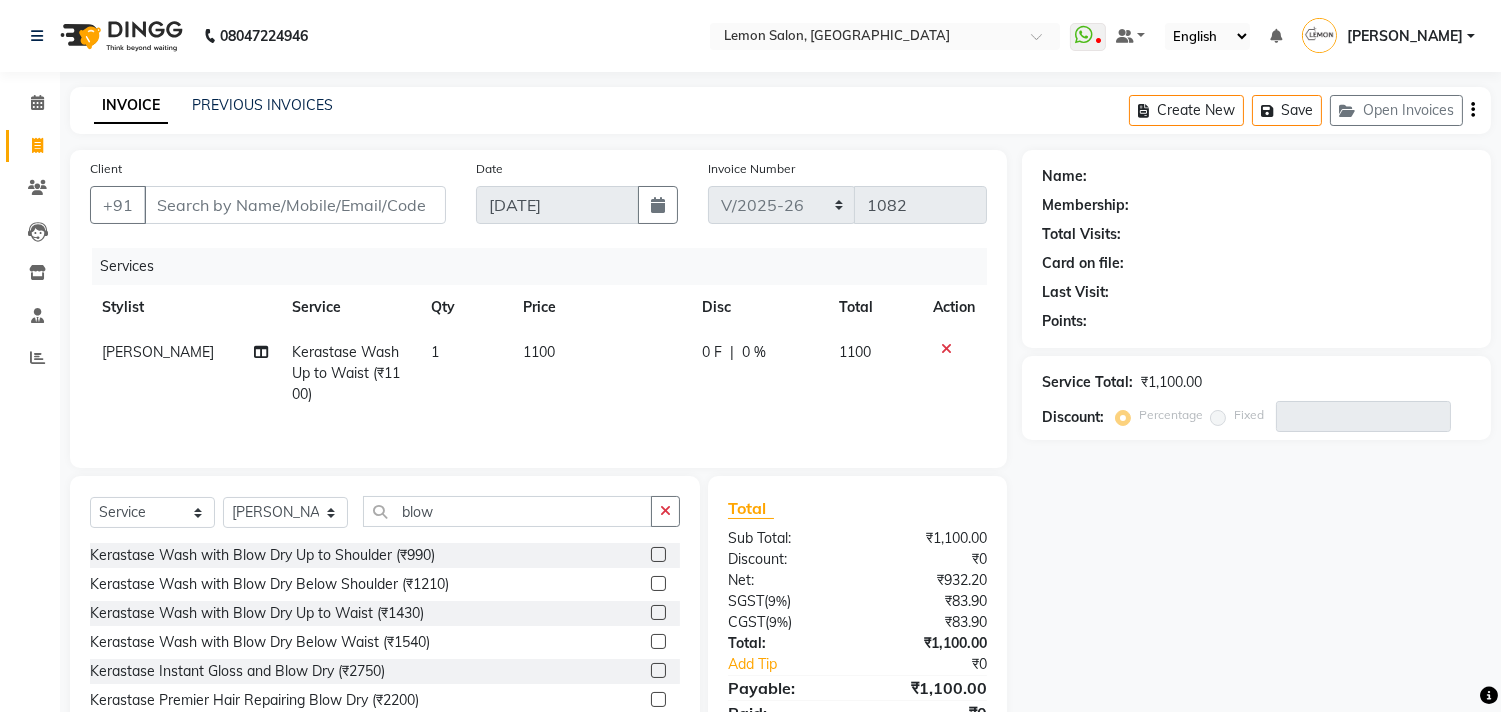 click 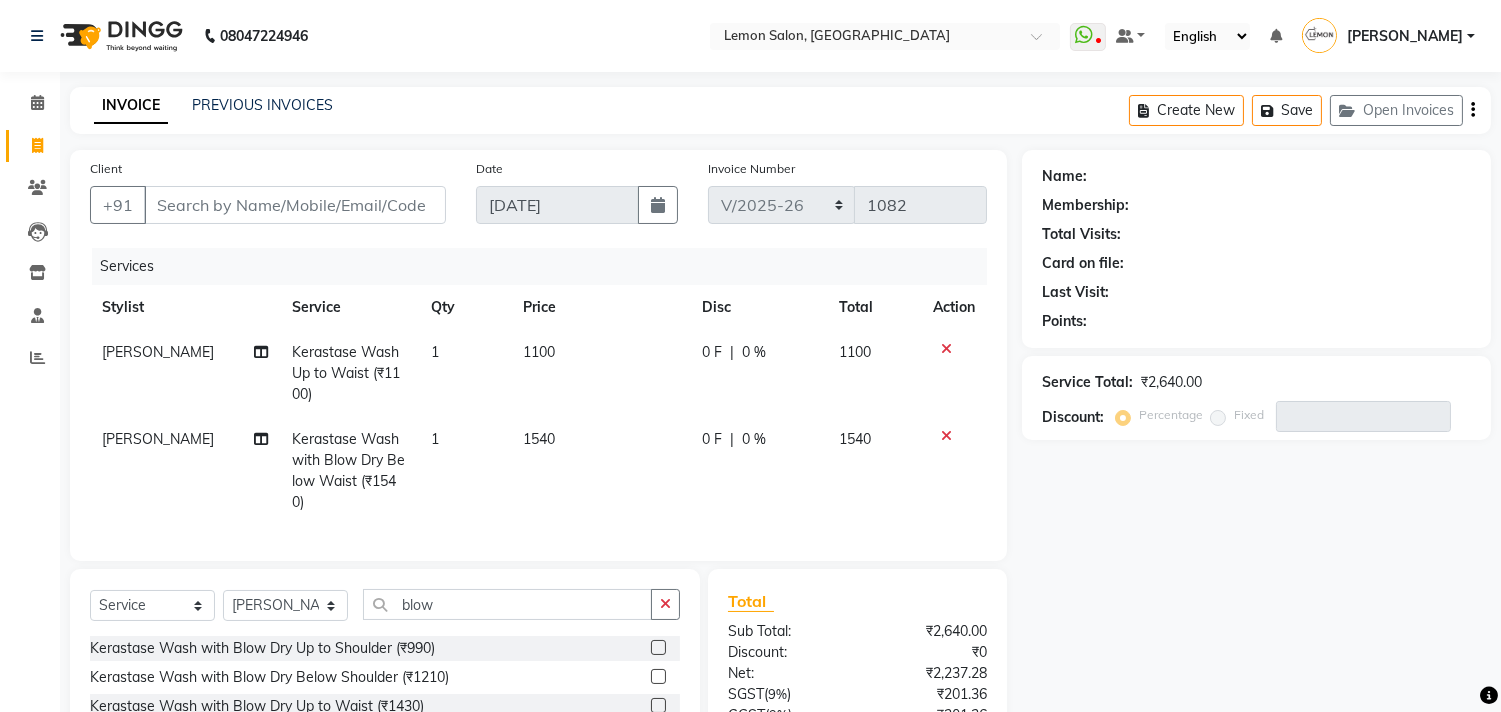 checkbox on "false" 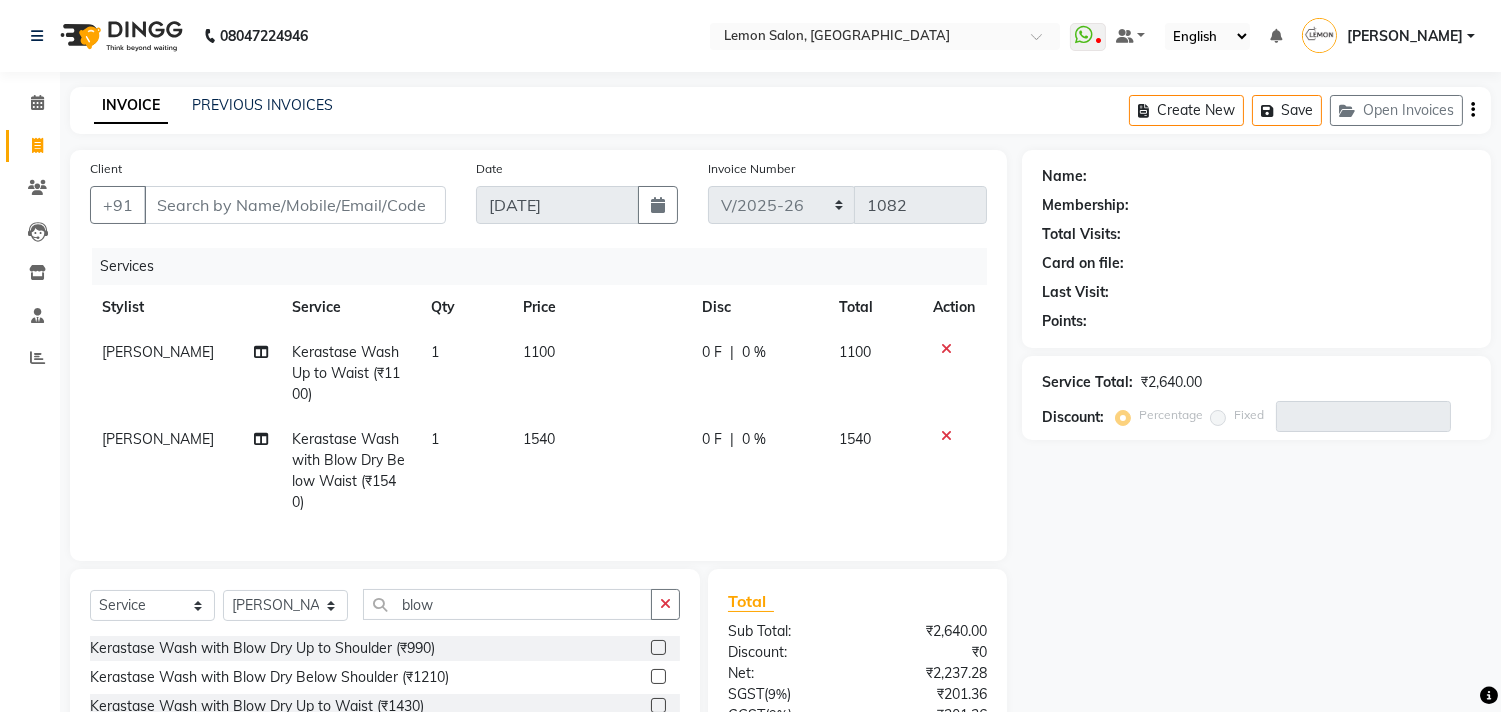 click 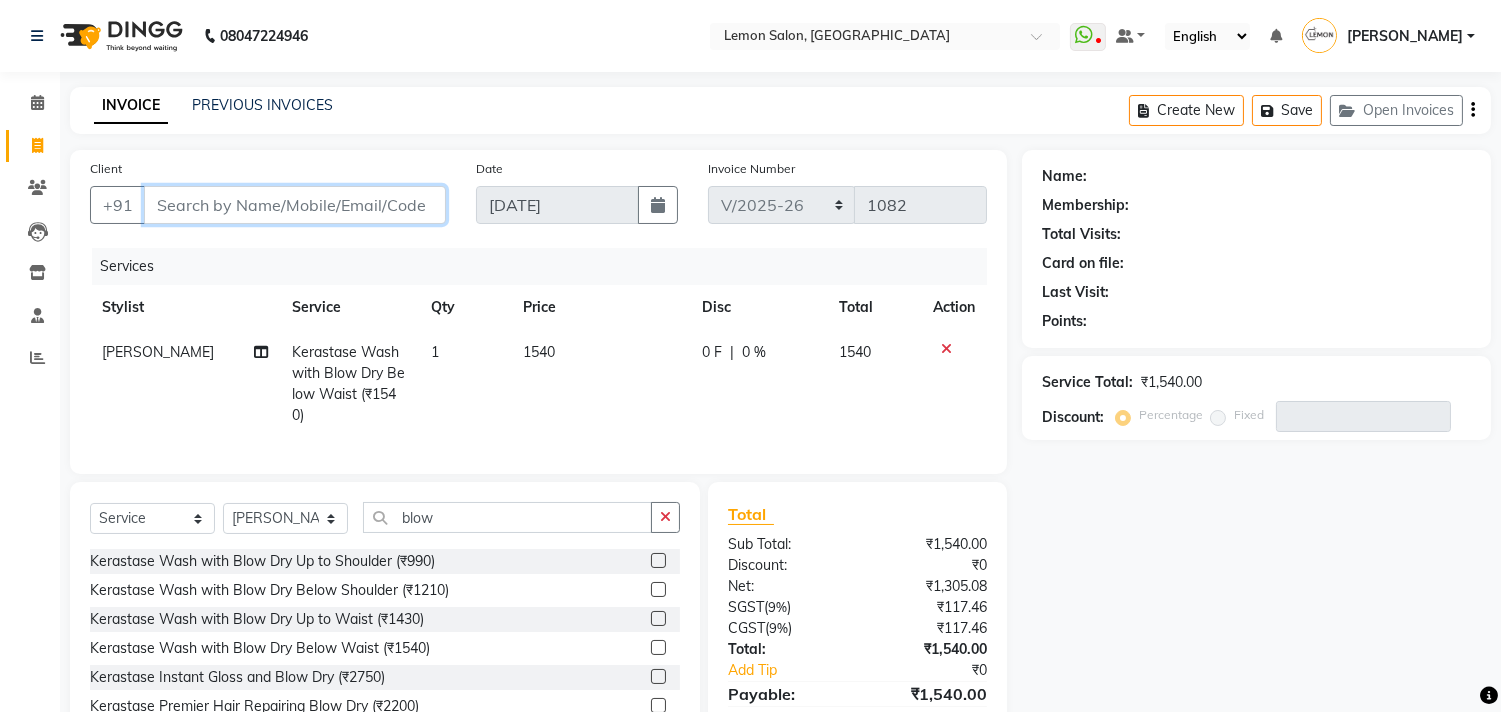 click on "Client" at bounding box center (295, 205) 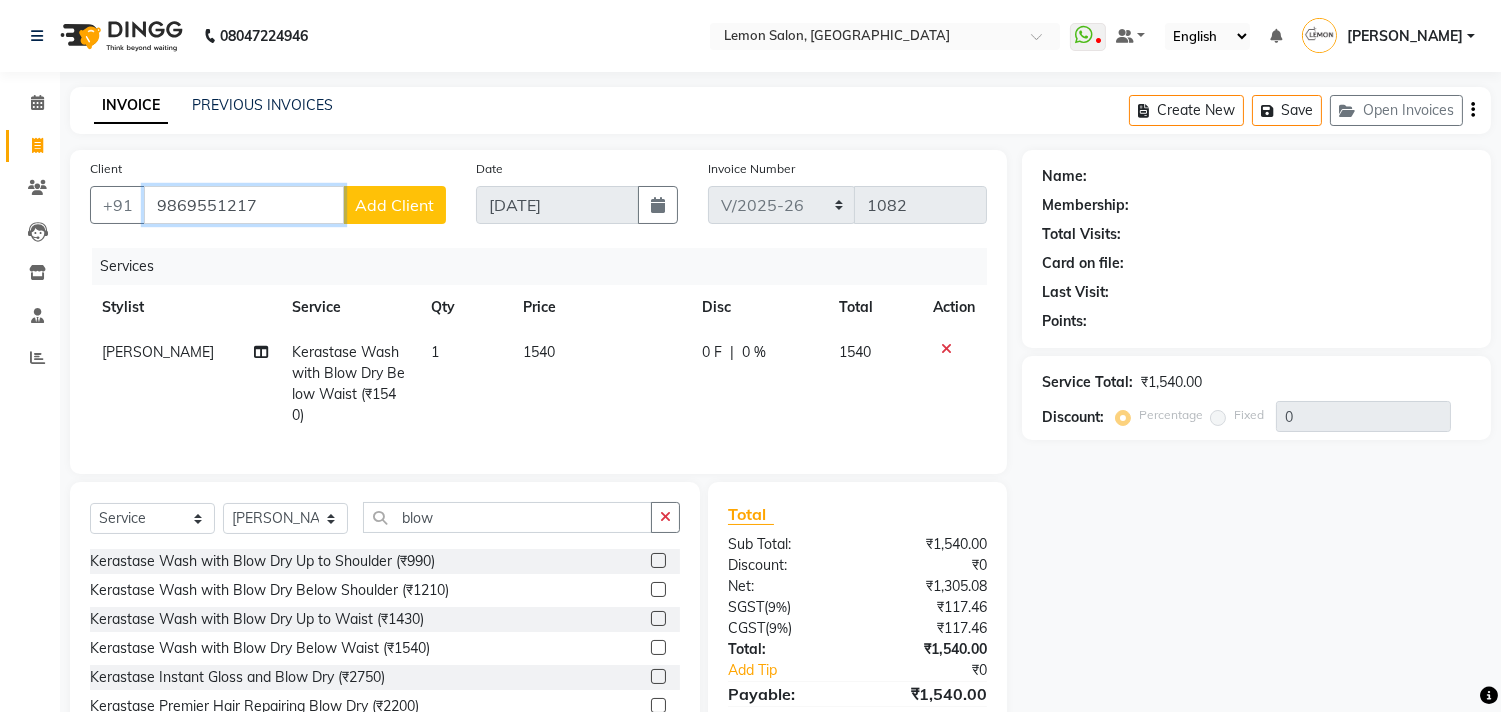 type on "9869551217" 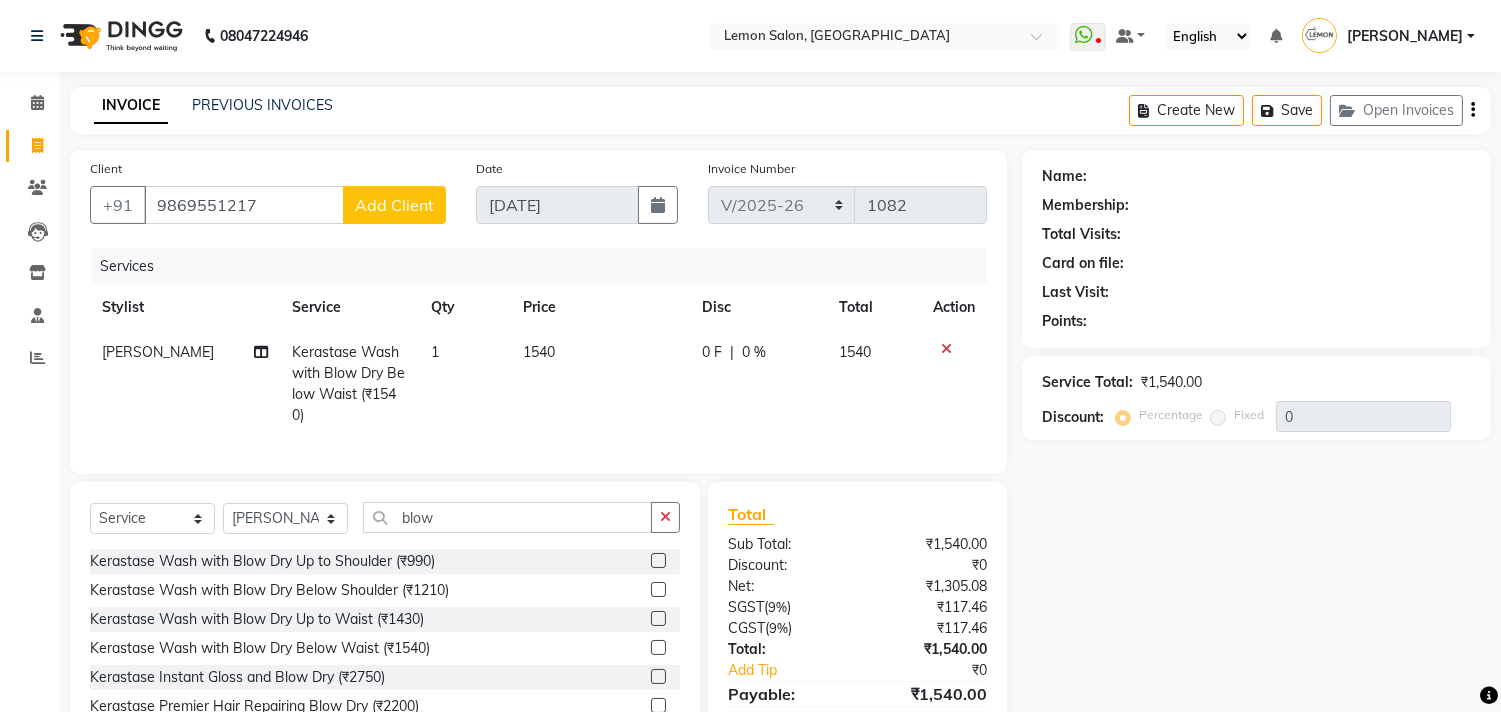 click on "Add Client" 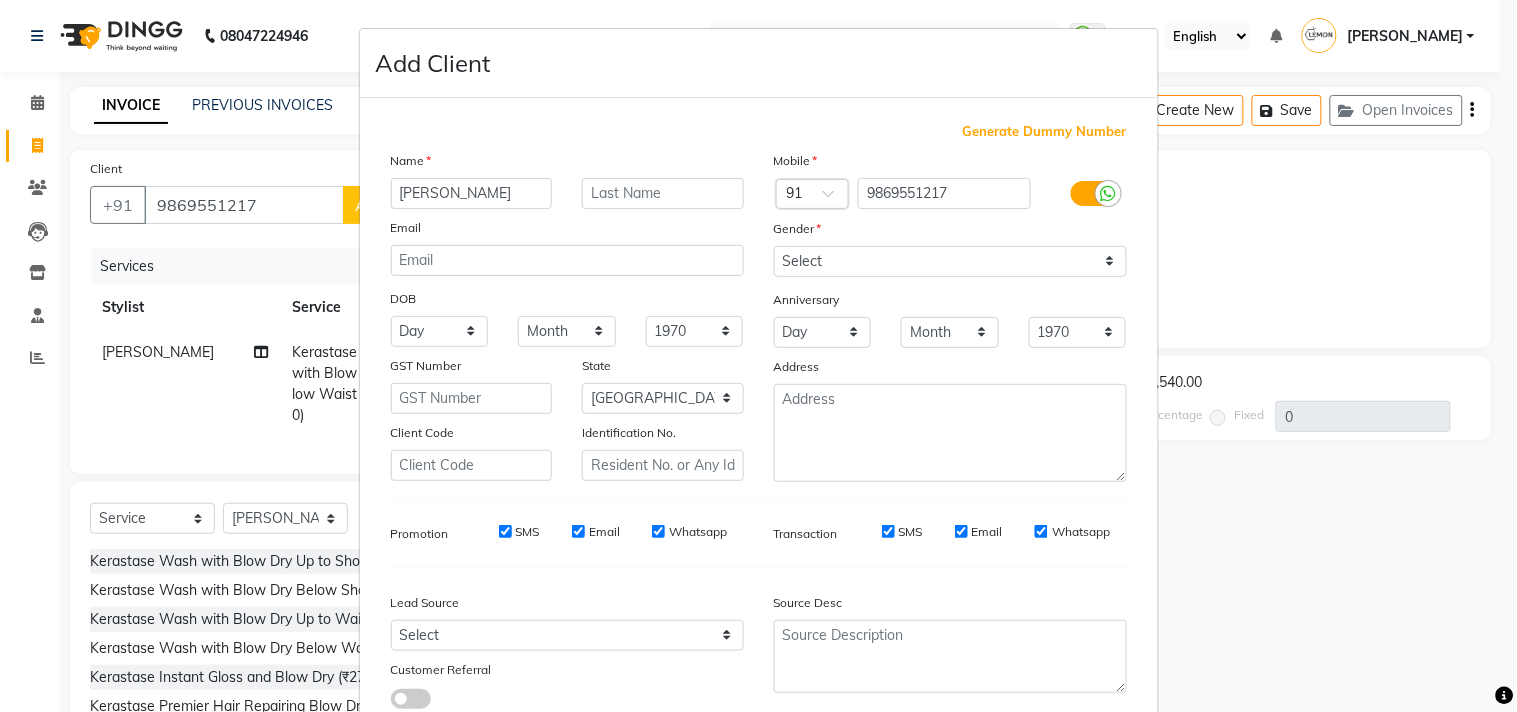 type on "Niki" 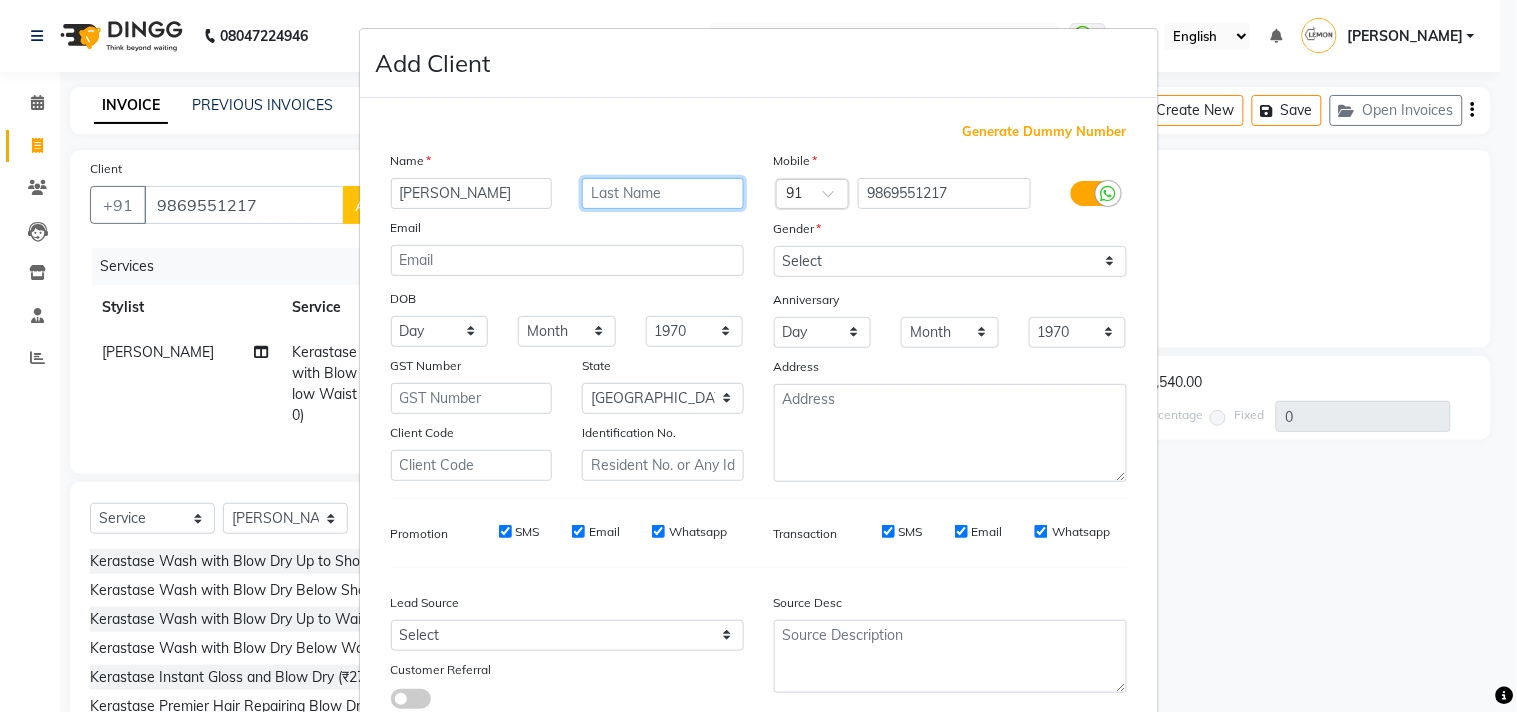 click at bounding box center (663, 193) 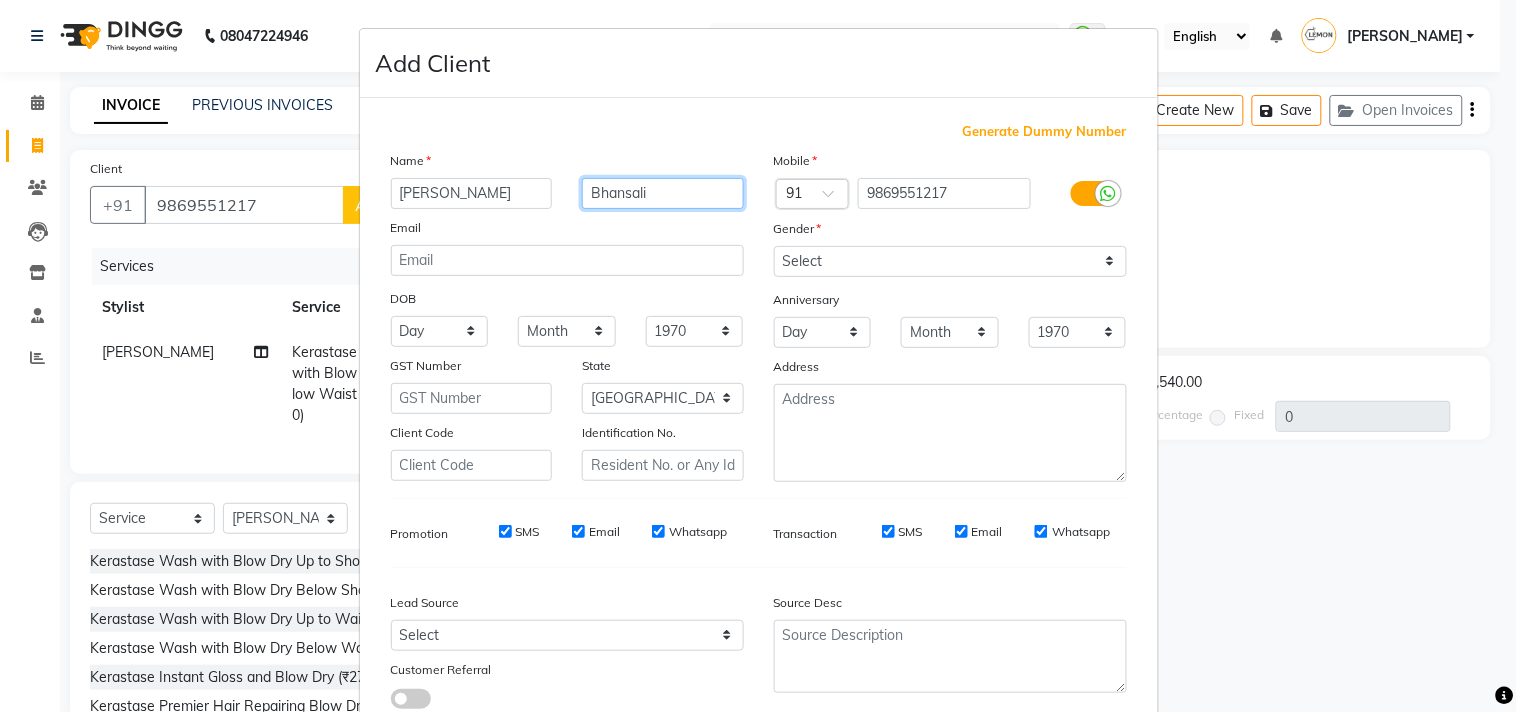 type on "Bhansali" 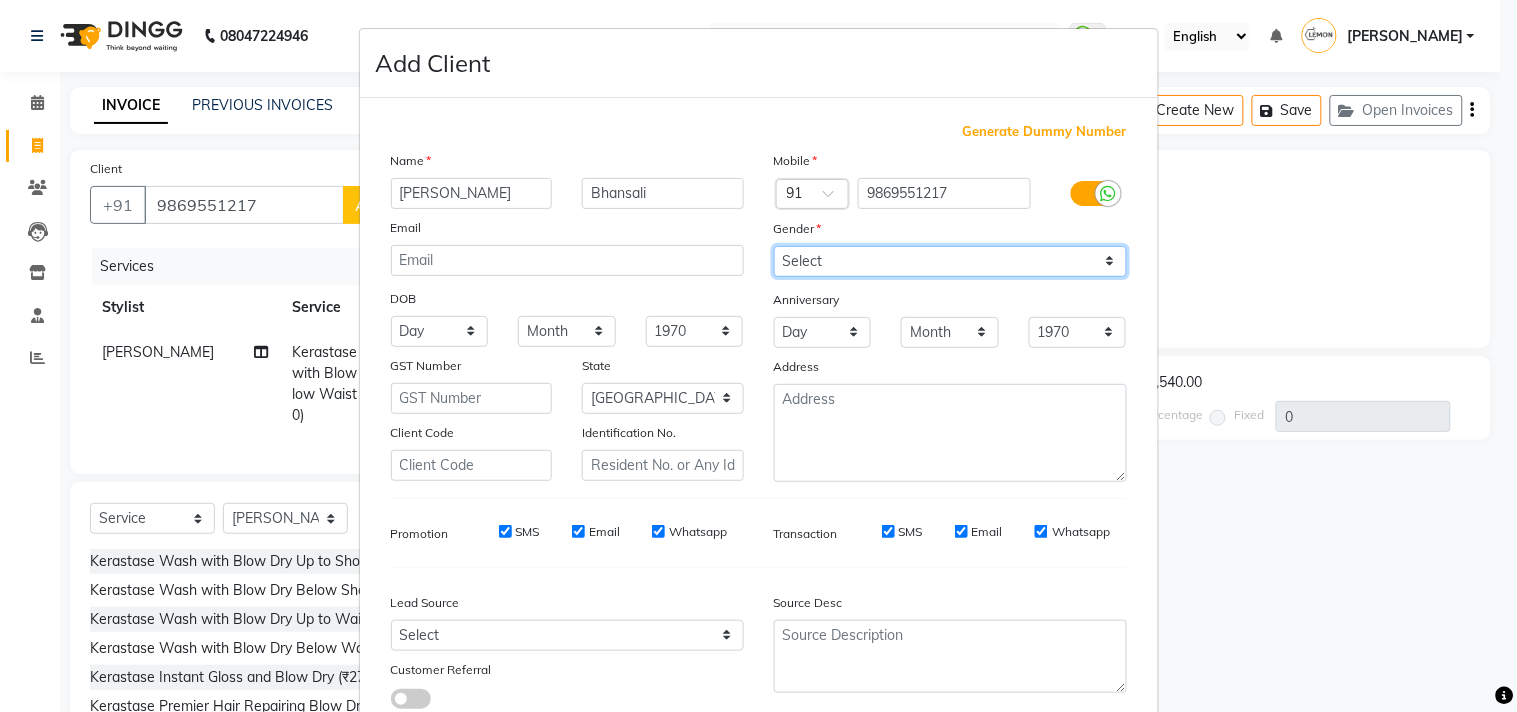 click on "Select Male Female Other Prefer Not To Say" at bounding box center [950, 261] 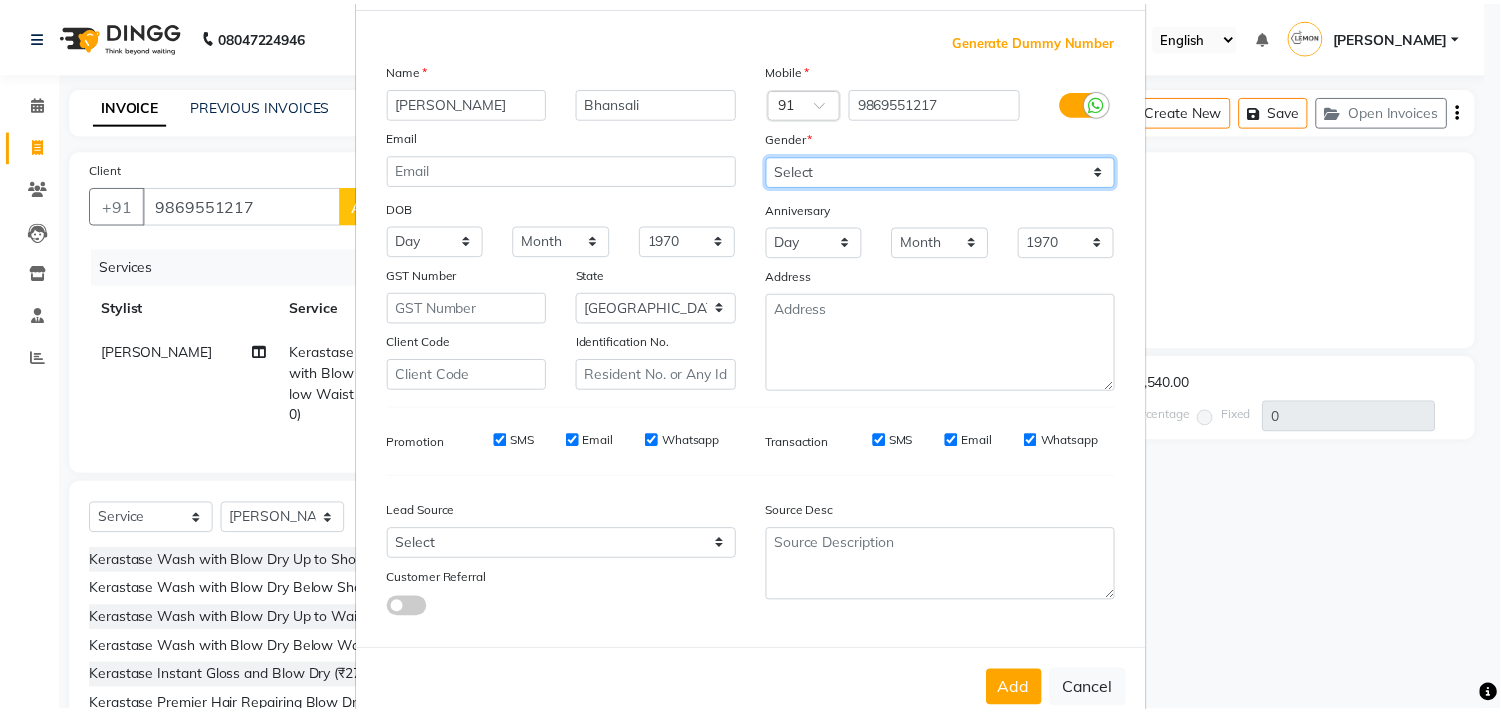 scroll, scrollTop: 138, scrollLeft: 0, axis: vertical 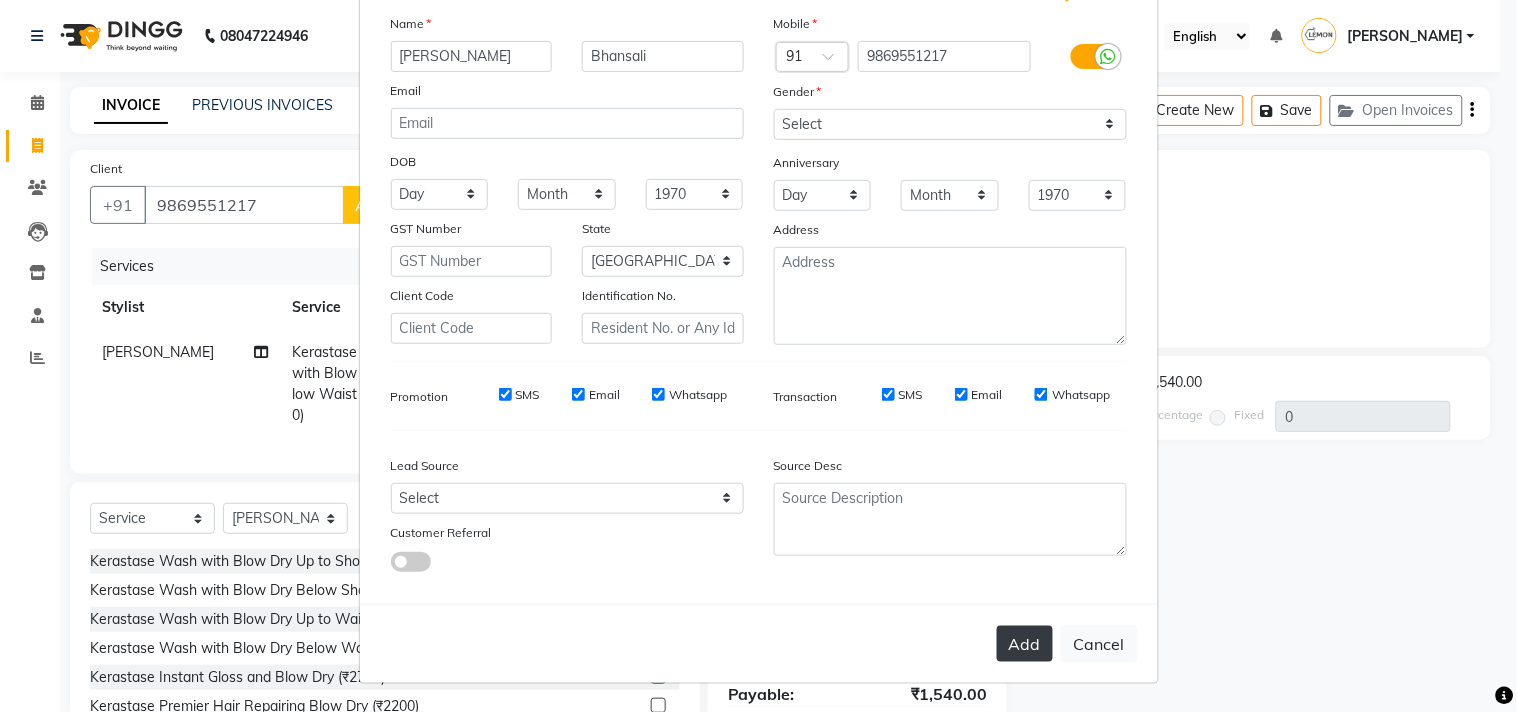 click on "Add" at bounding box center (1025, 644) 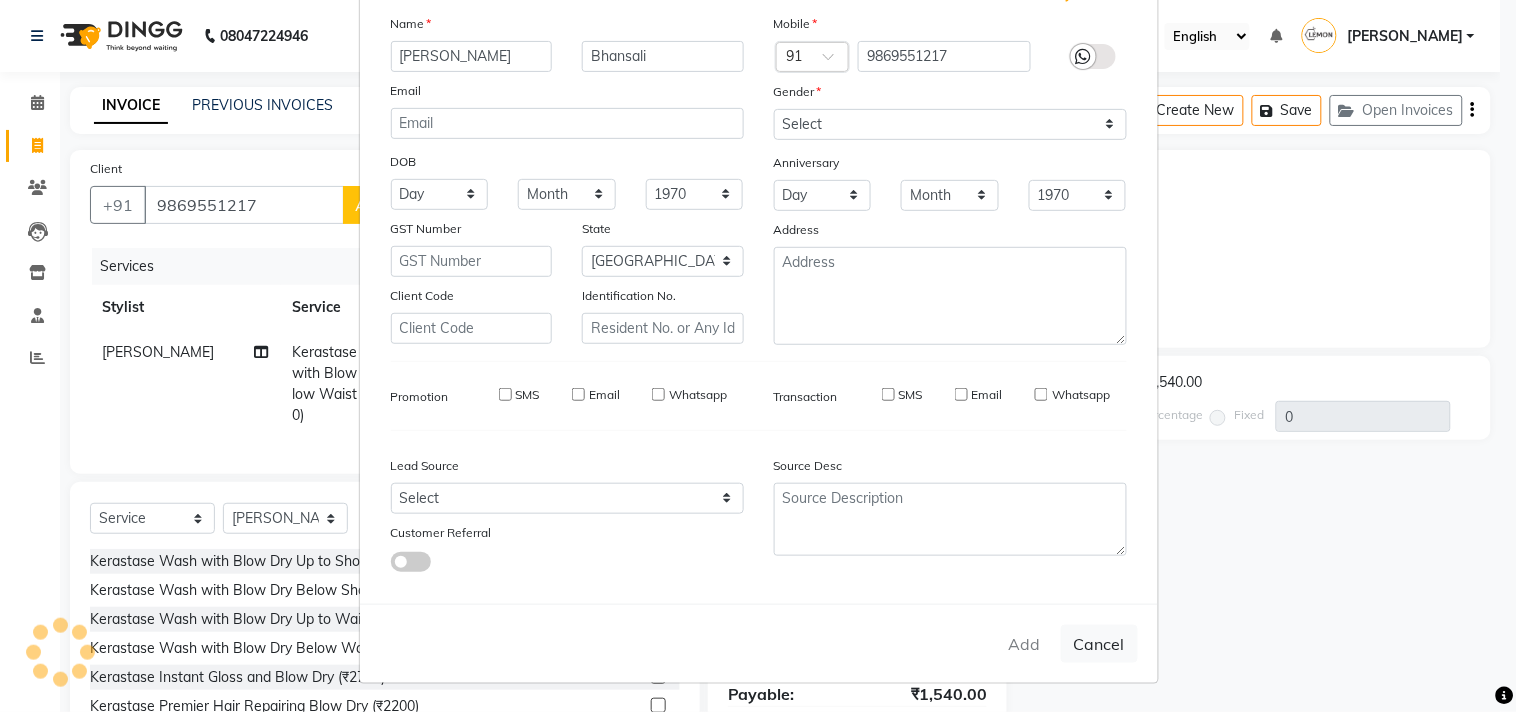 type 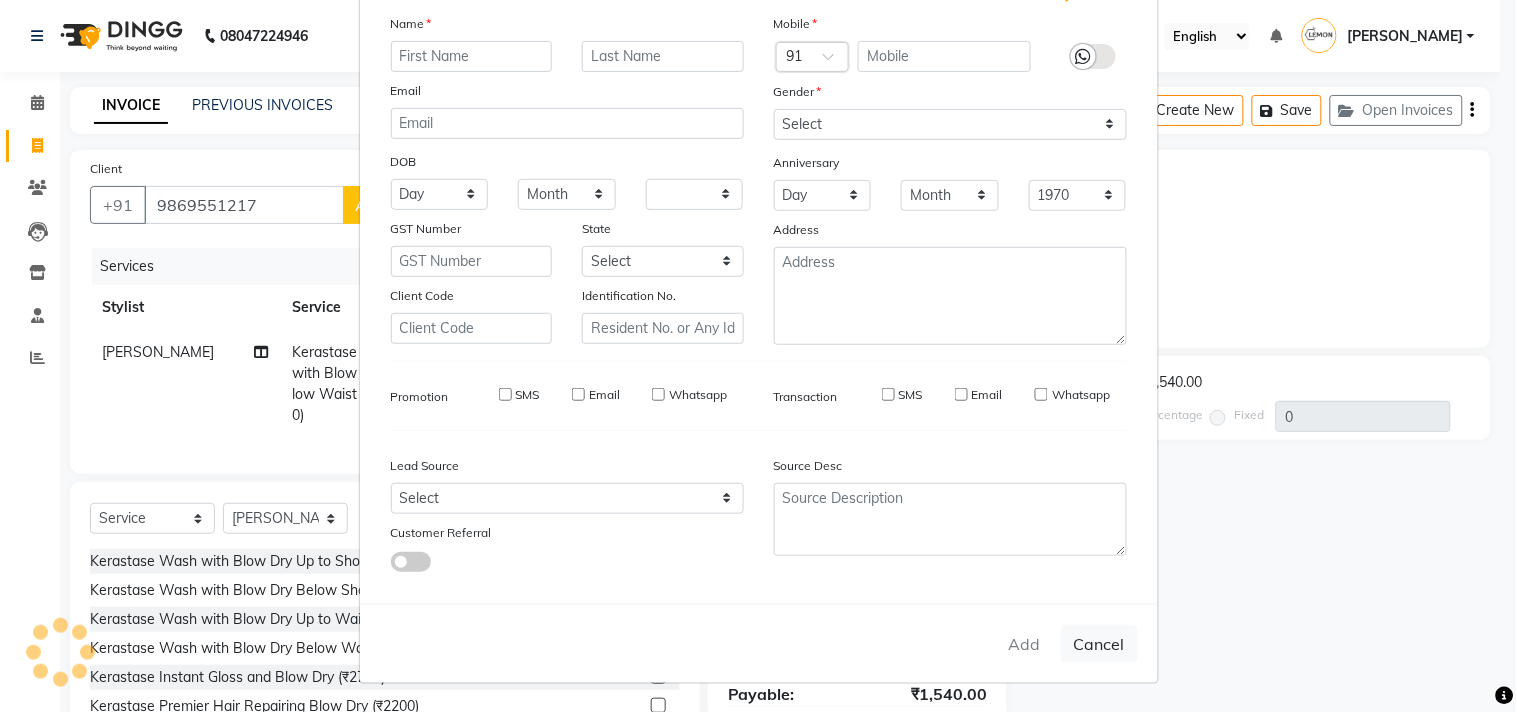 select 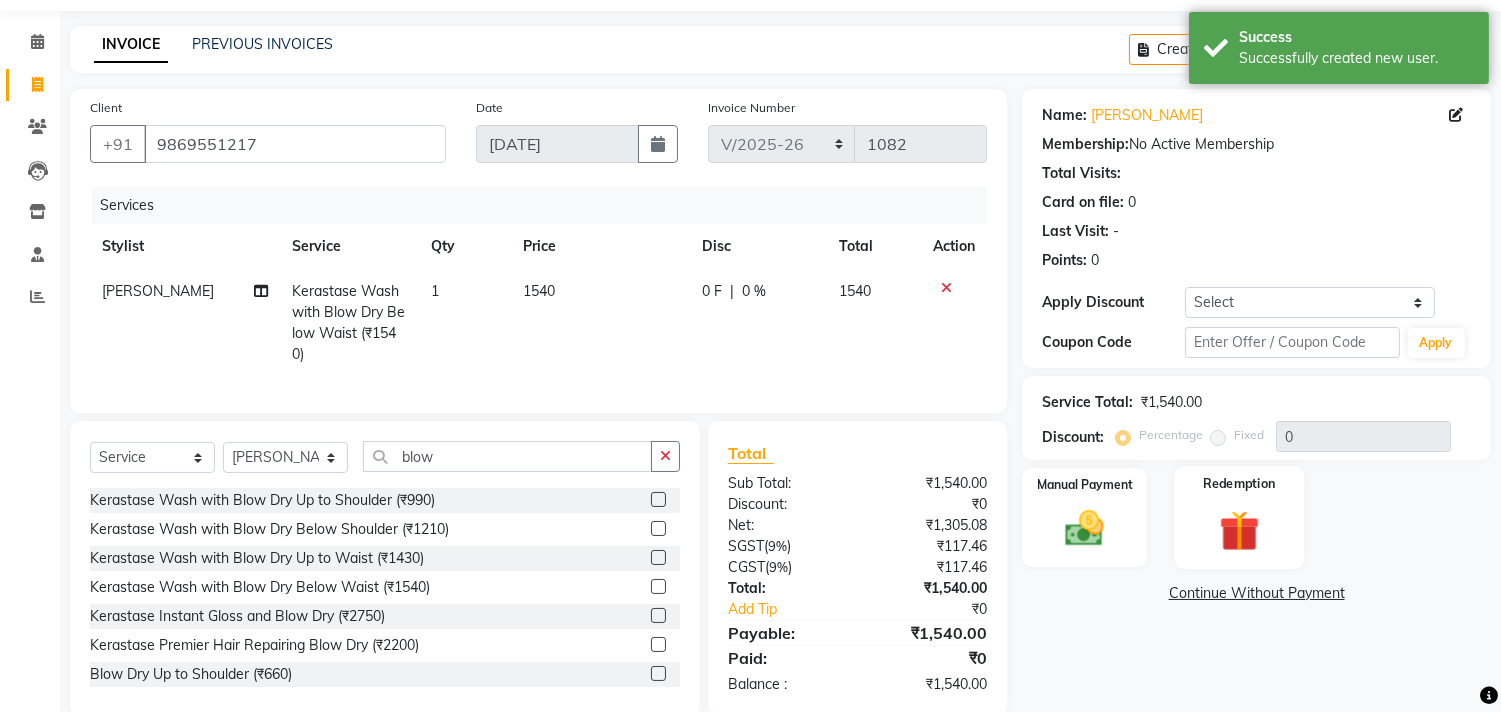 scroll, scrollTop: 112, scrollLeft: 0, axis: vertical 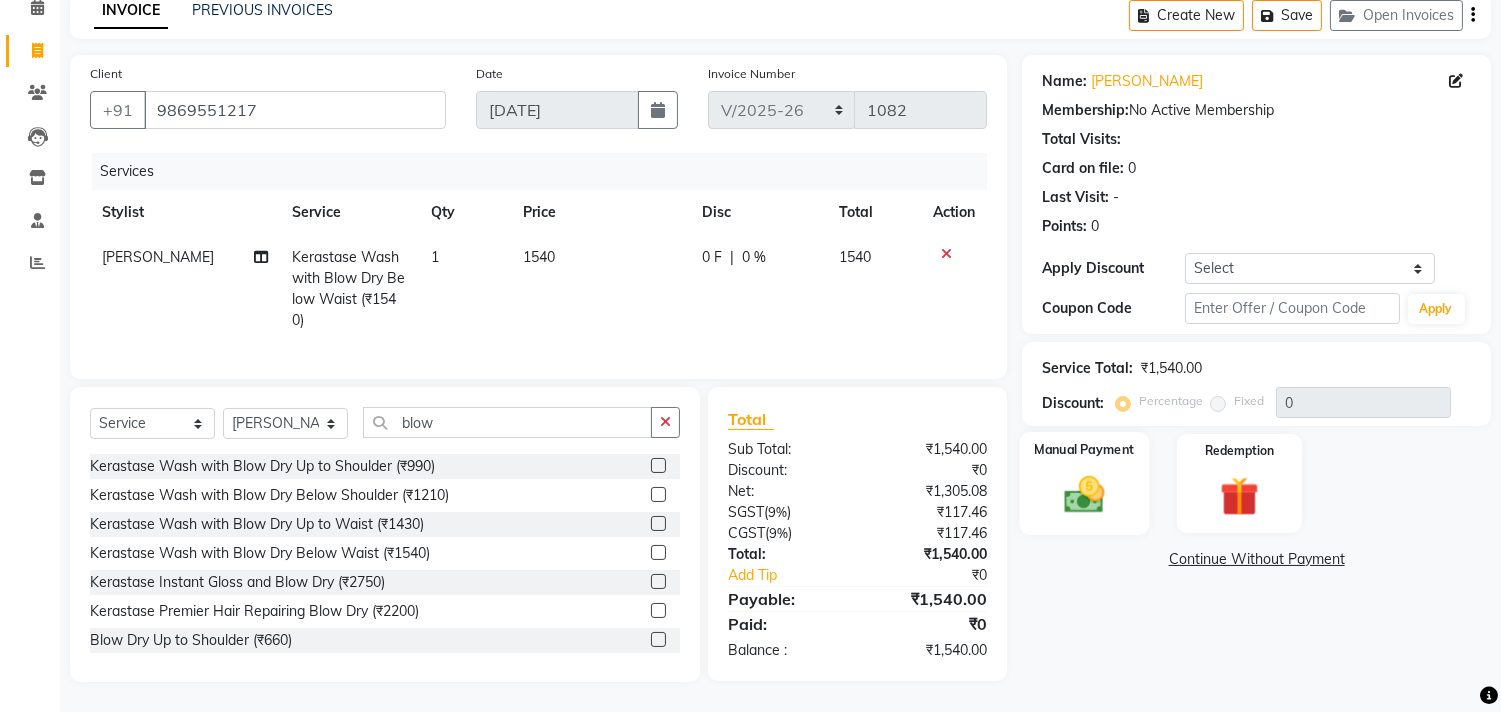 click 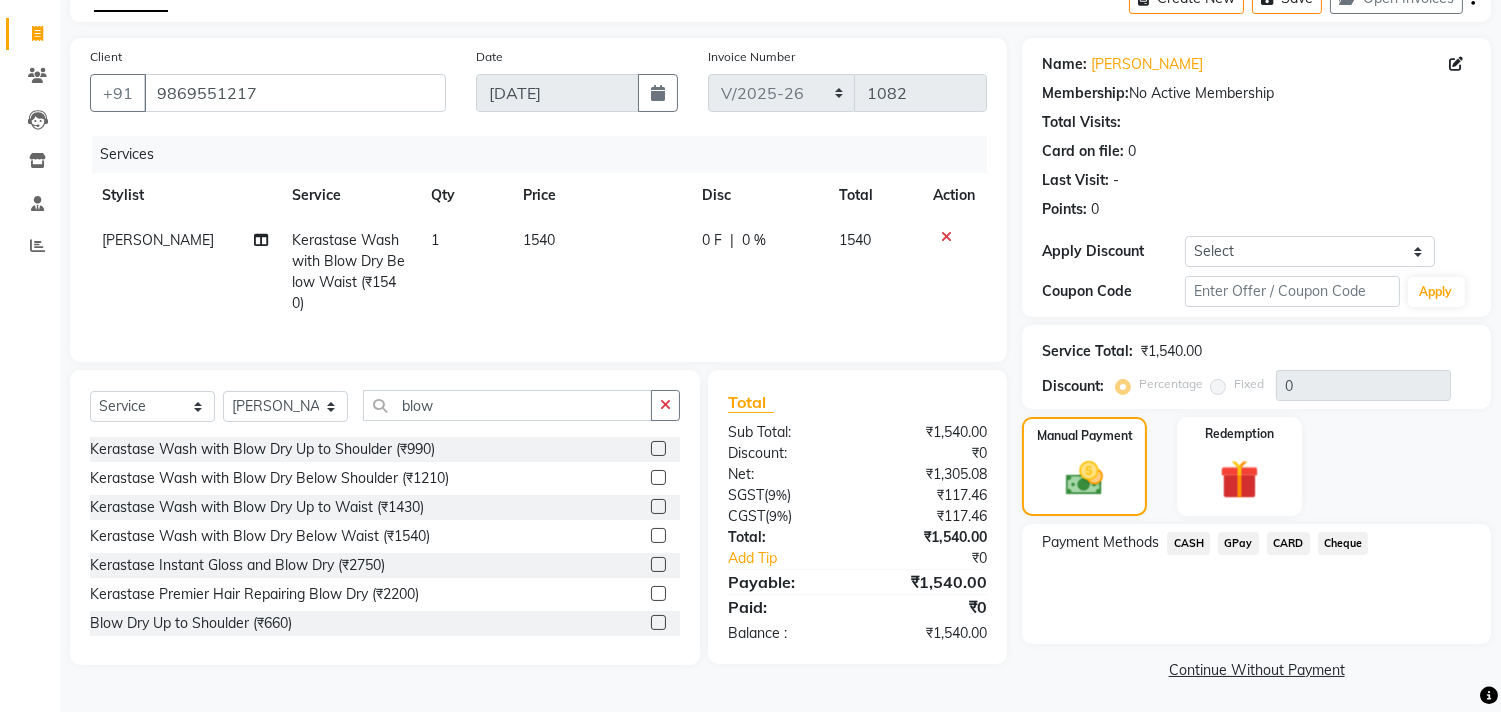 click on "GPay" 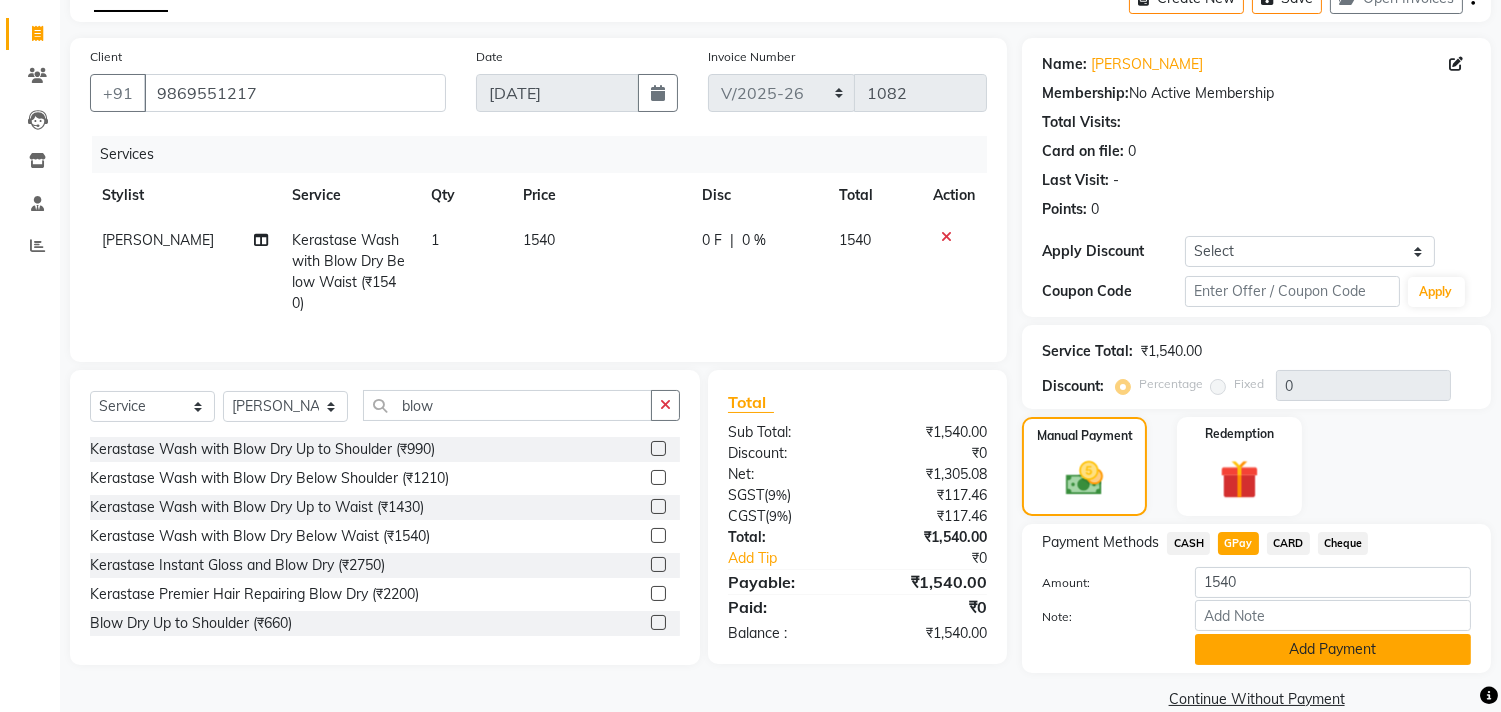 click on "Add Payment" 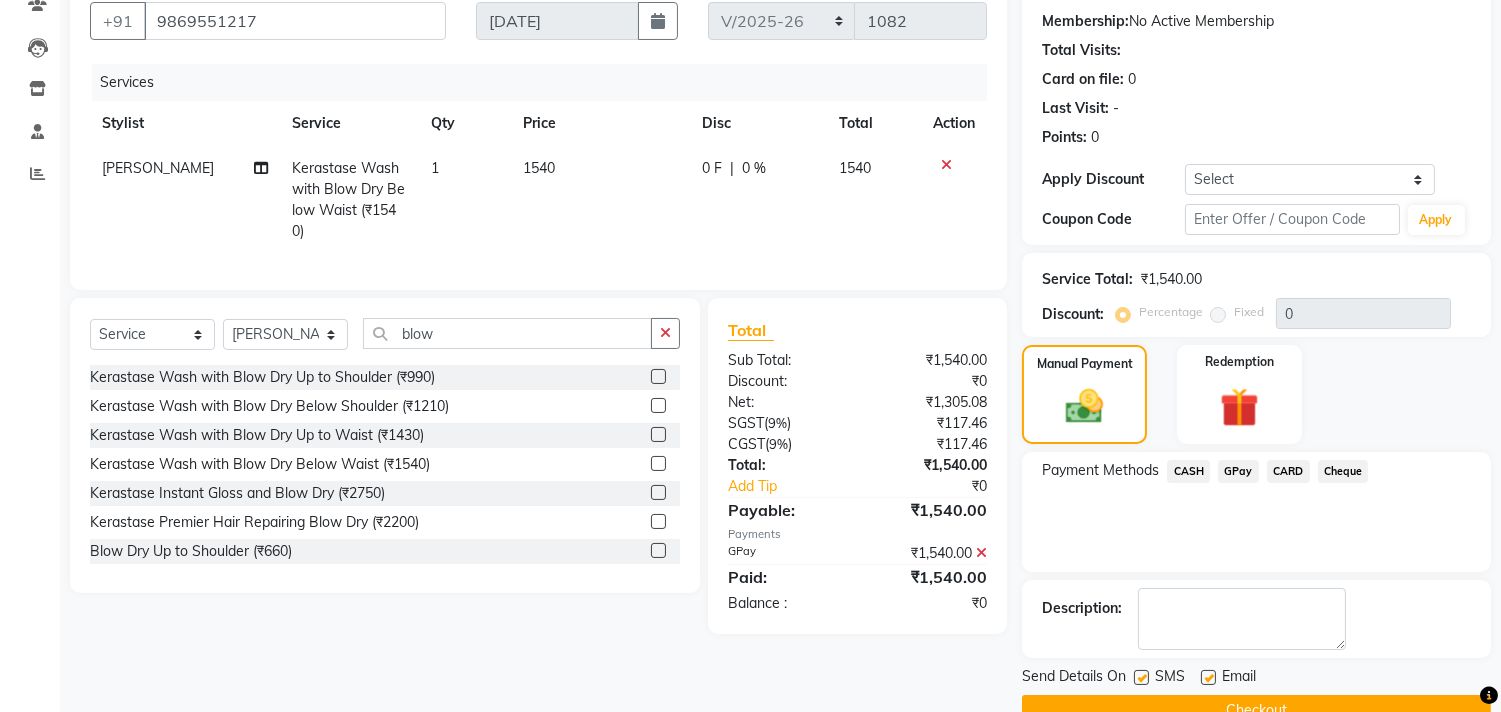 scroll, scrollTop: 223, scrollLeft: 0, axis: vertical 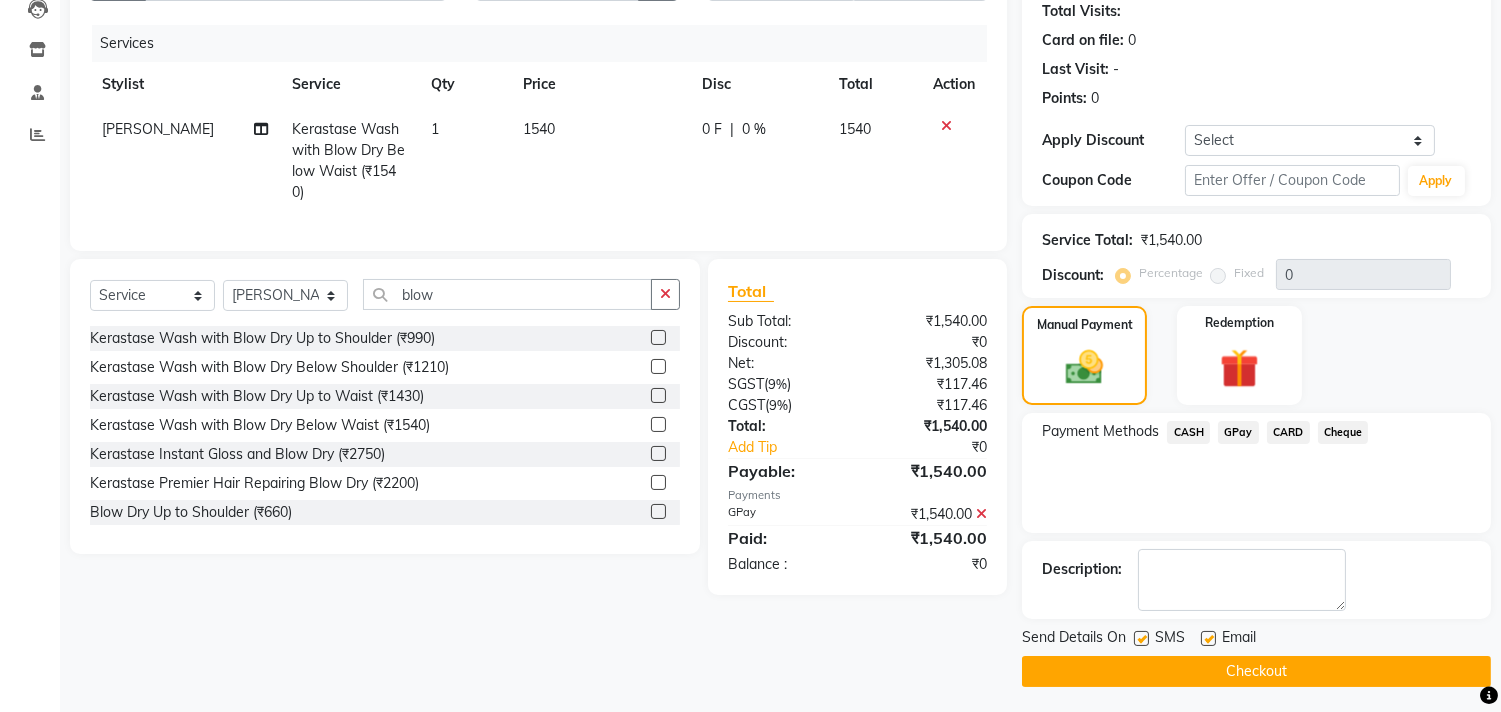 click 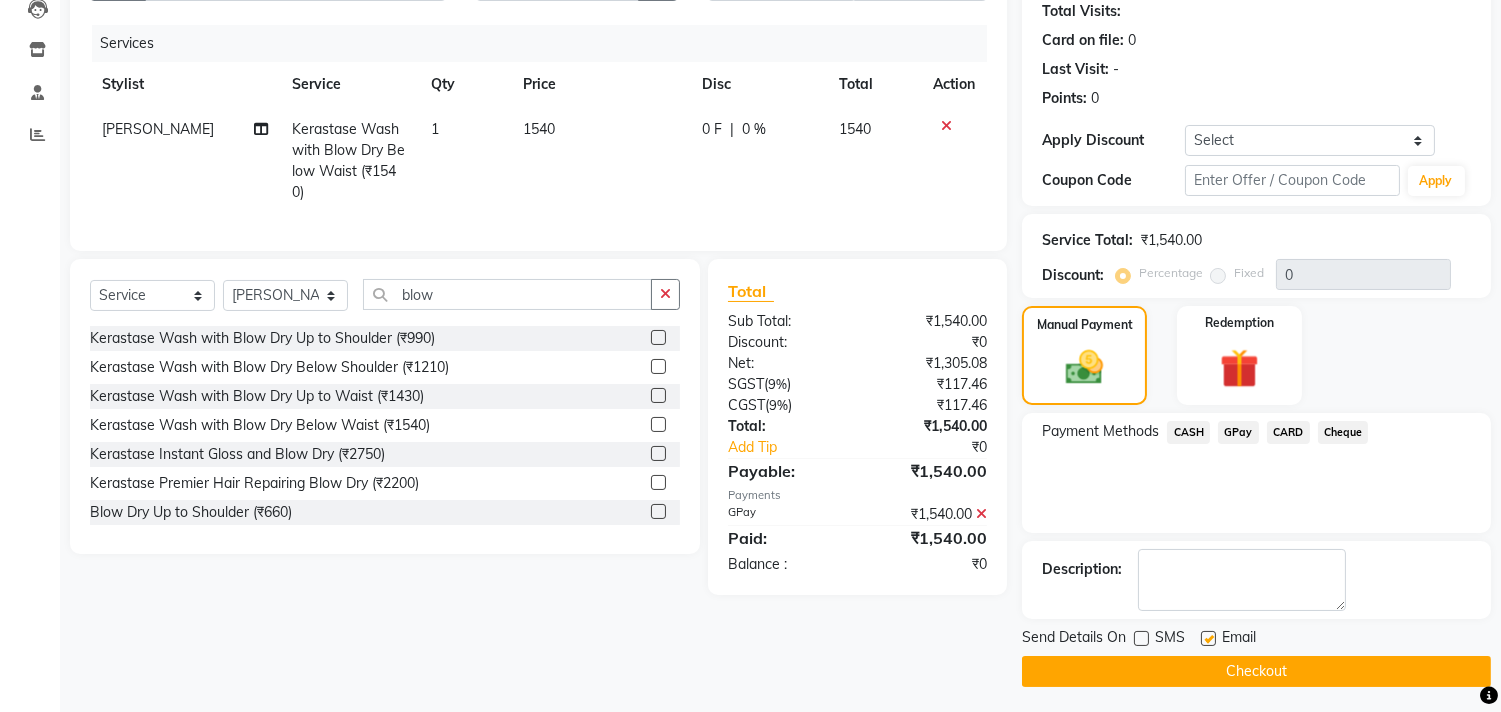 click 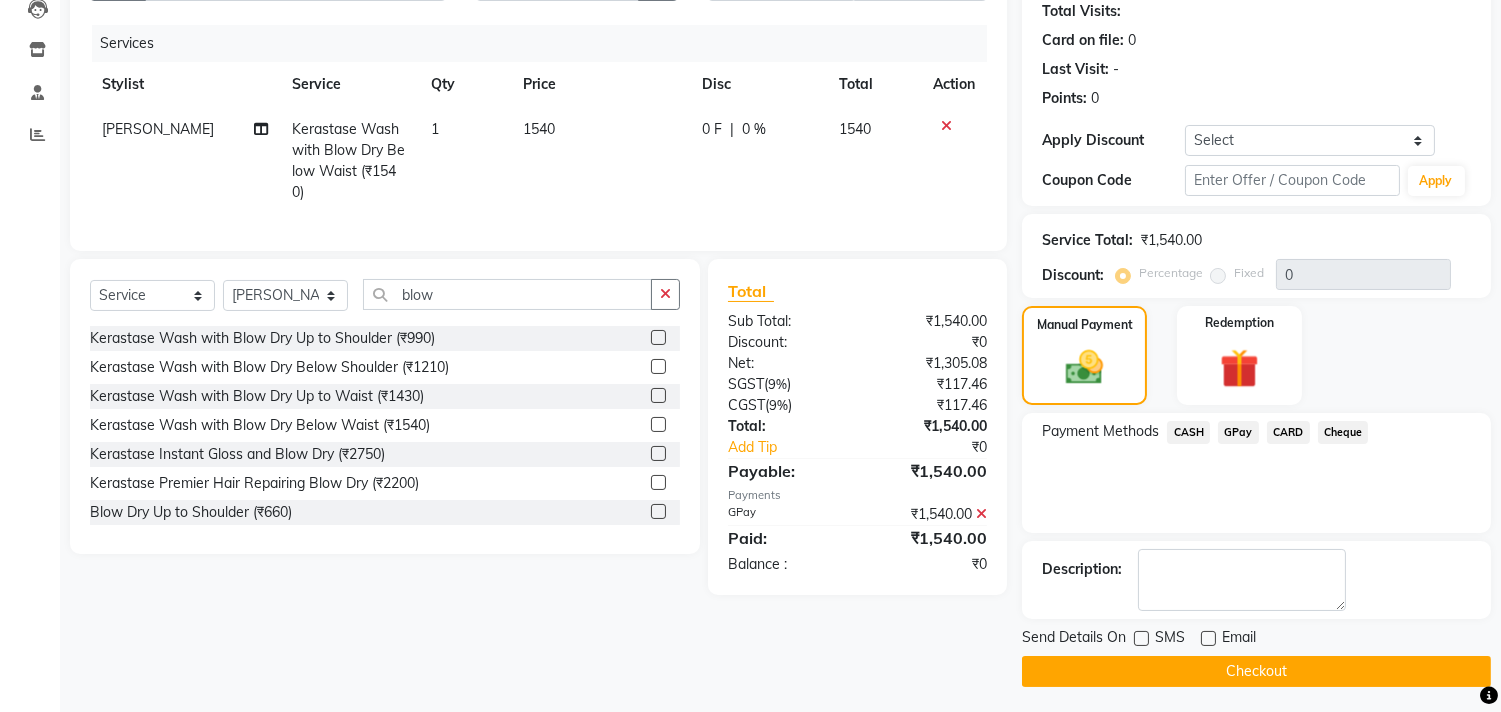 click on "Checkout" 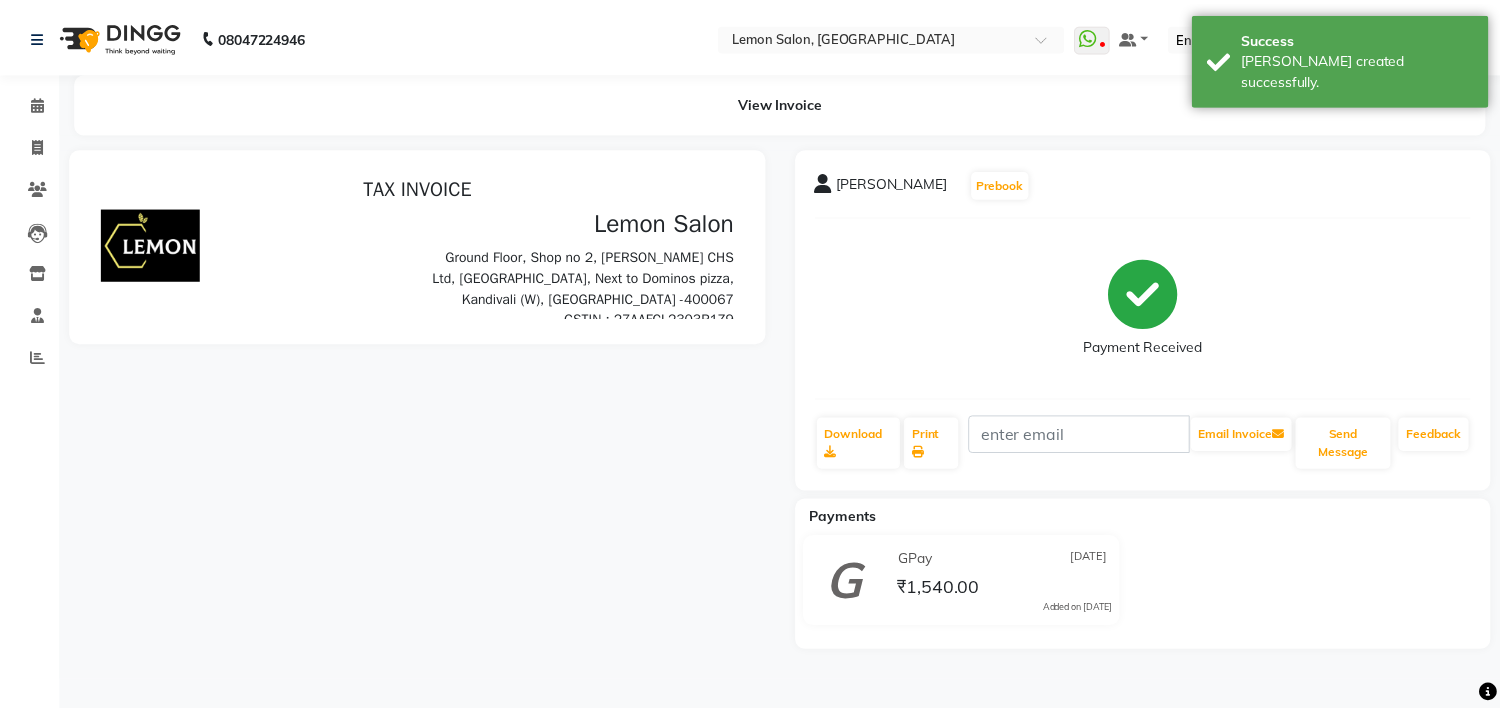 scroll, scrollTop: 0, scrollLeft: 0, axis: both 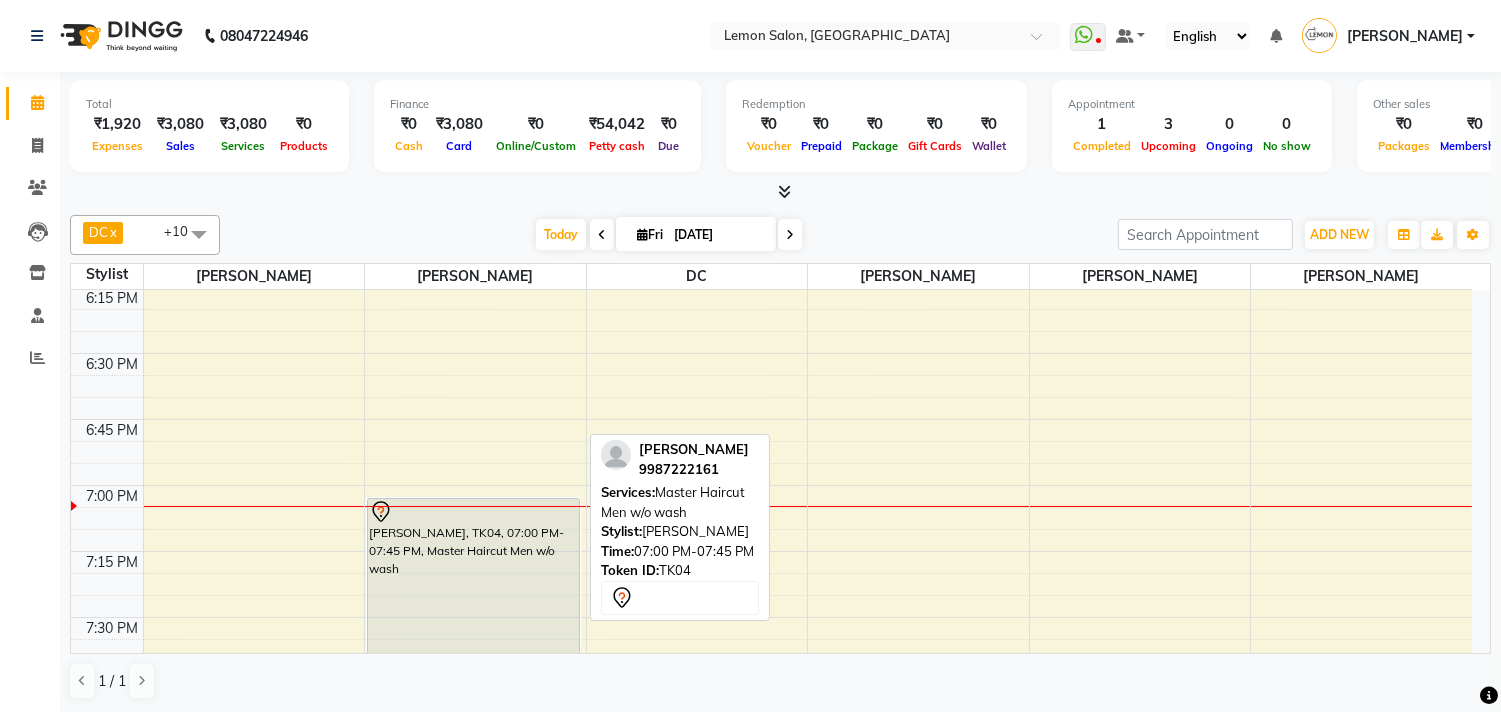 click on "AMIT, TK04, 07:00 PM-07:45 PM, Master Haircut Men w/o wash" at bounding box center [473, 596] 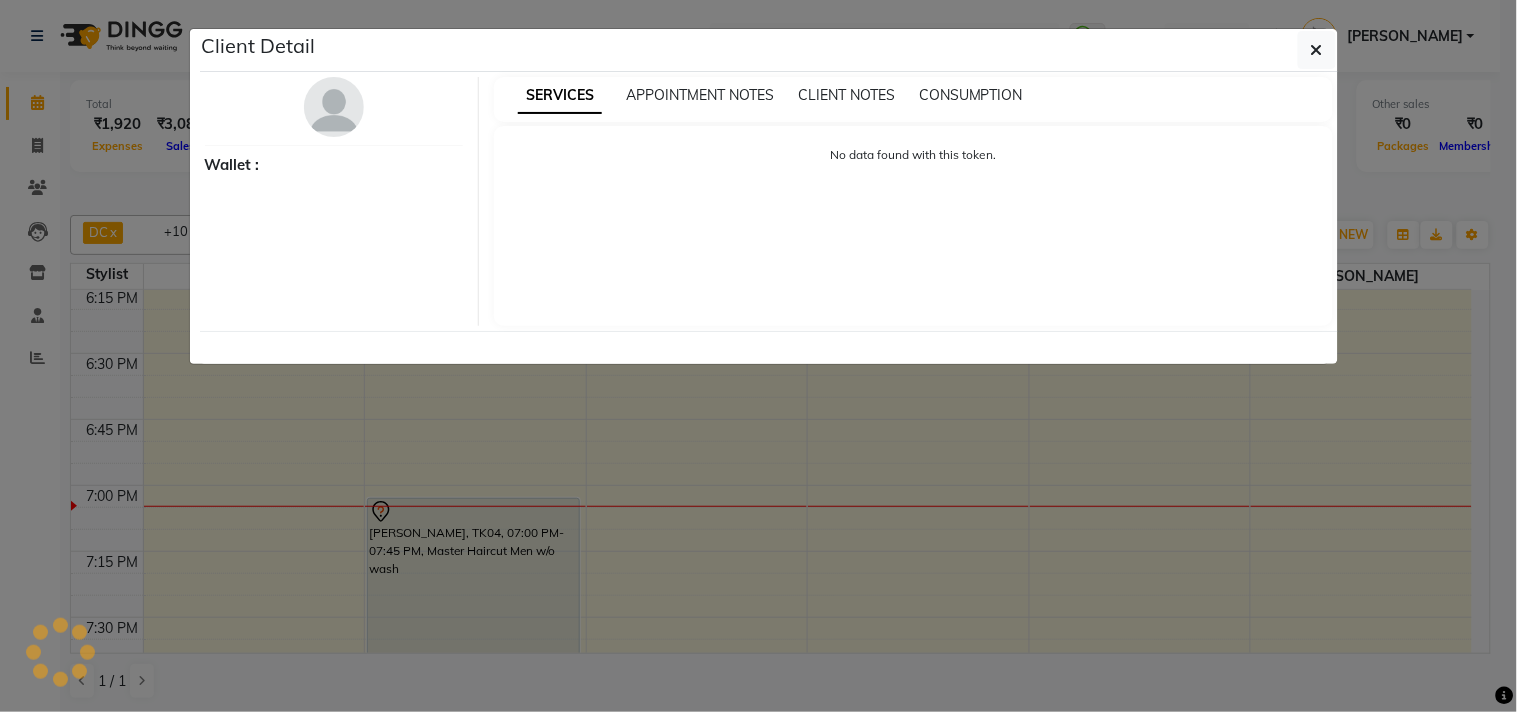 select on "7" 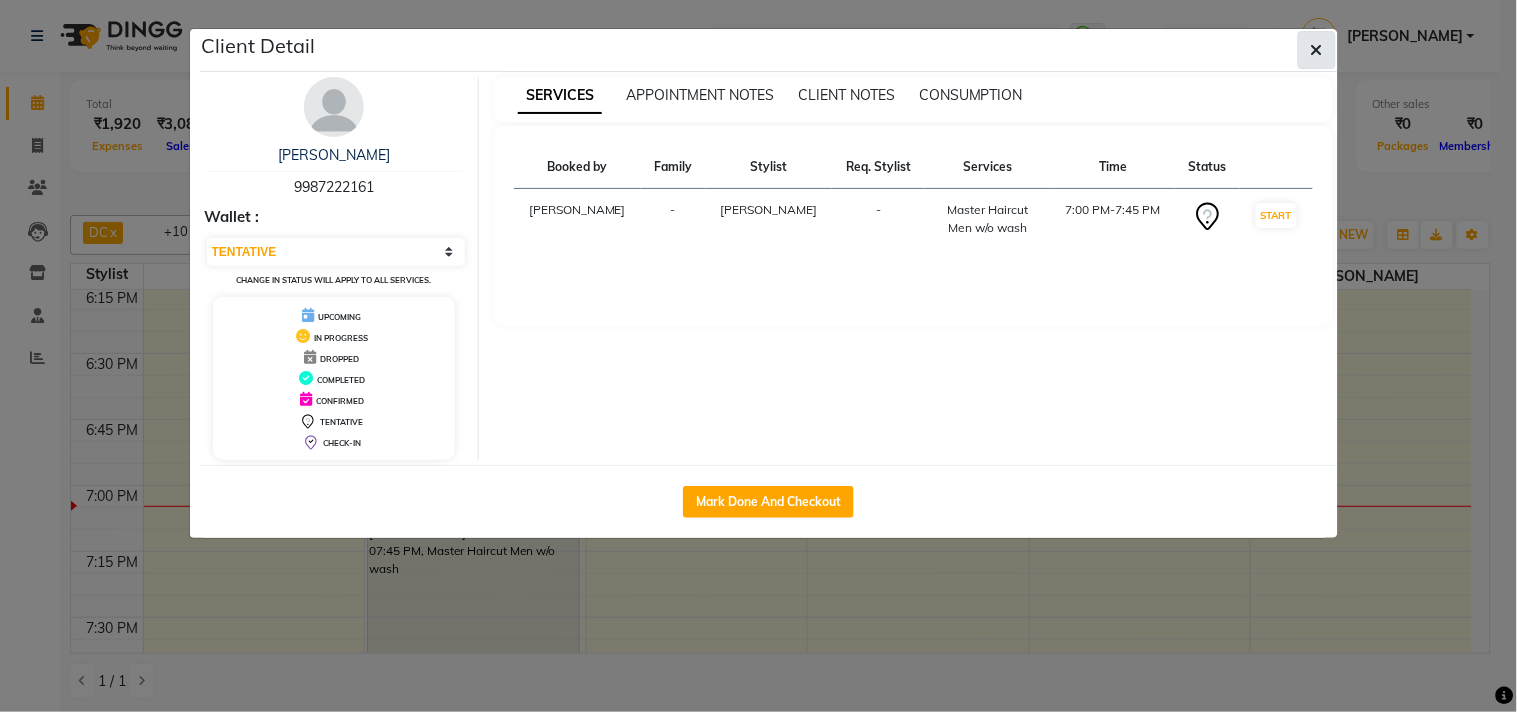 click 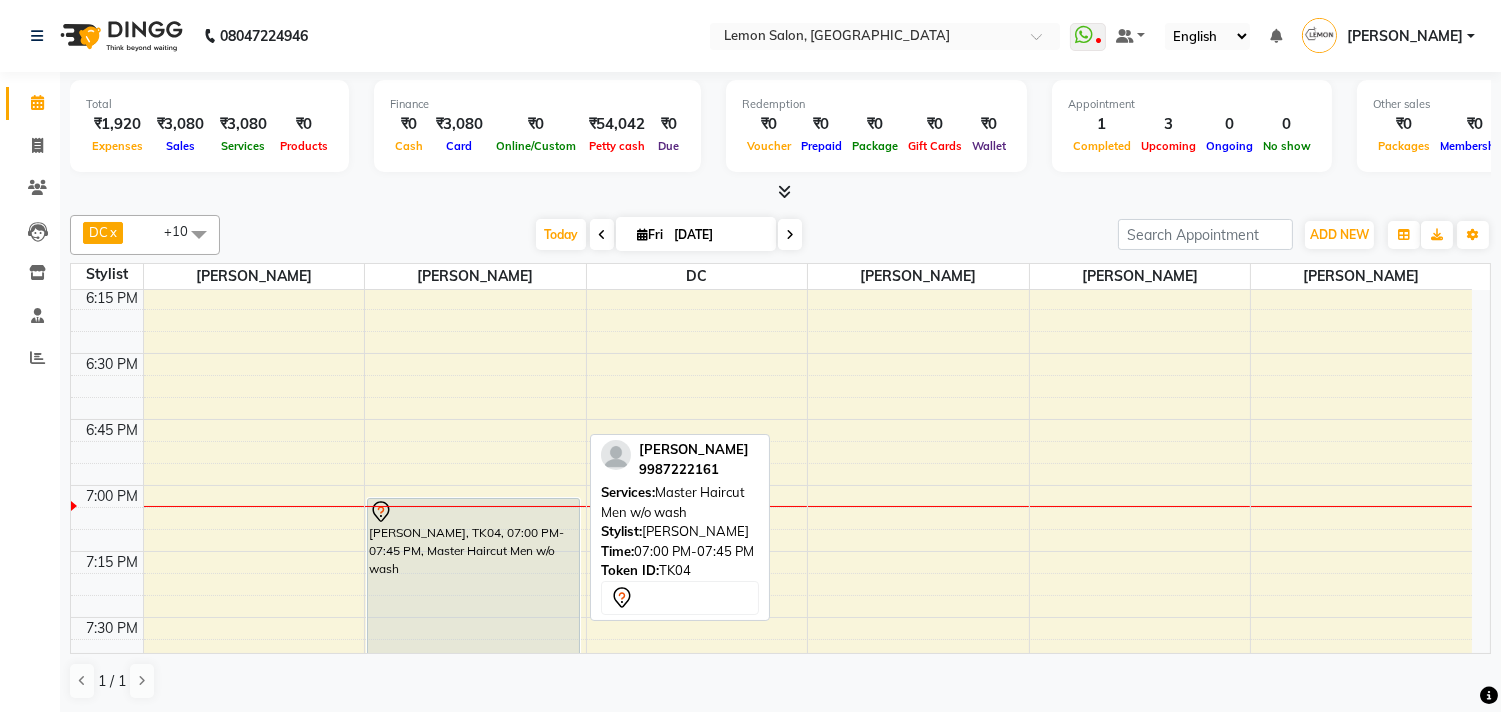 click on "AMIT, TK04, 07:00 PM-07:45 PM, Master Haircut Men w/o wash" at bounding box center [473, 596] 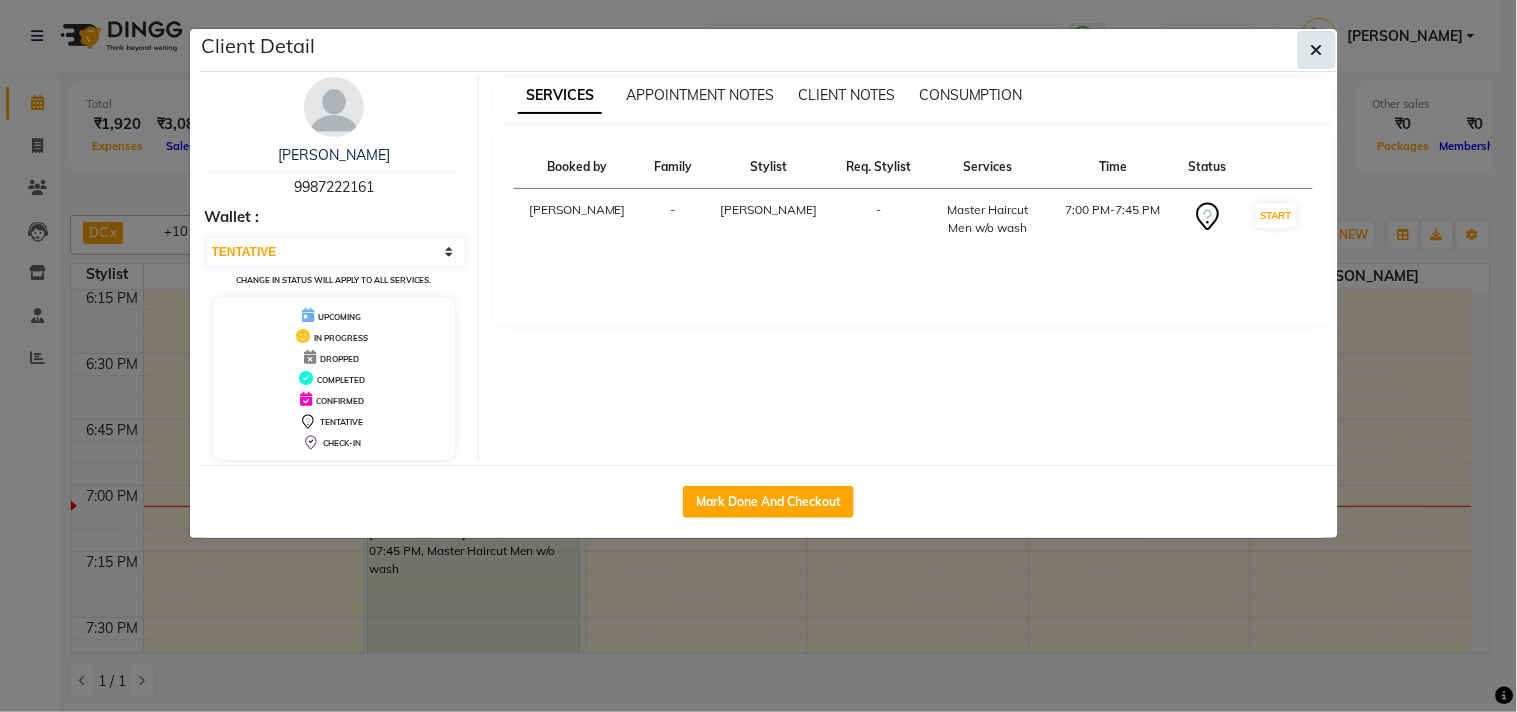 click 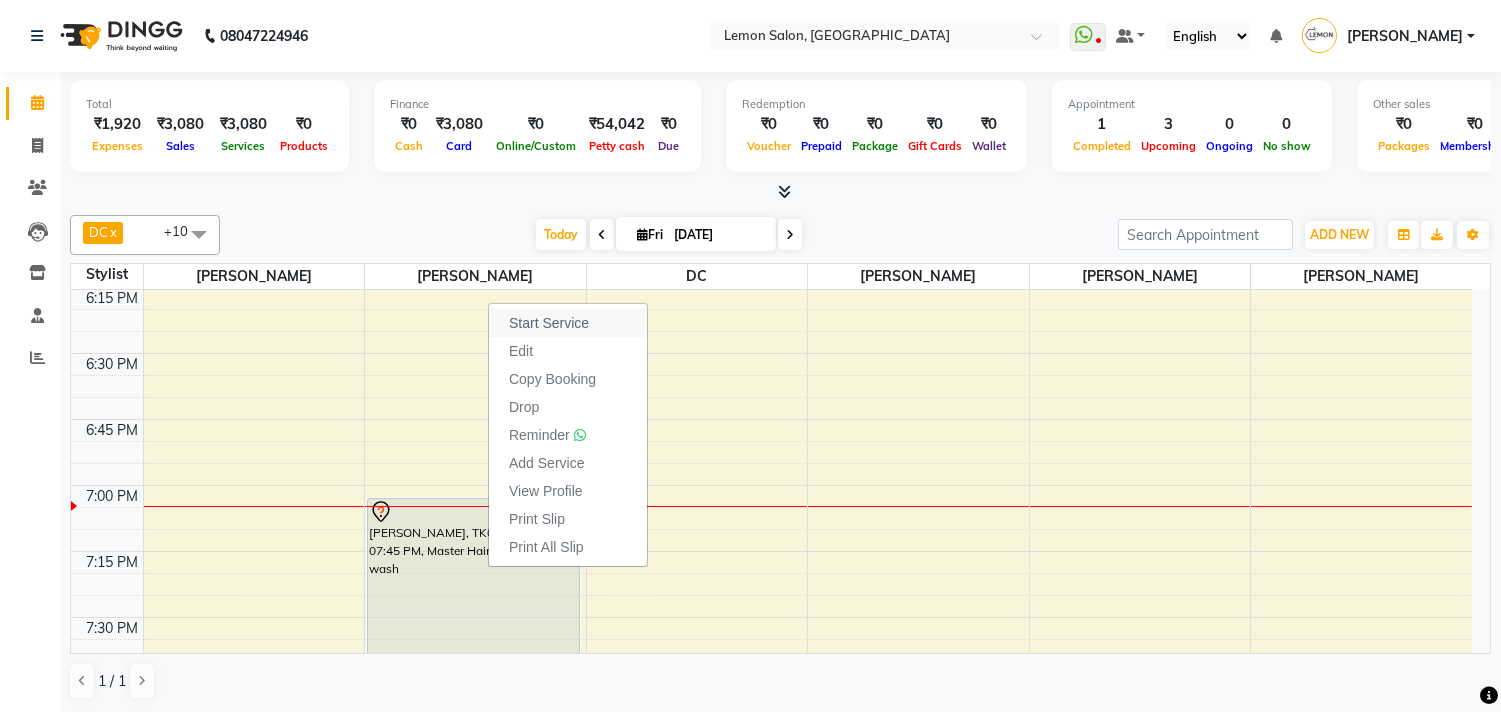 click on "Start Service" at bounding box center [549, 323] 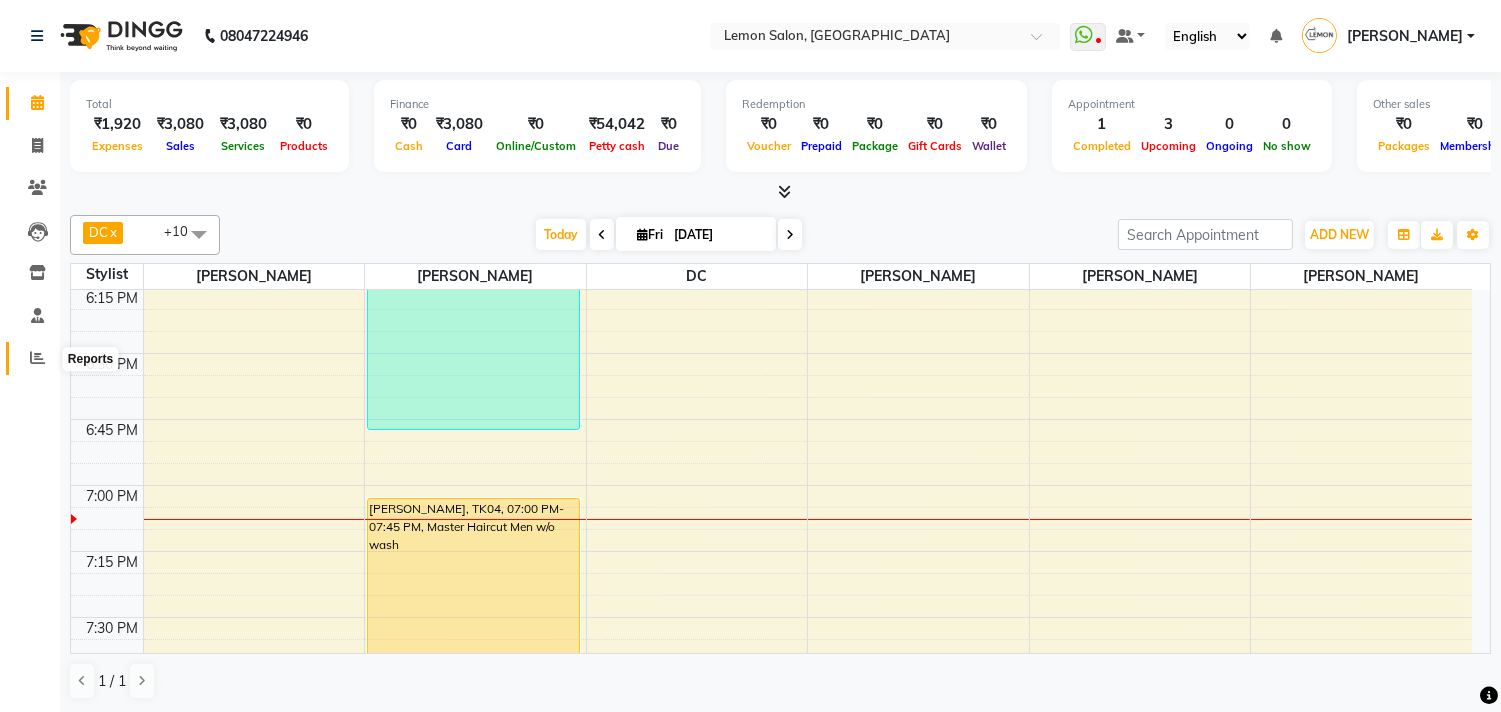 click 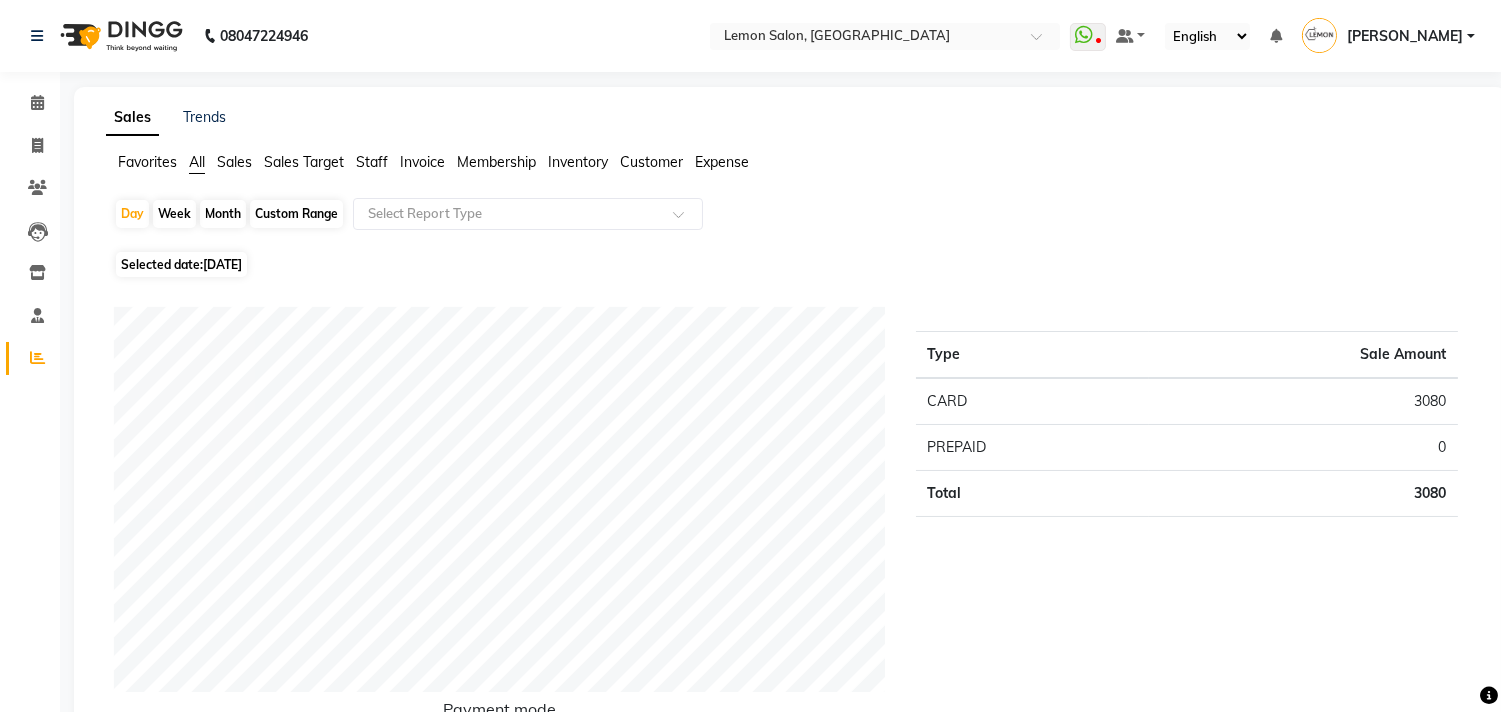 click on "Custom Range" 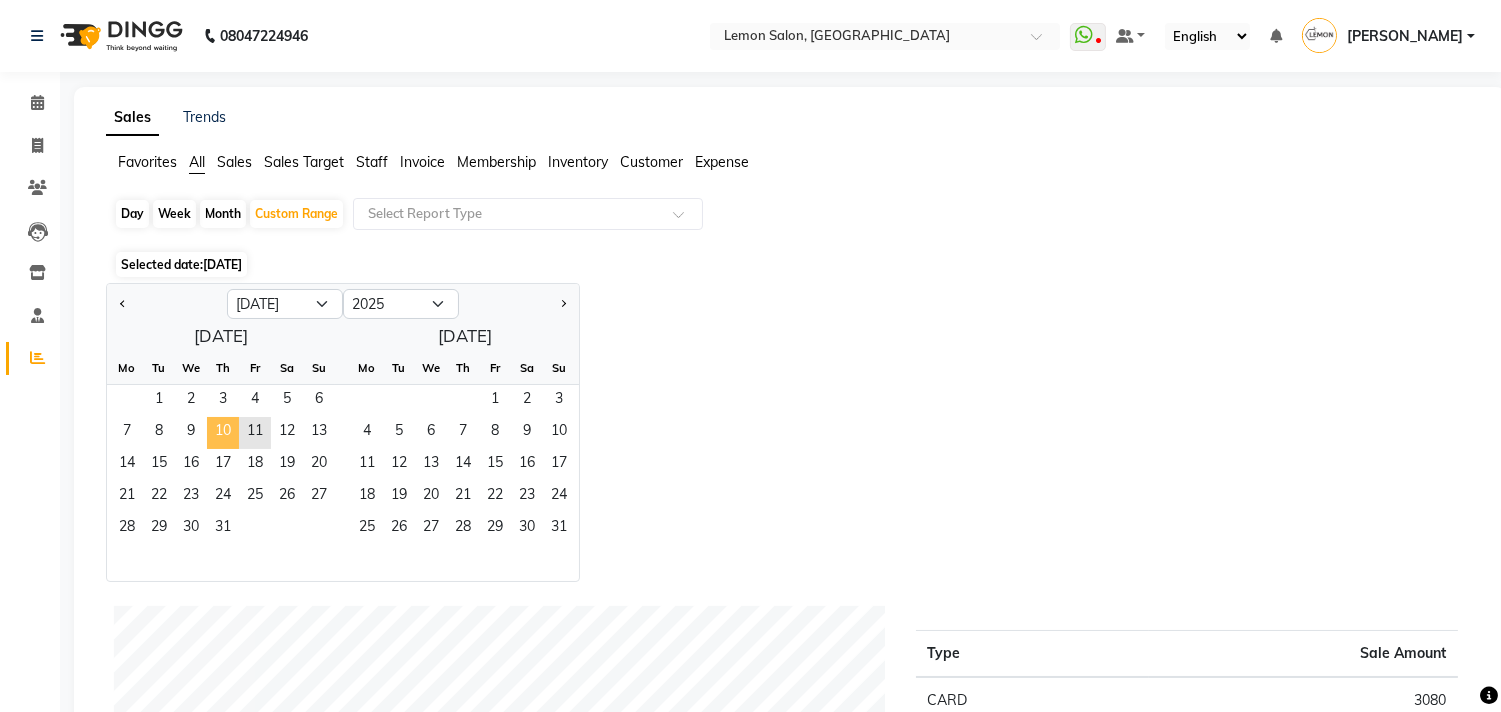 click on "10" 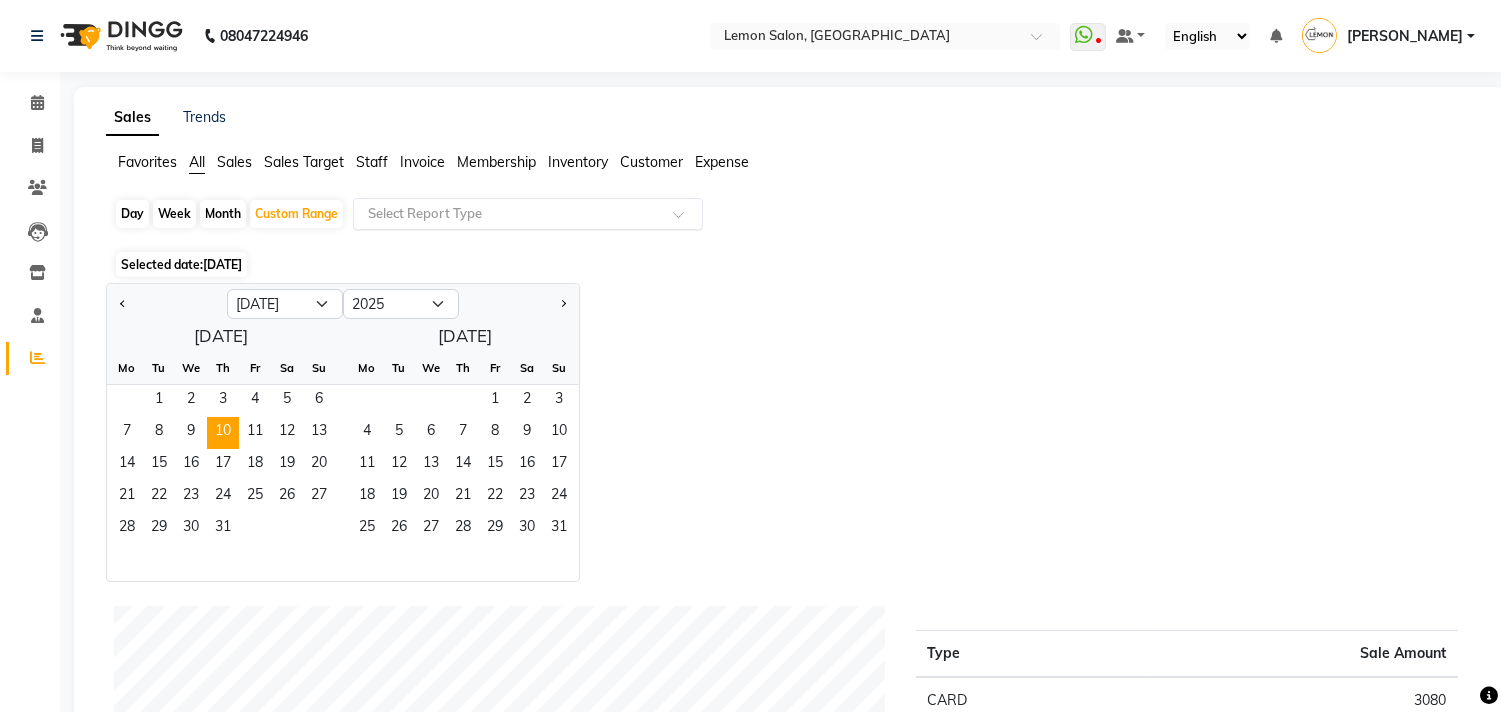 click 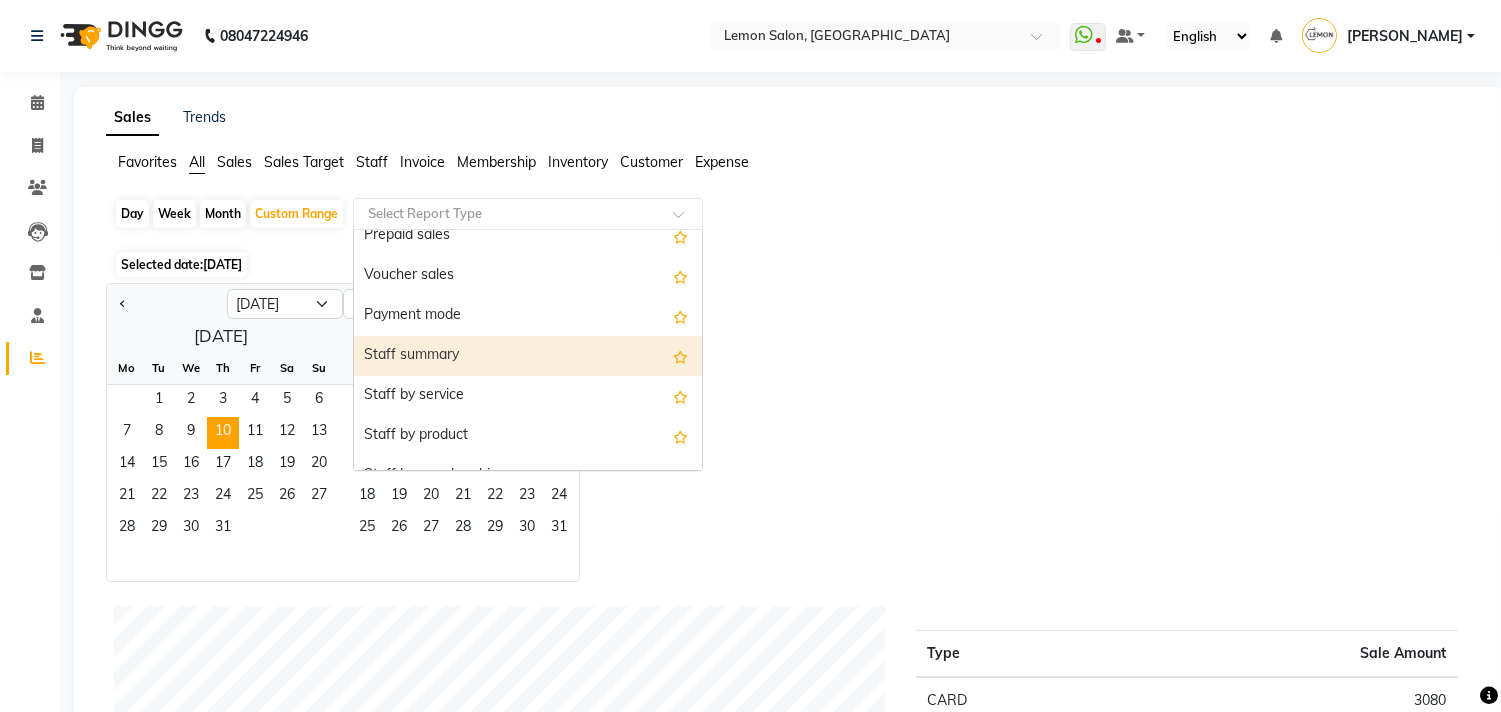 scroll, scrollTop: 333, scrollLeft: 0, axis: vertical 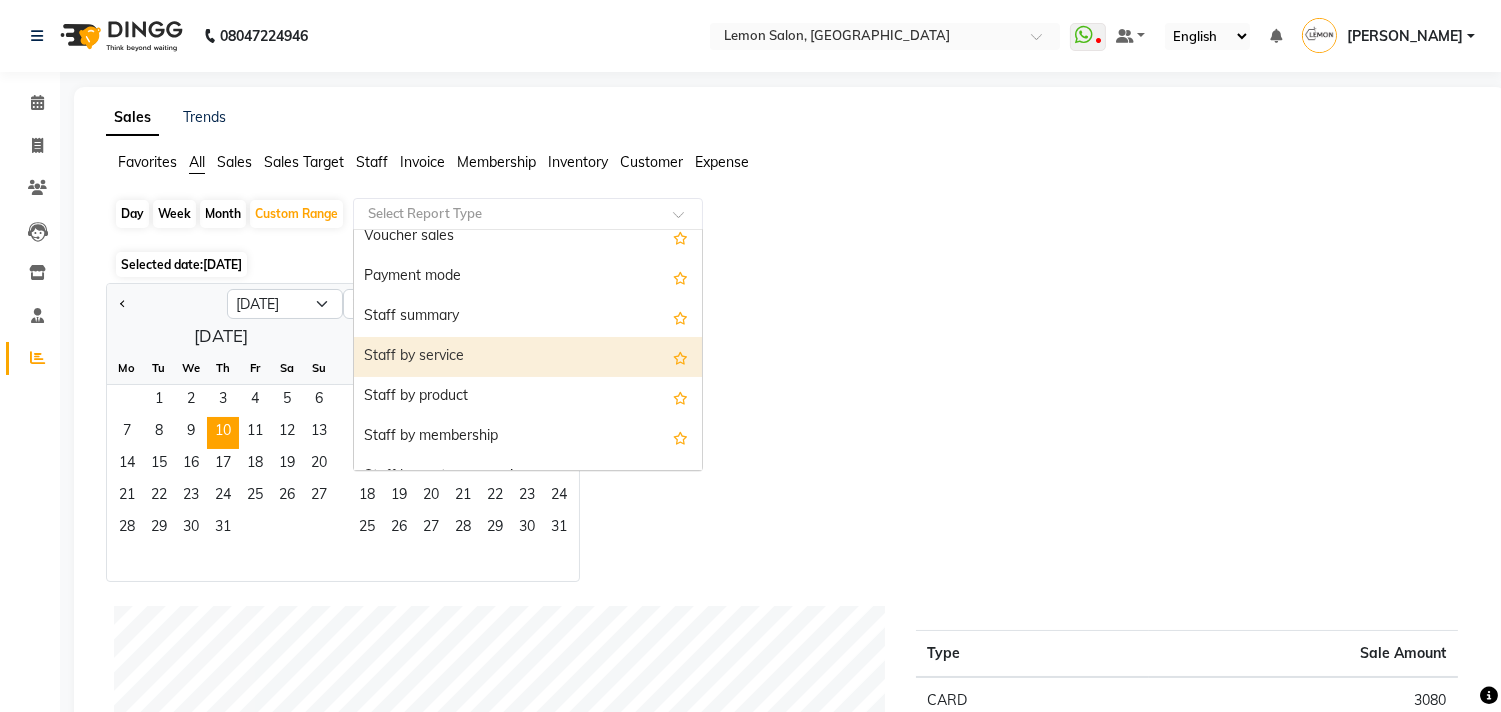 click on "Staff by service" at bounding box center [528, 357] 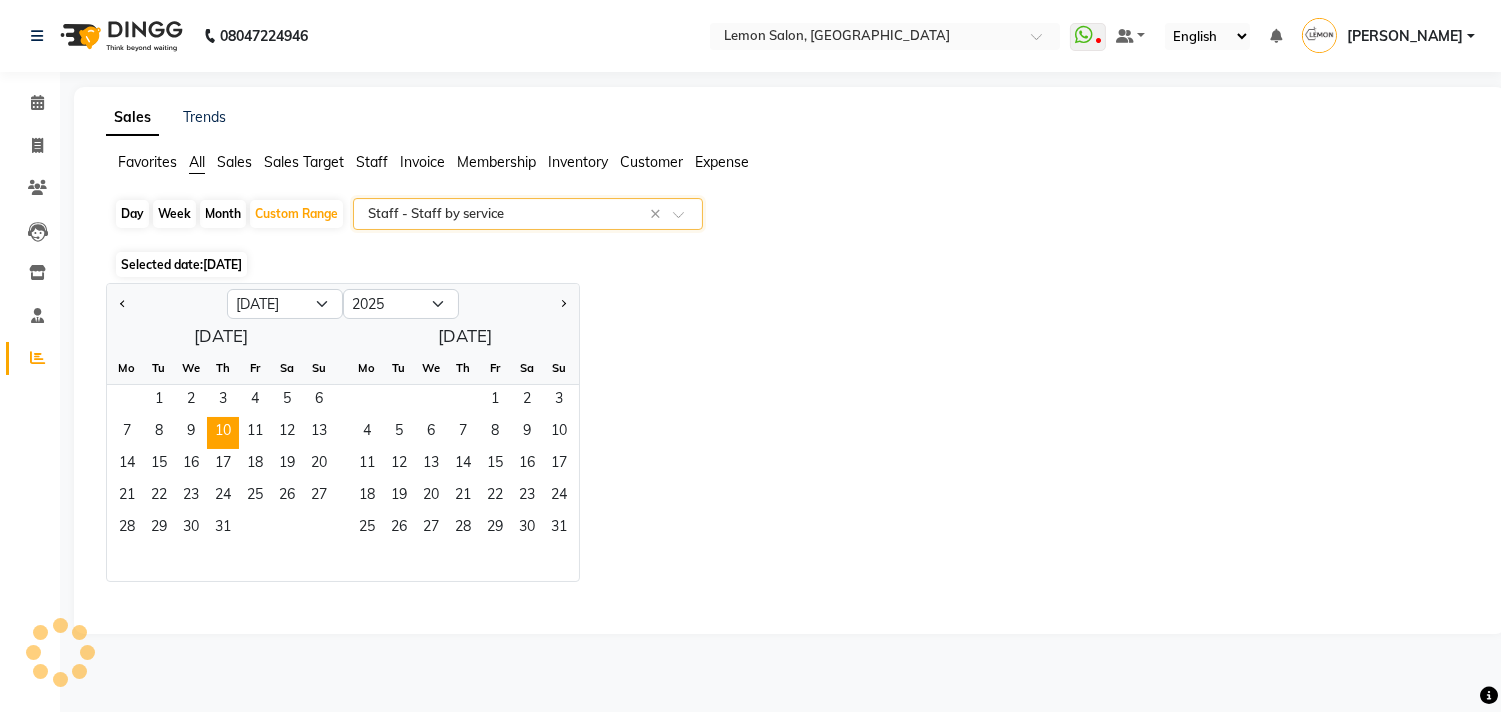 select on "csv" 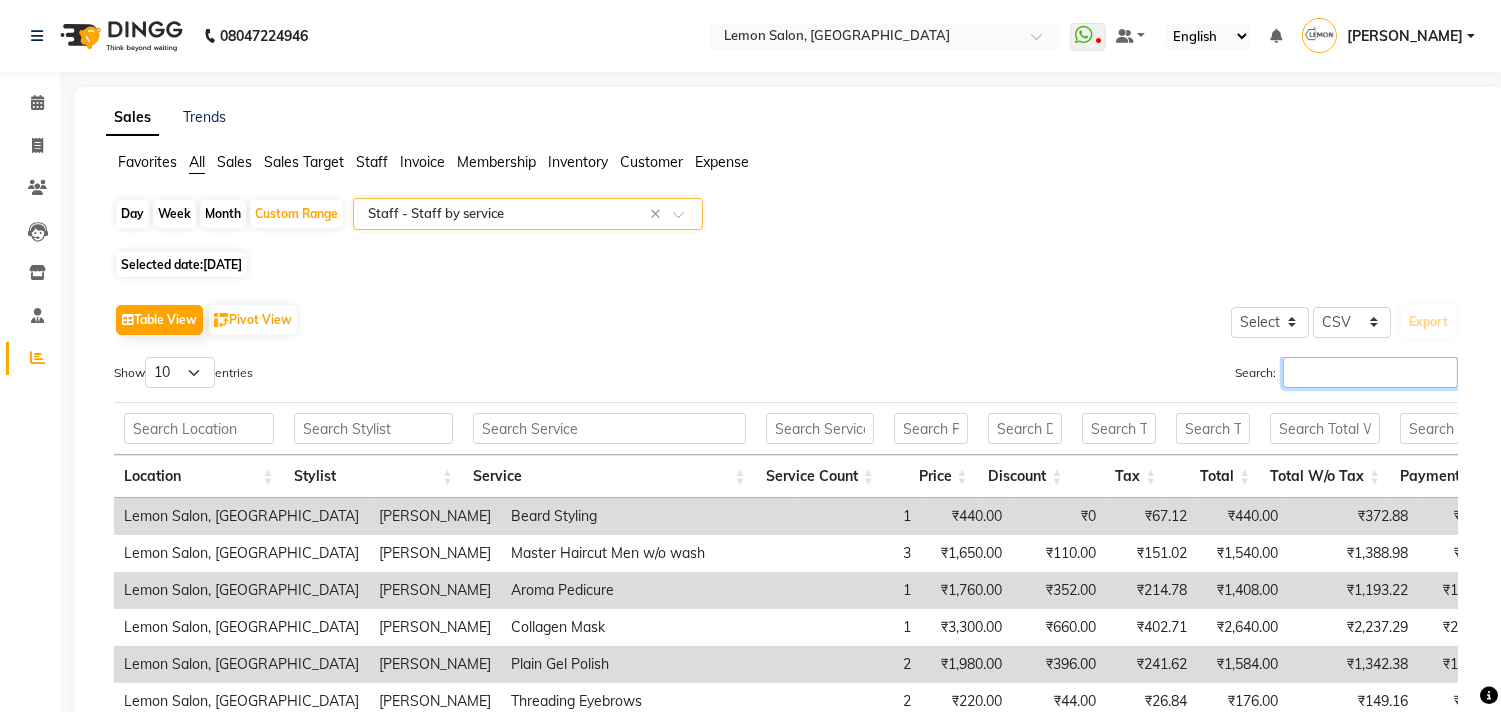 click on "Search:" at bounding box center [1370, 372] 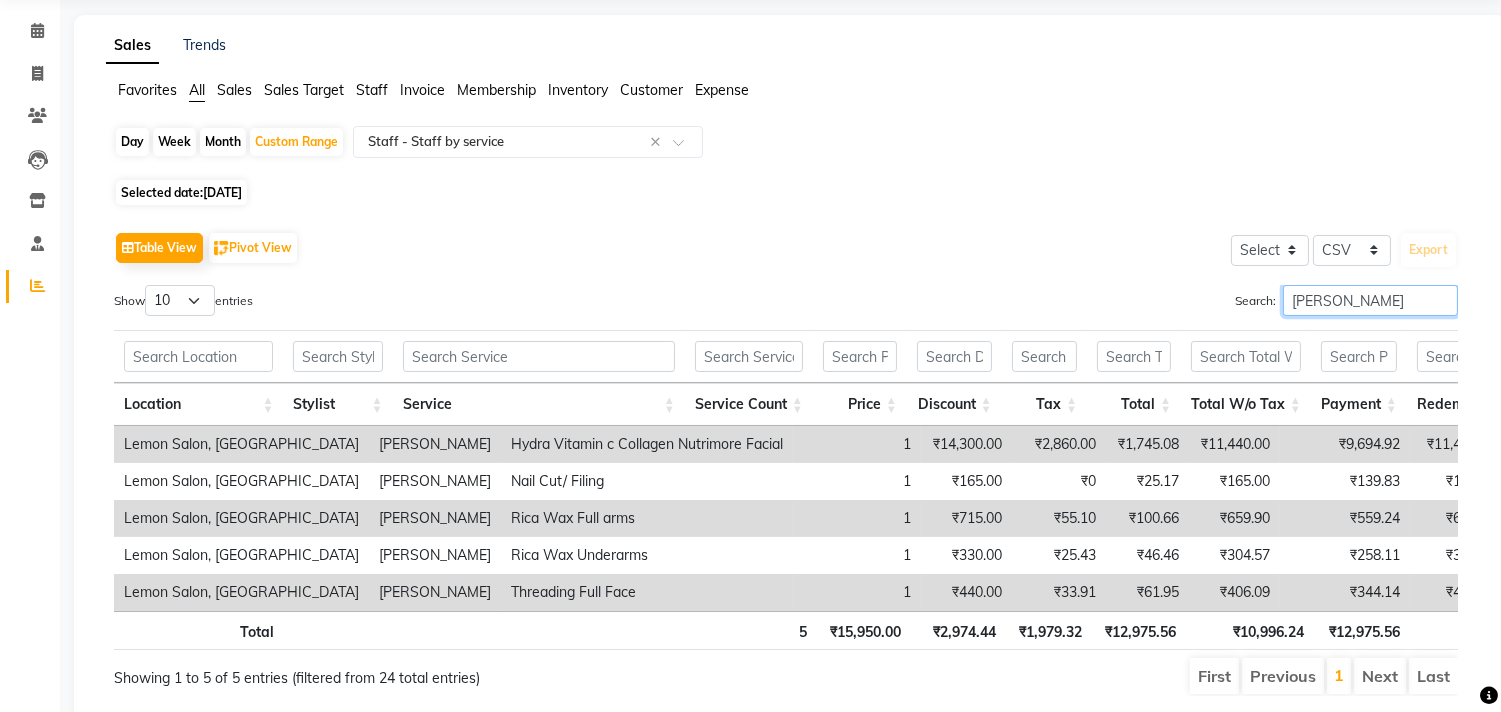 scroll, scrollTop: 111, scrollLeft: 0, axis: vertical 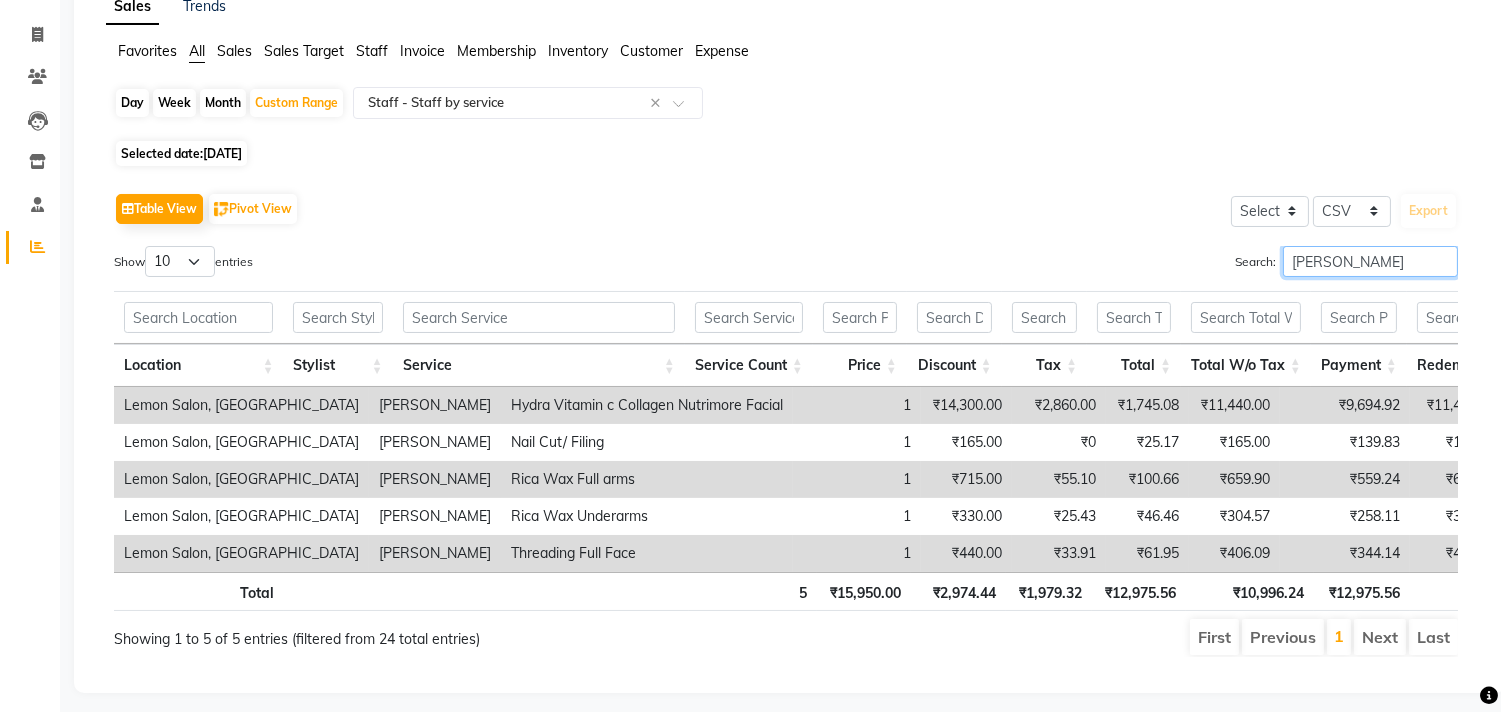 type on "payal" 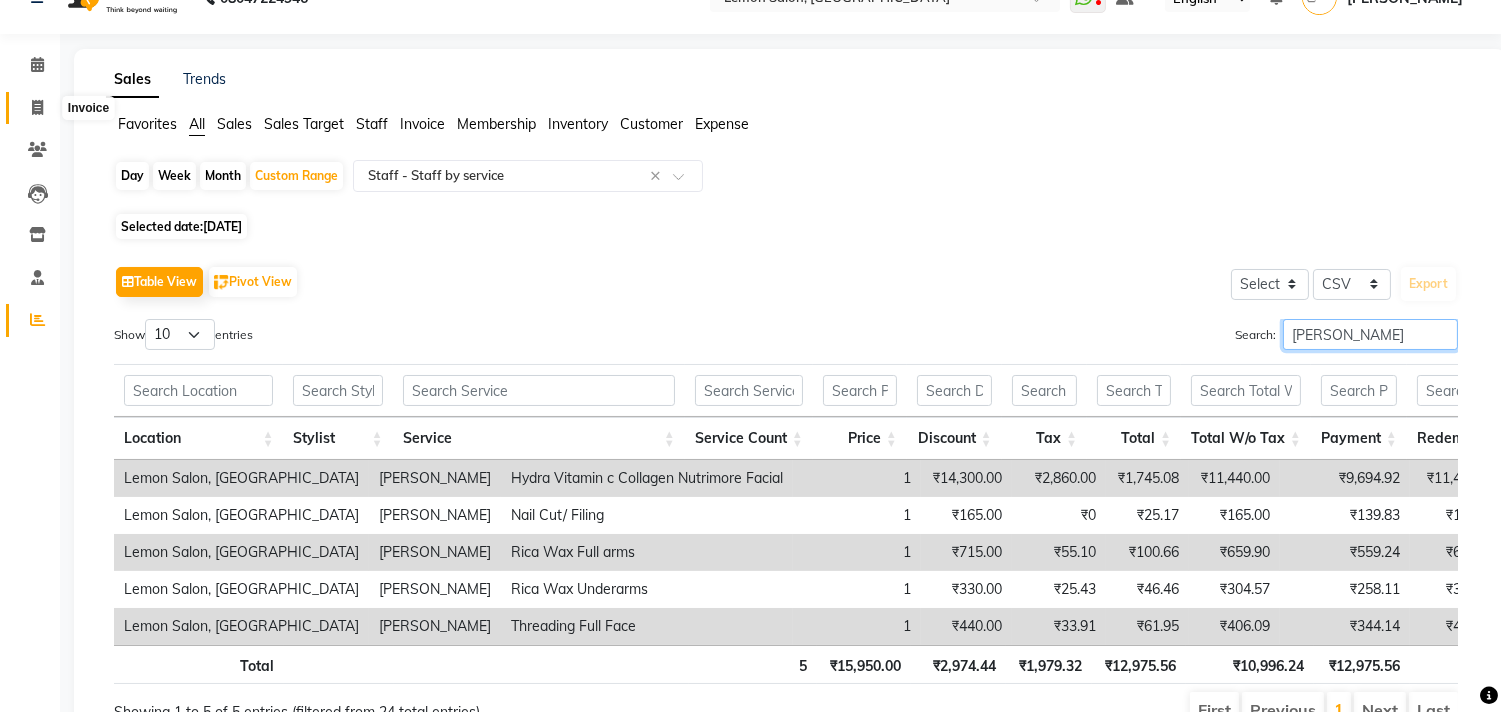 scroll, scrollTop: 0, scrollLeft: 0, axis: both 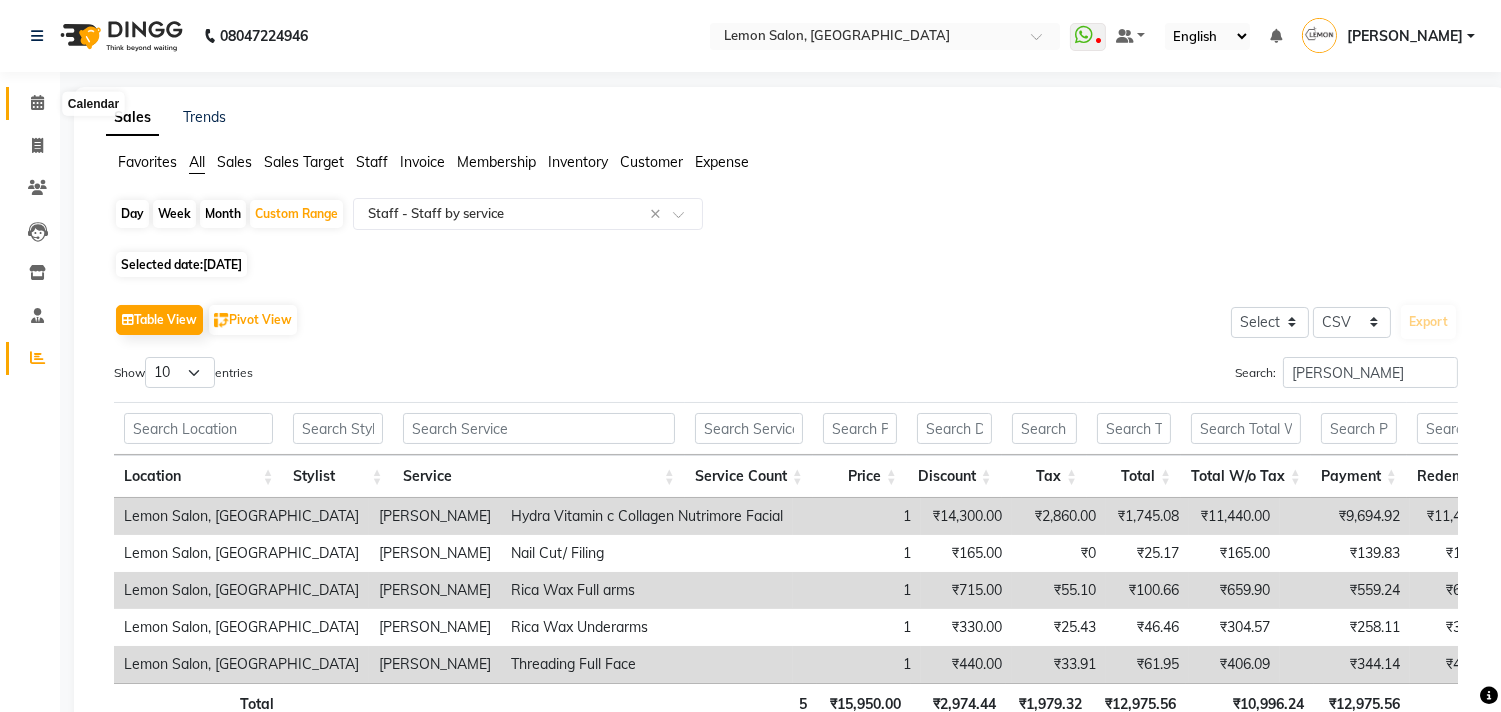 click 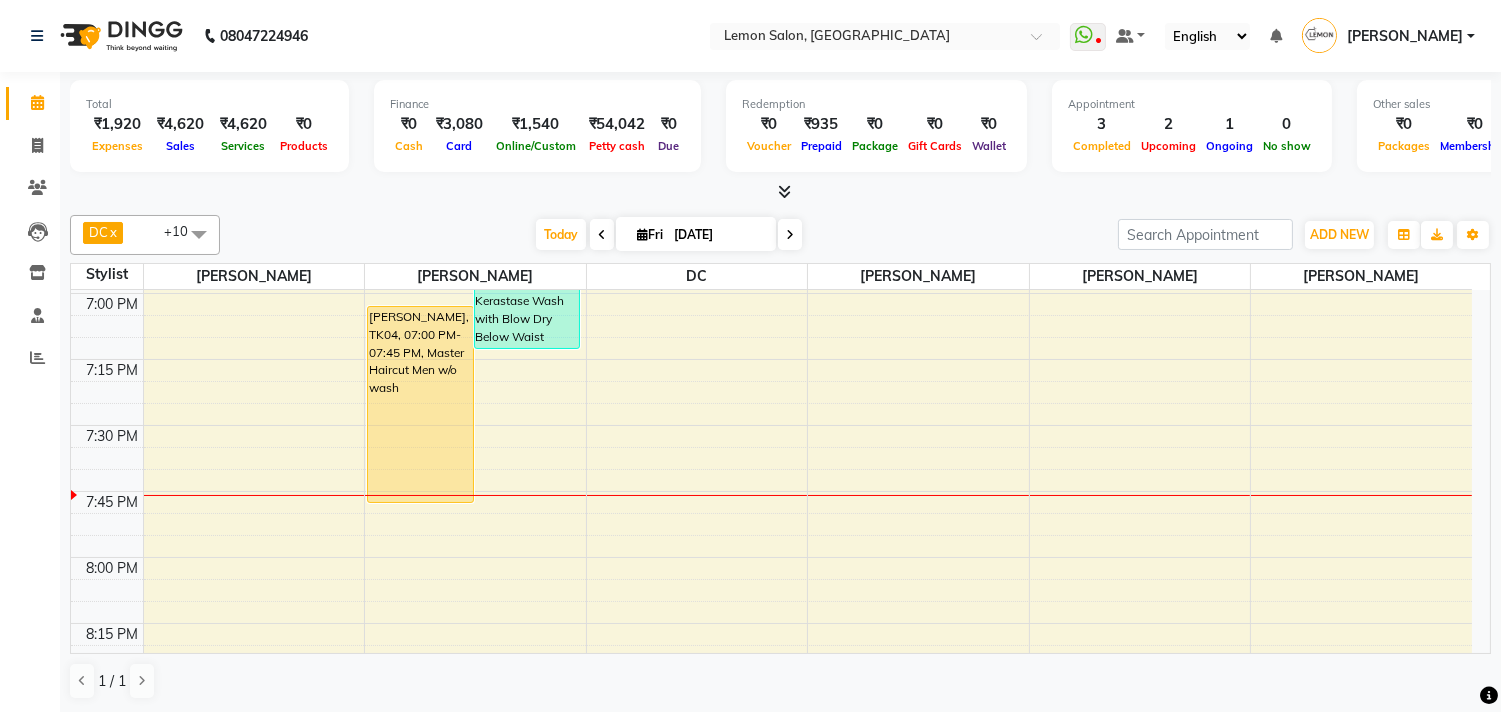scroll, scrollTop: 2666, scrollLeft: 0, axis: vertical 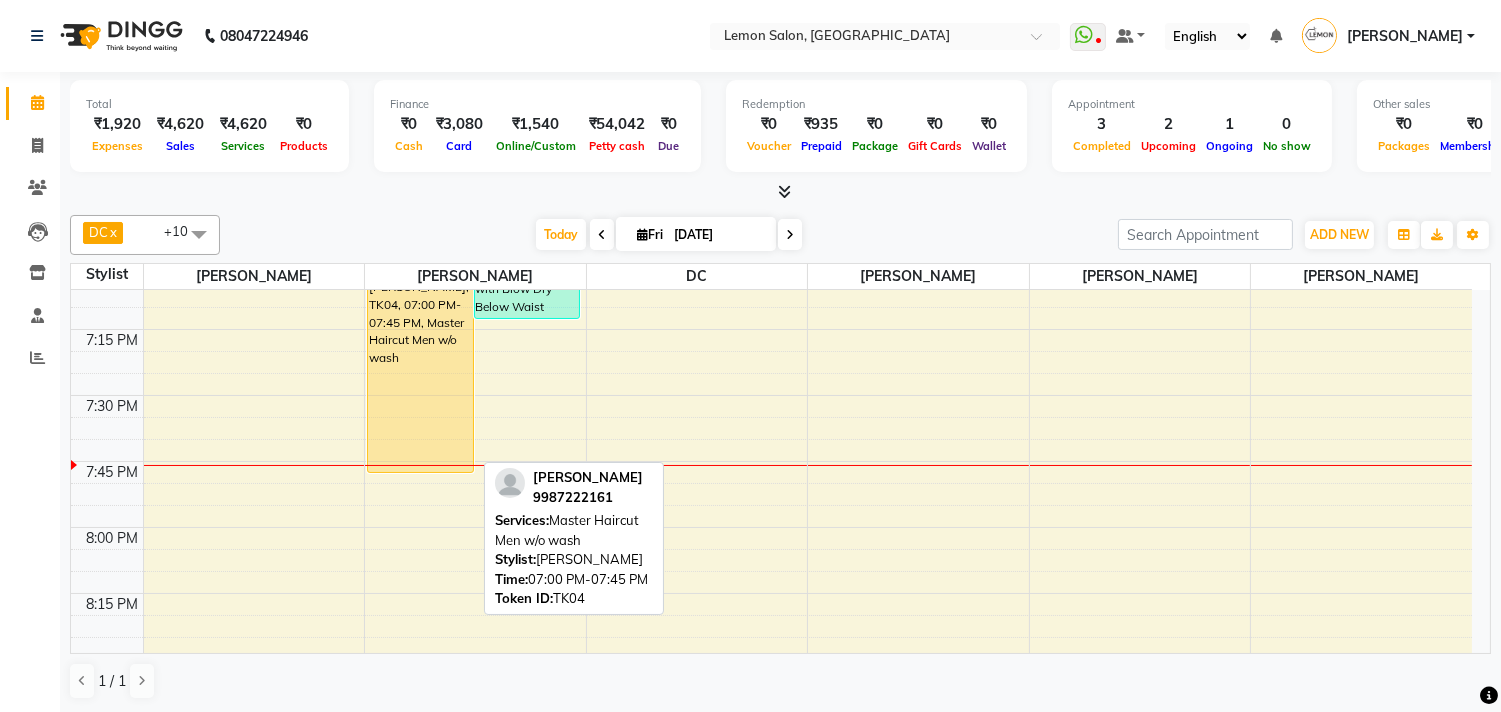 click on "AMIT, TK04, 07:00 PM-07:45 PM, Master Haircut Men w/o wash" at bounding box center [420, 374] 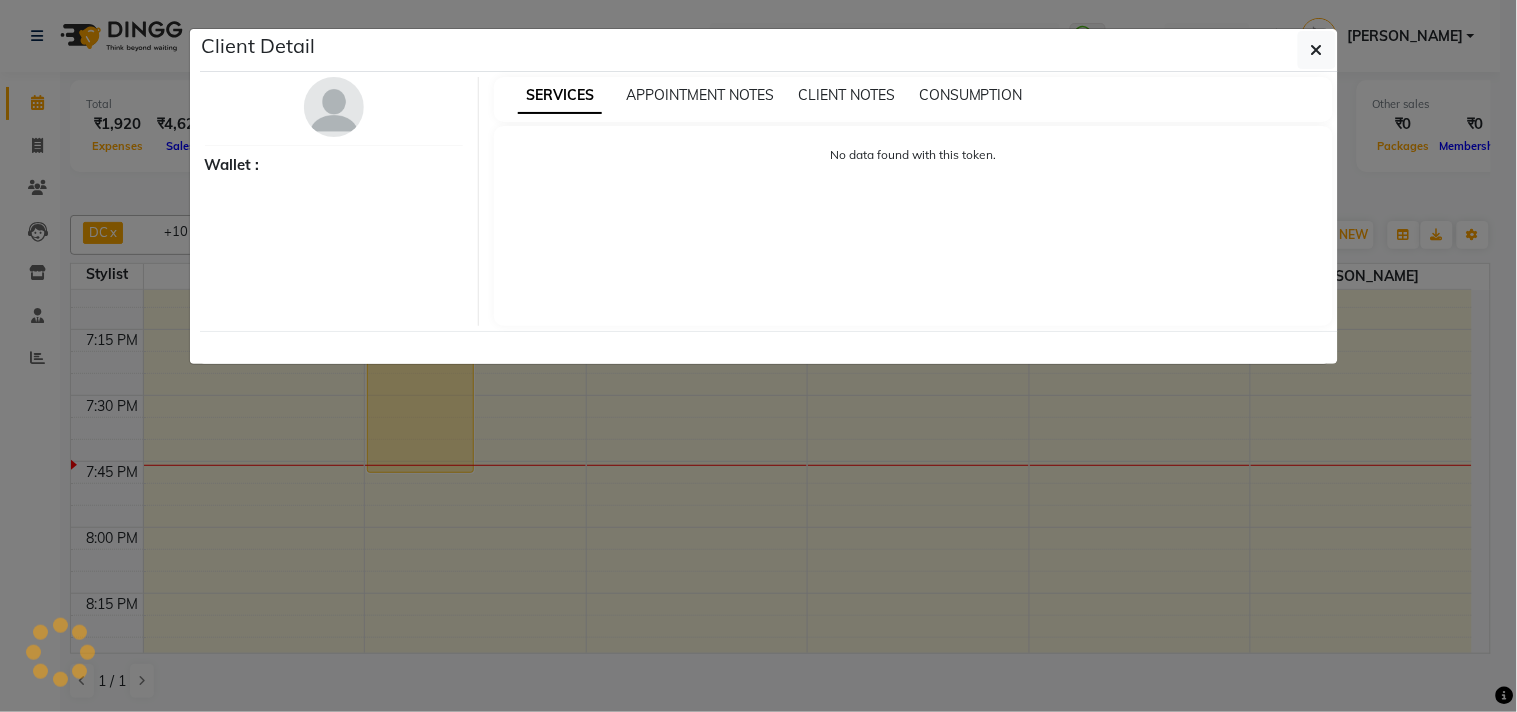 select on "1" 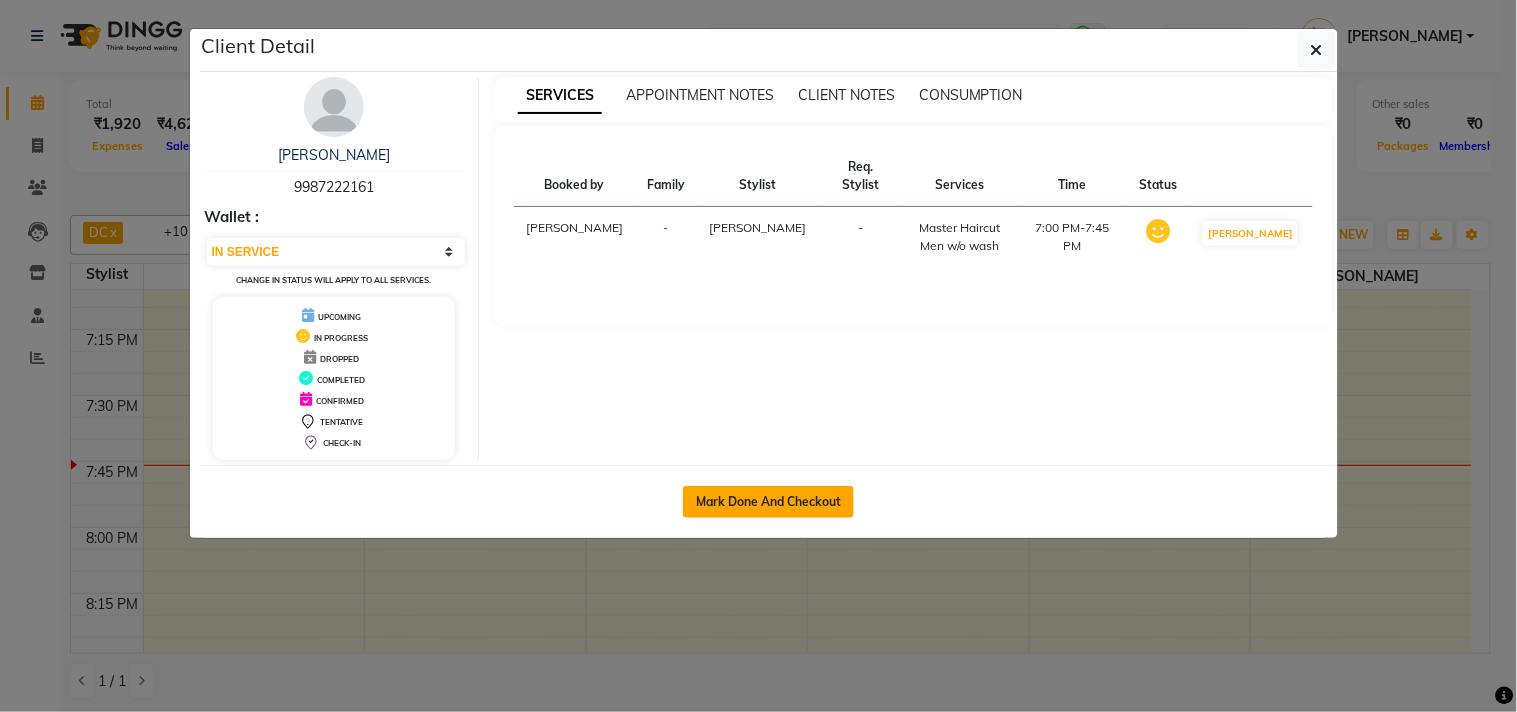 click on "Mark Done And Checkout" 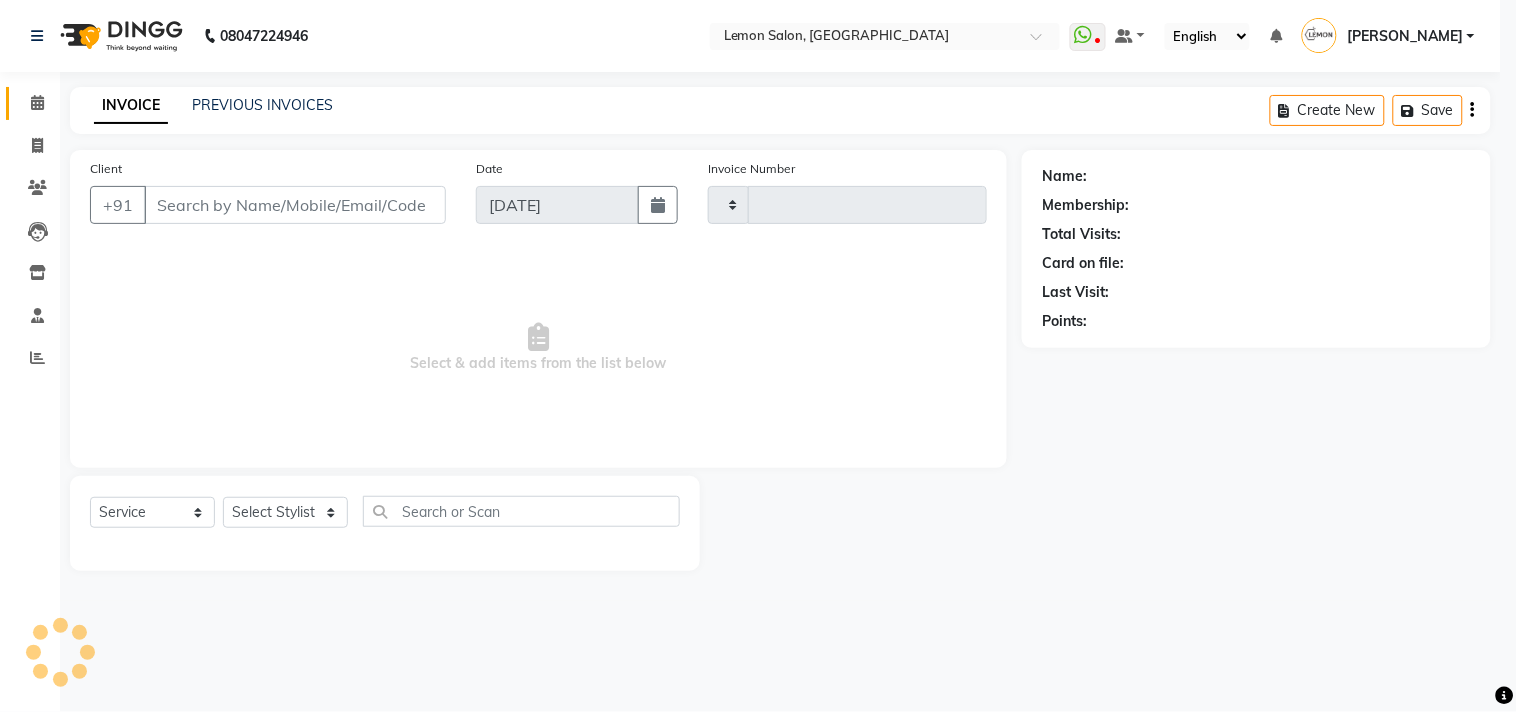 type on "1083" 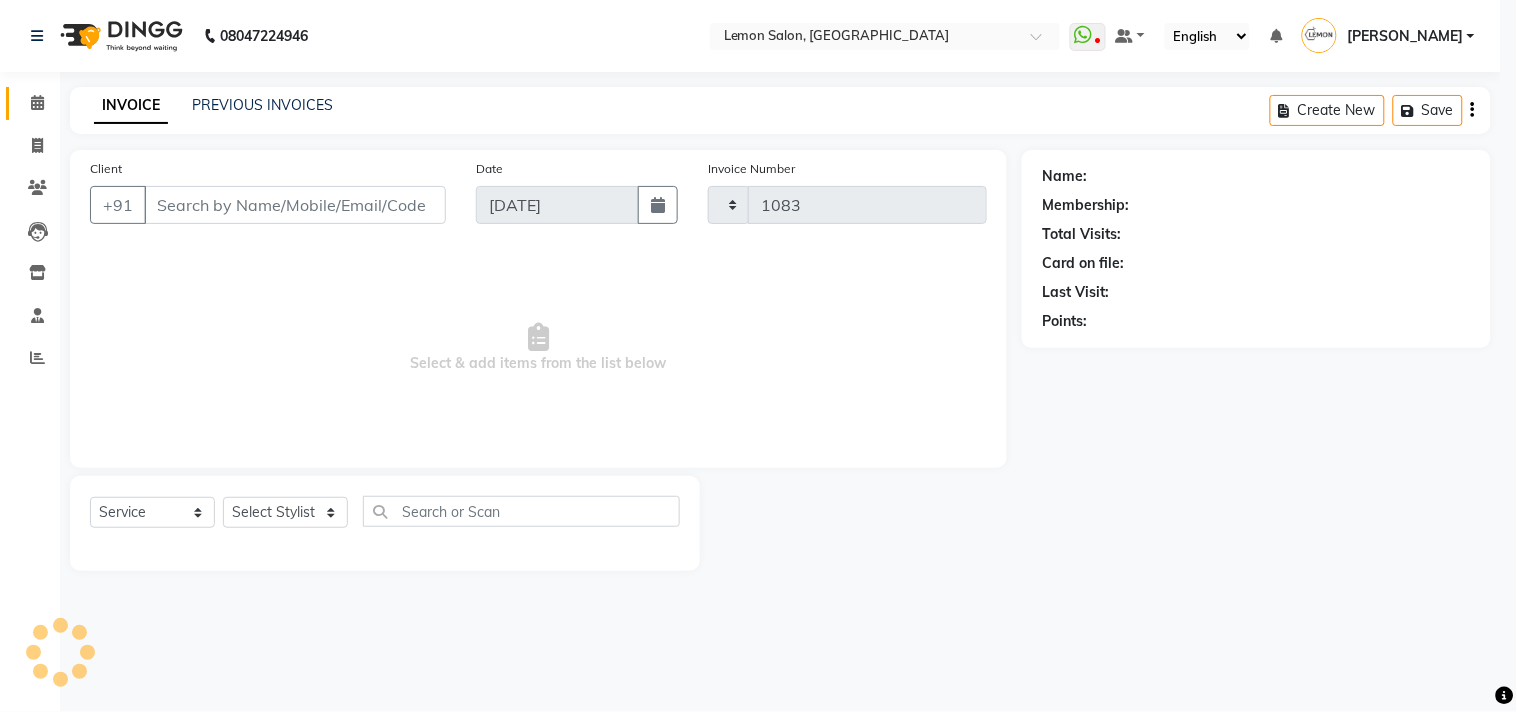 select on "569" 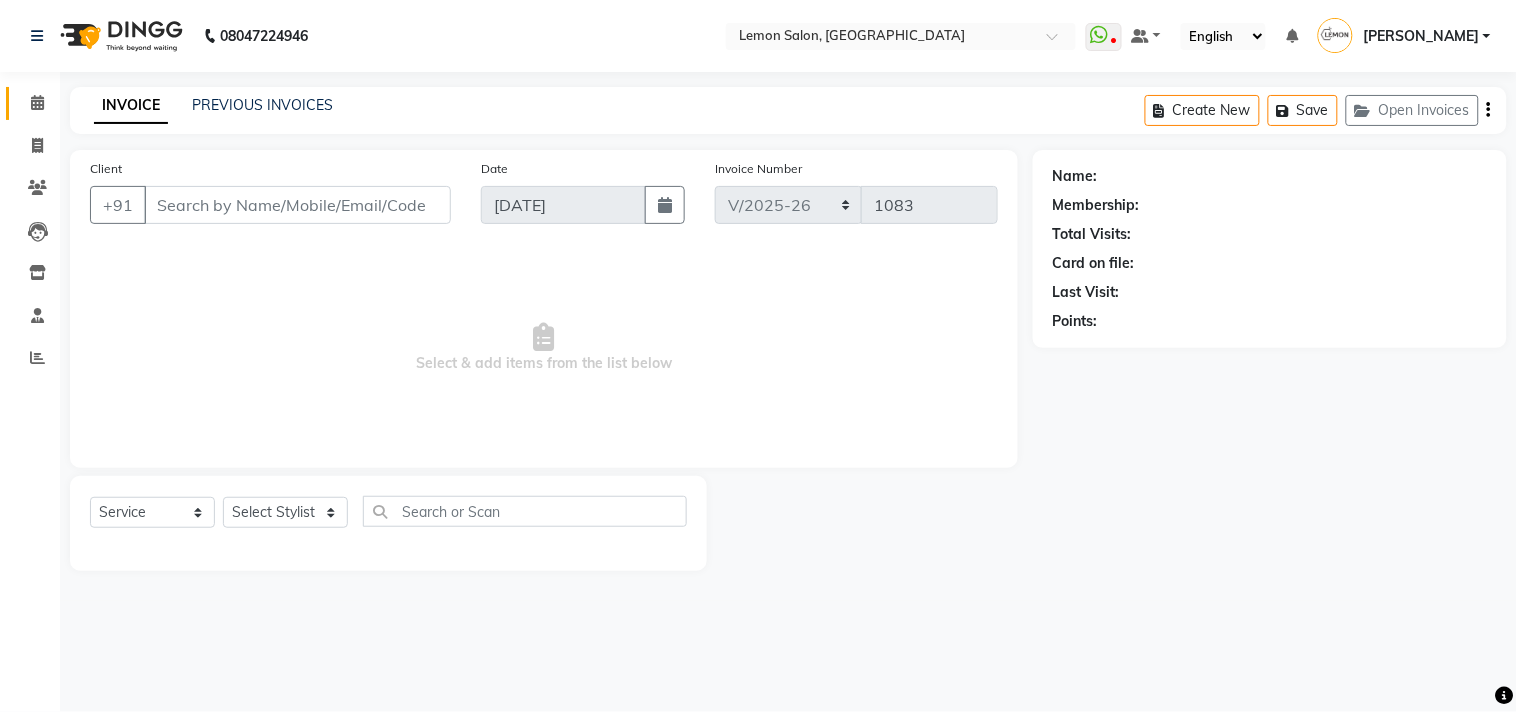 type on "9987222161" 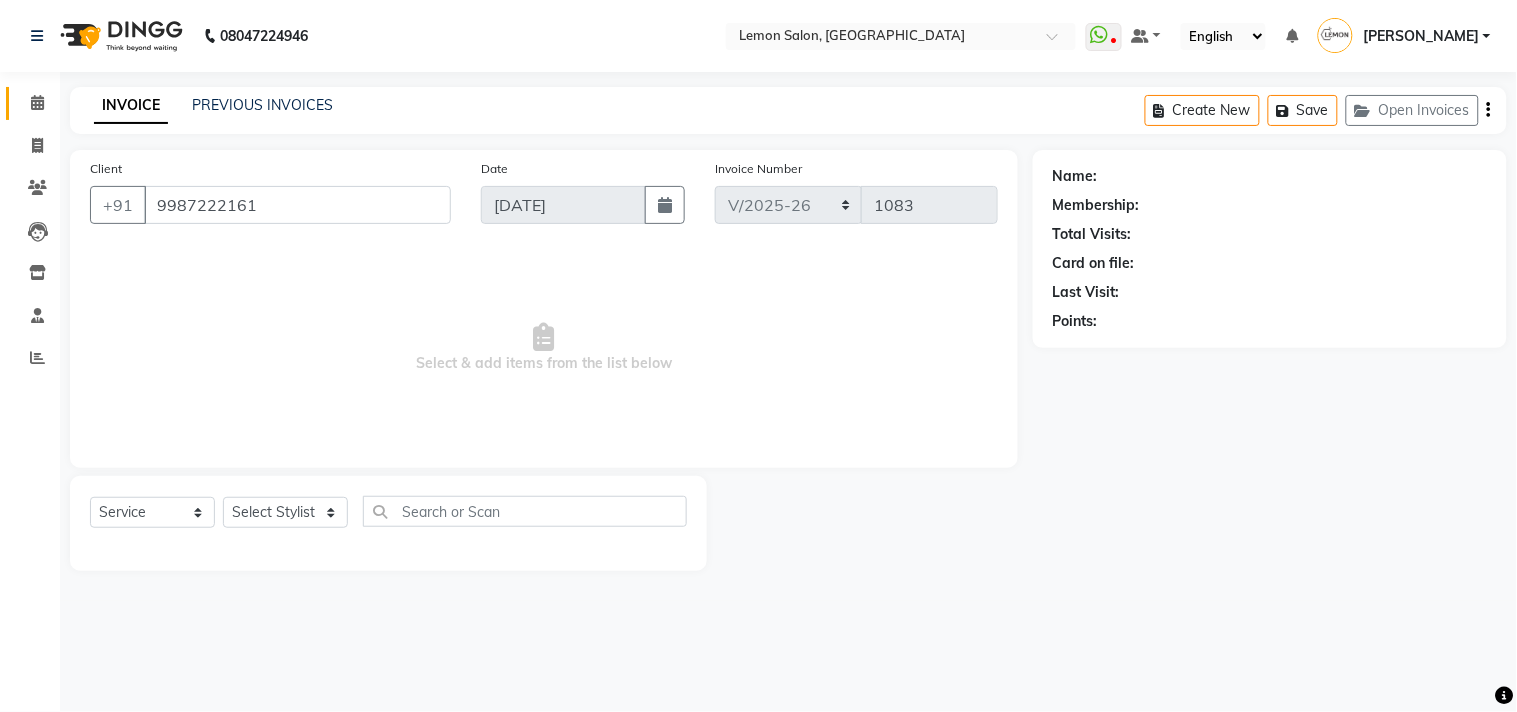 select on "7385" 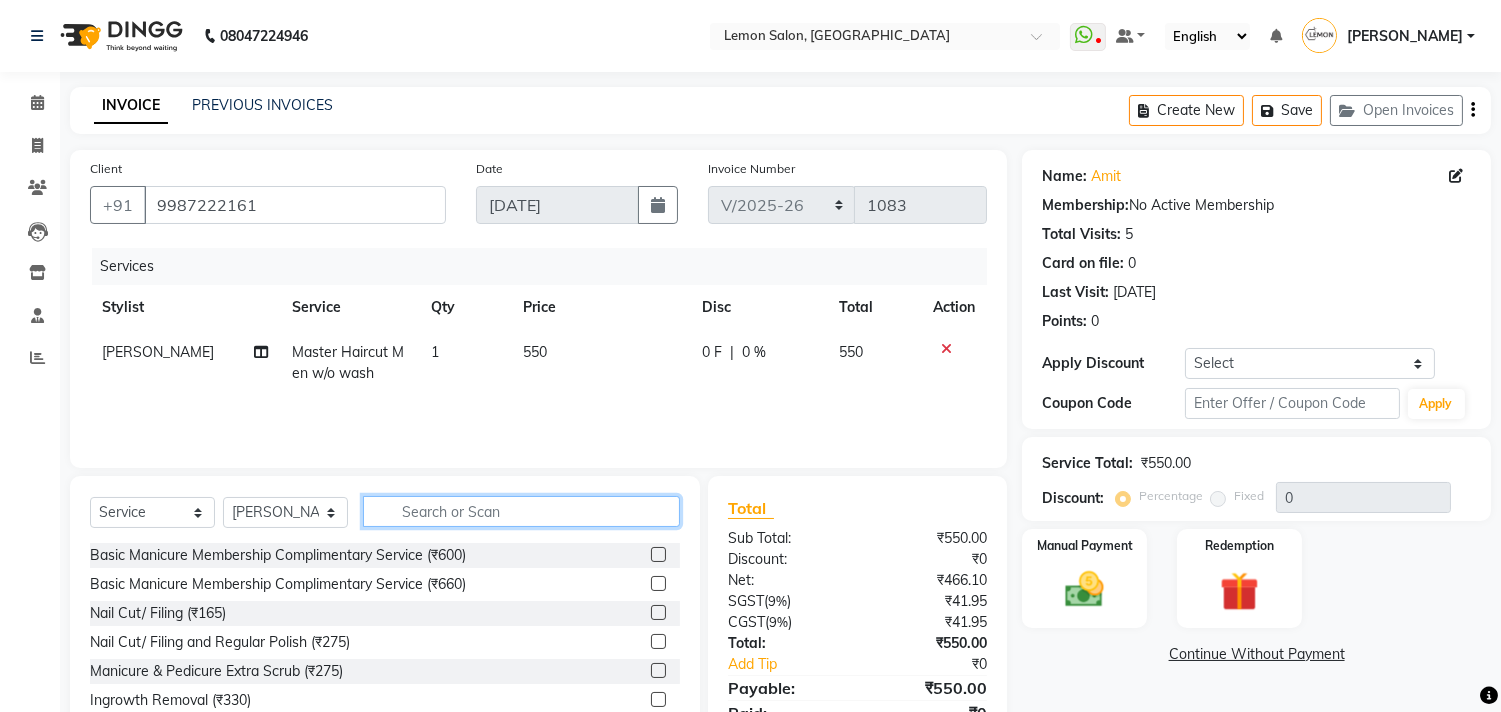 click 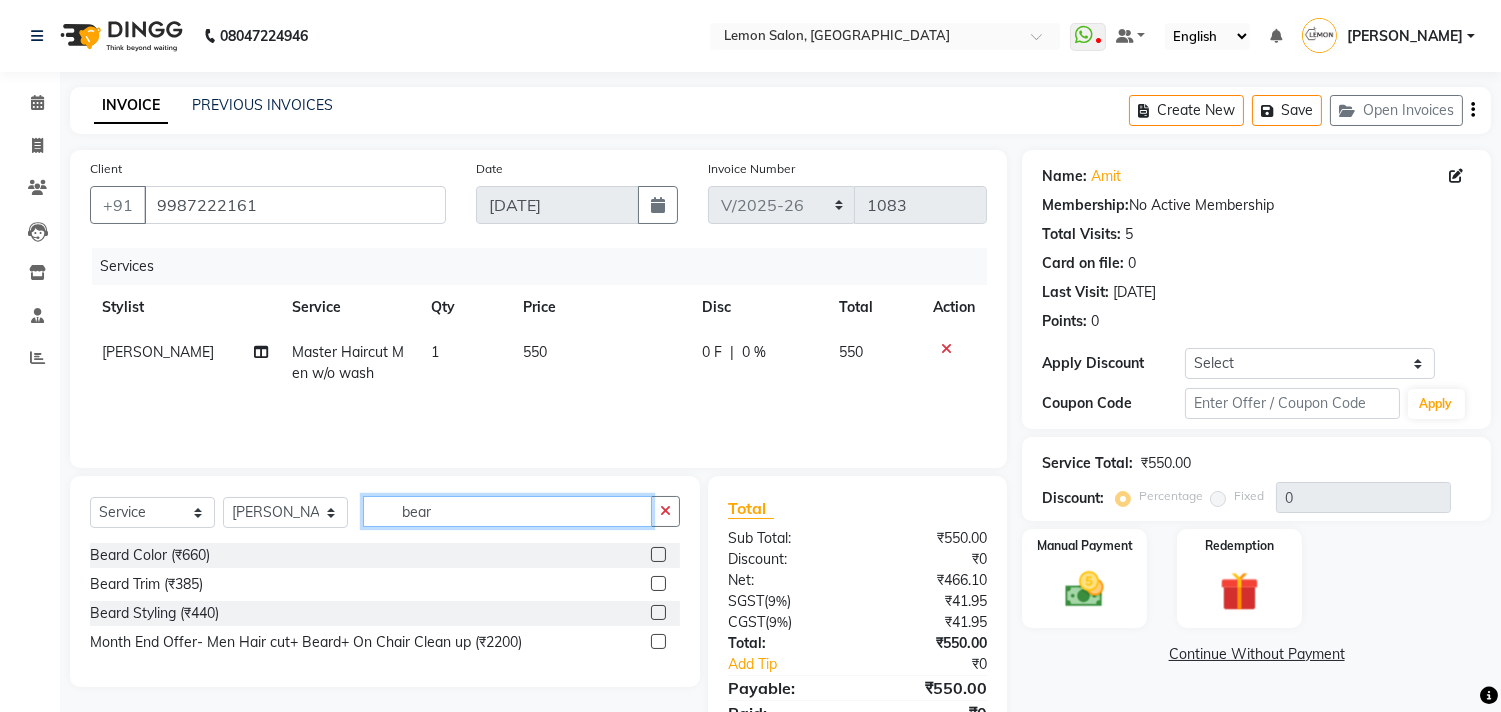 type on "bear" 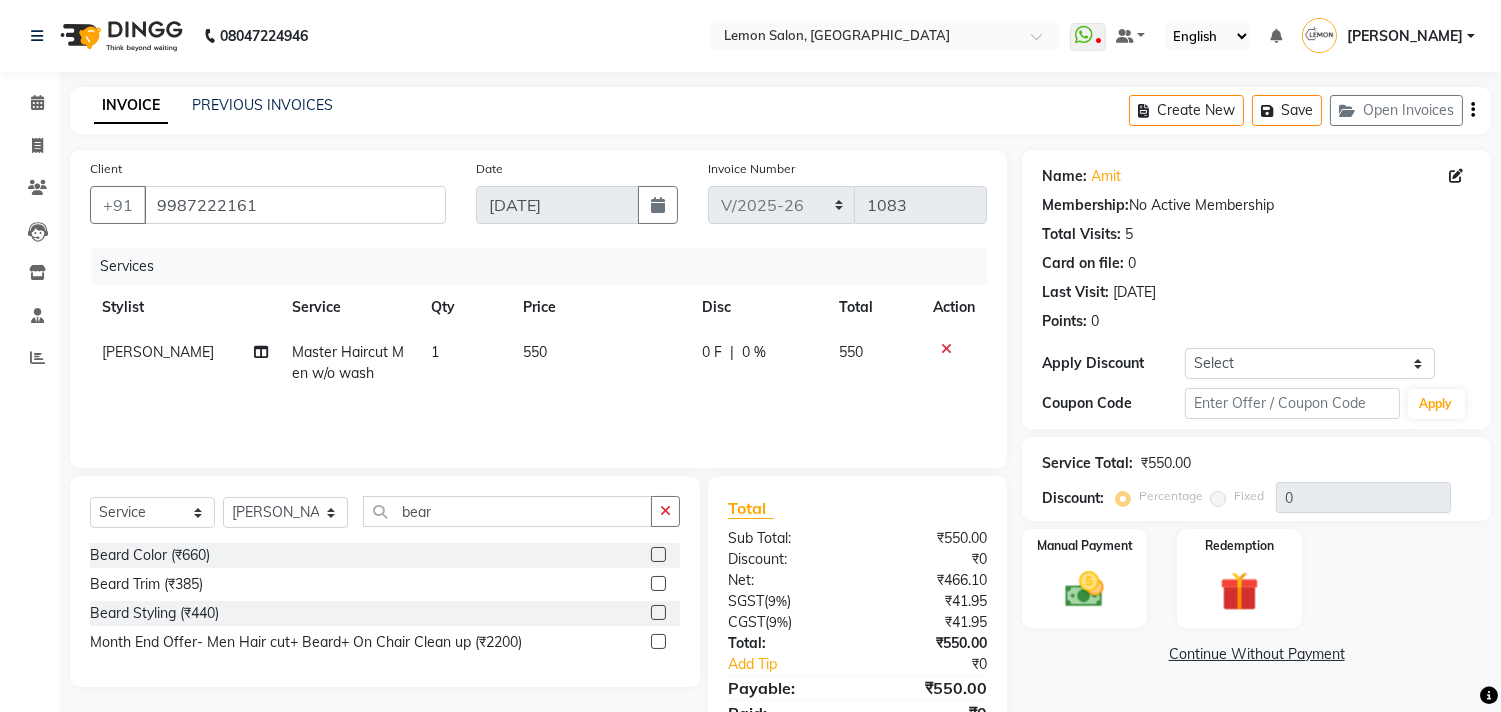 click 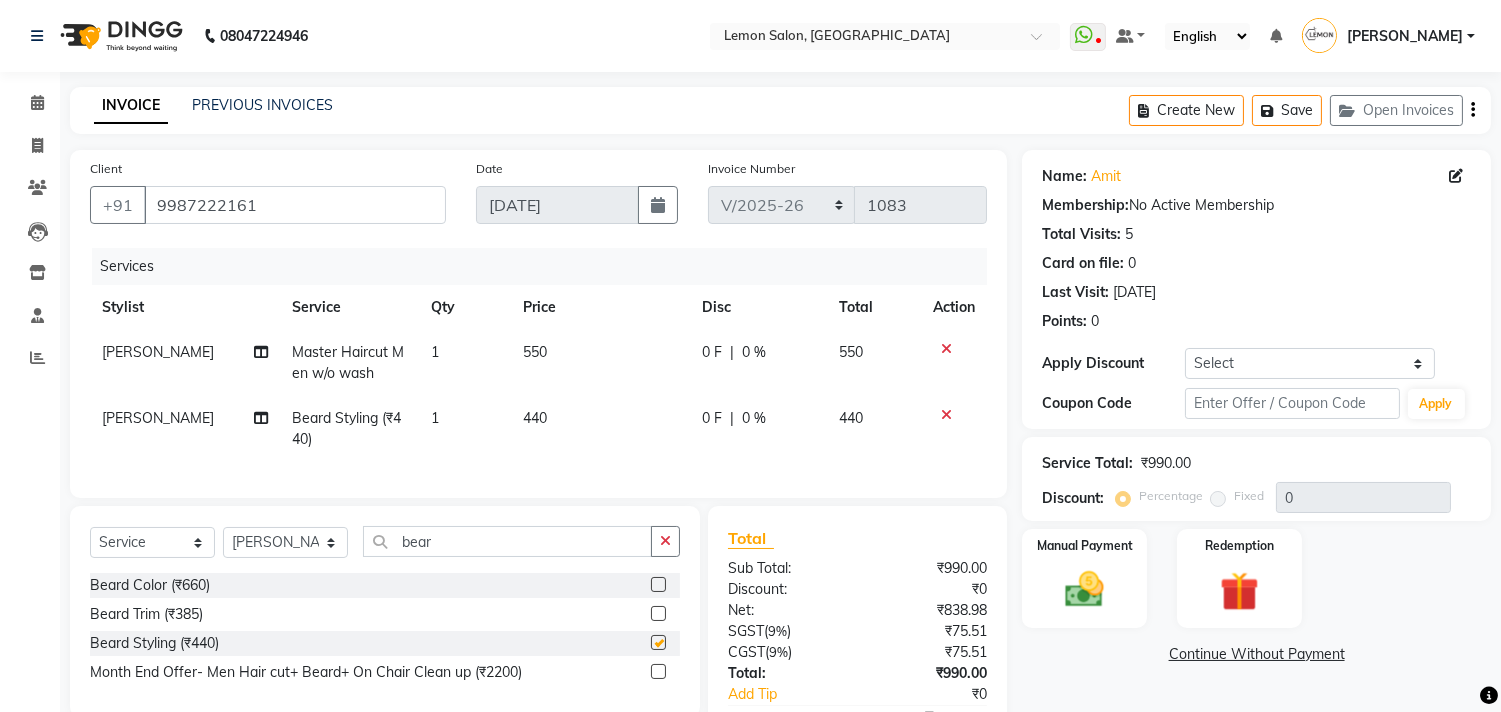 checkbox on "false" 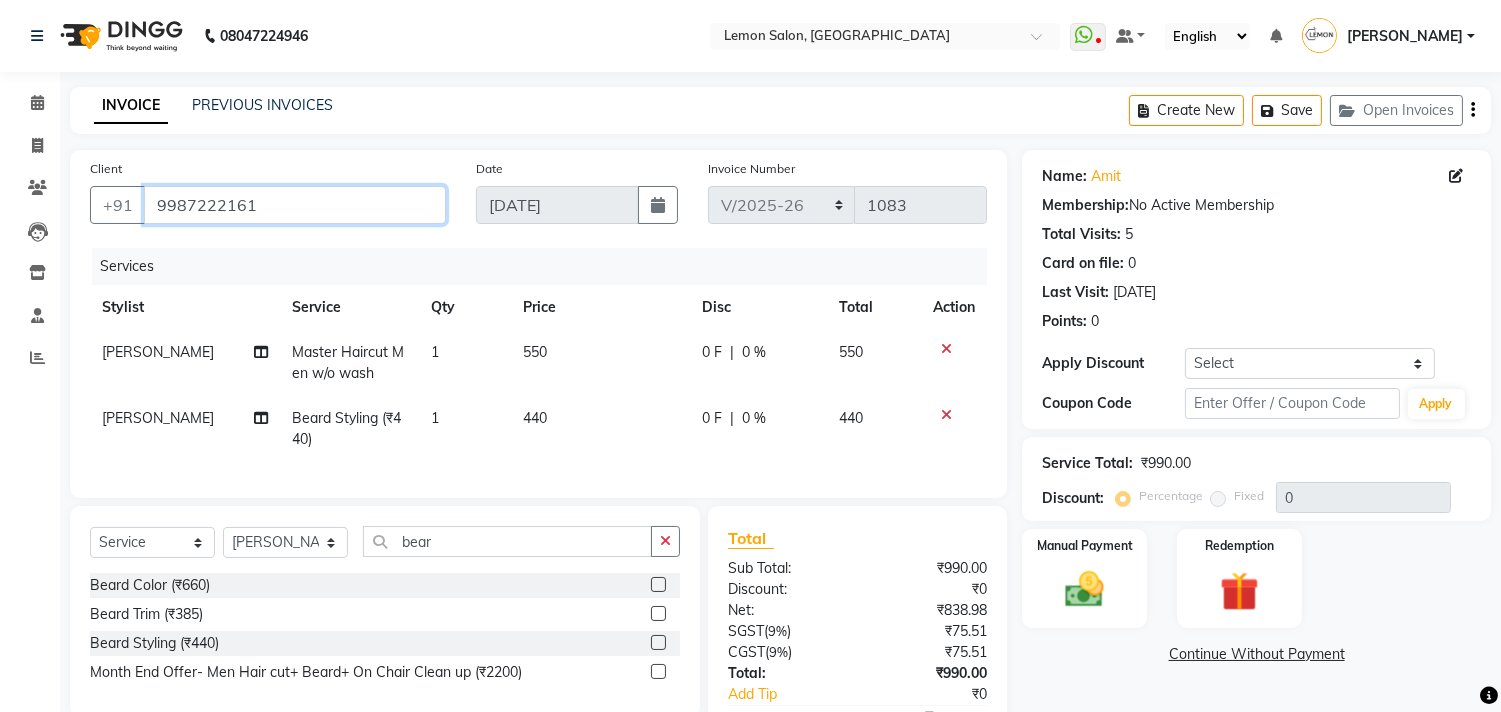 drag, startPoint x: 276, startPoint y: 202, endPoint x: 143, endPoint y: 208, distance: 133.13527 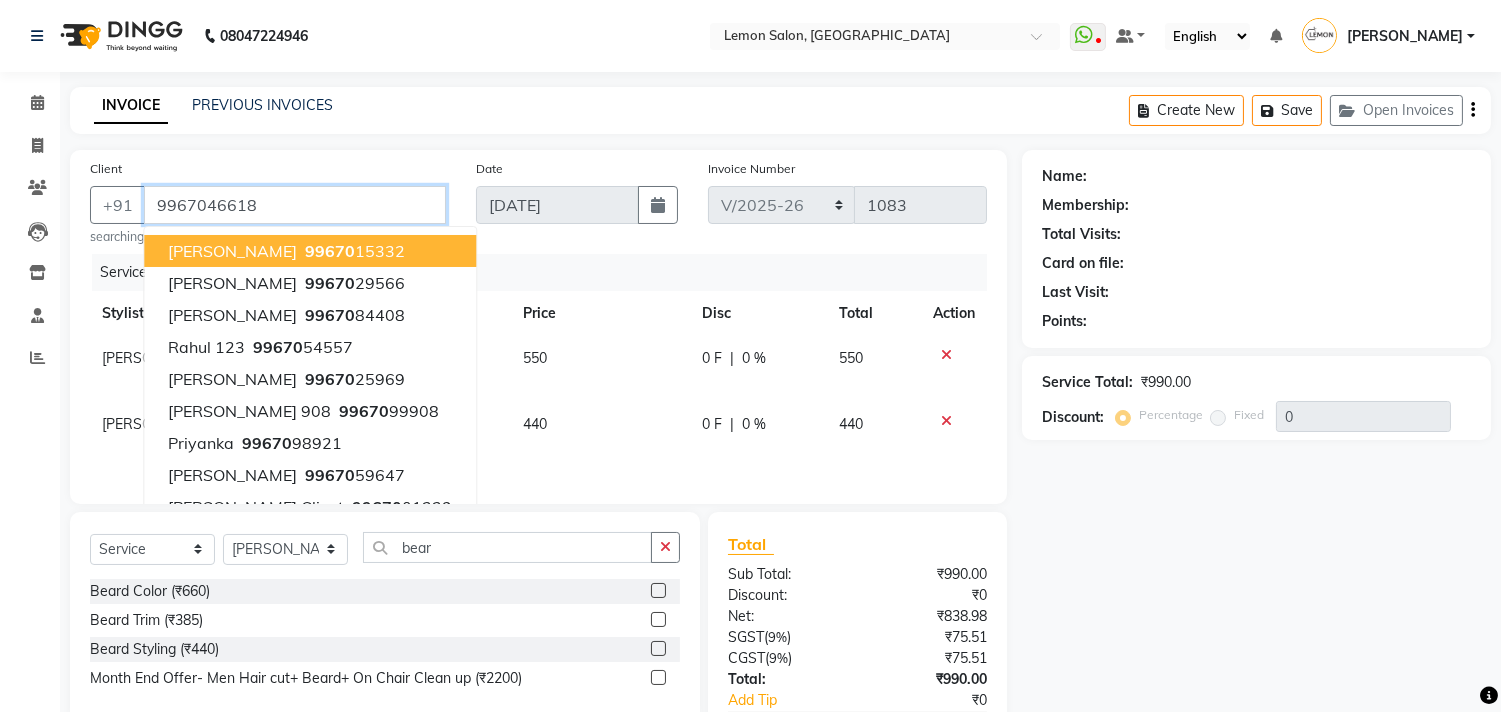 type on "9967046618" 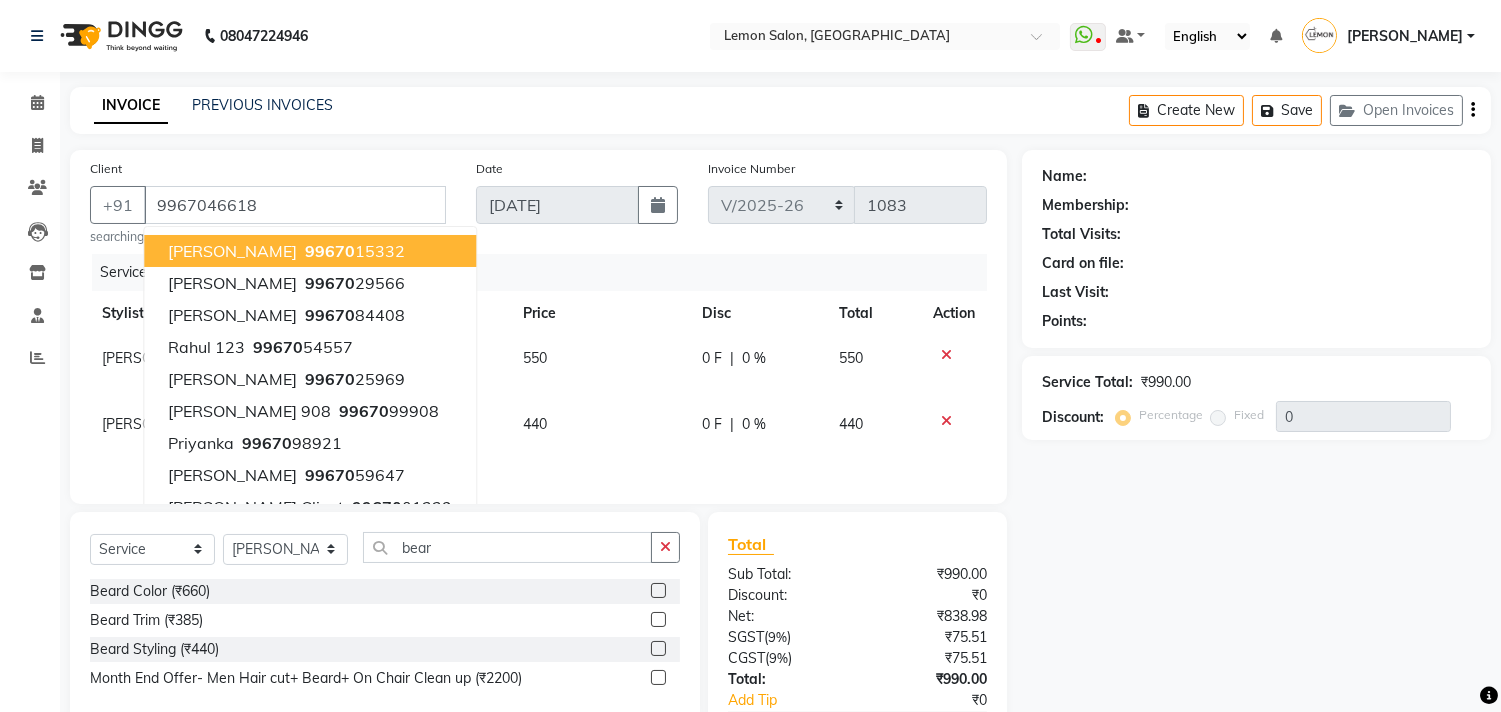 select on "1: Object" 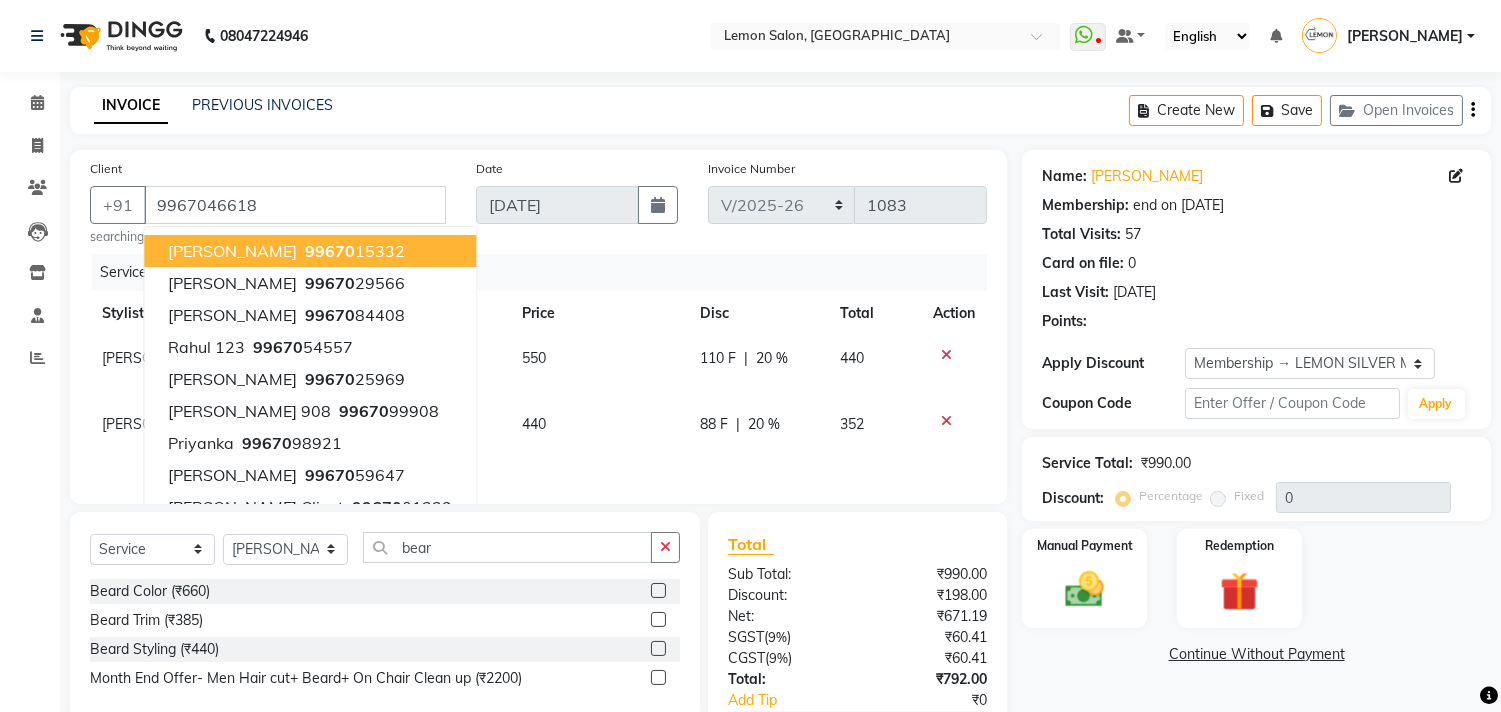 type on "20" 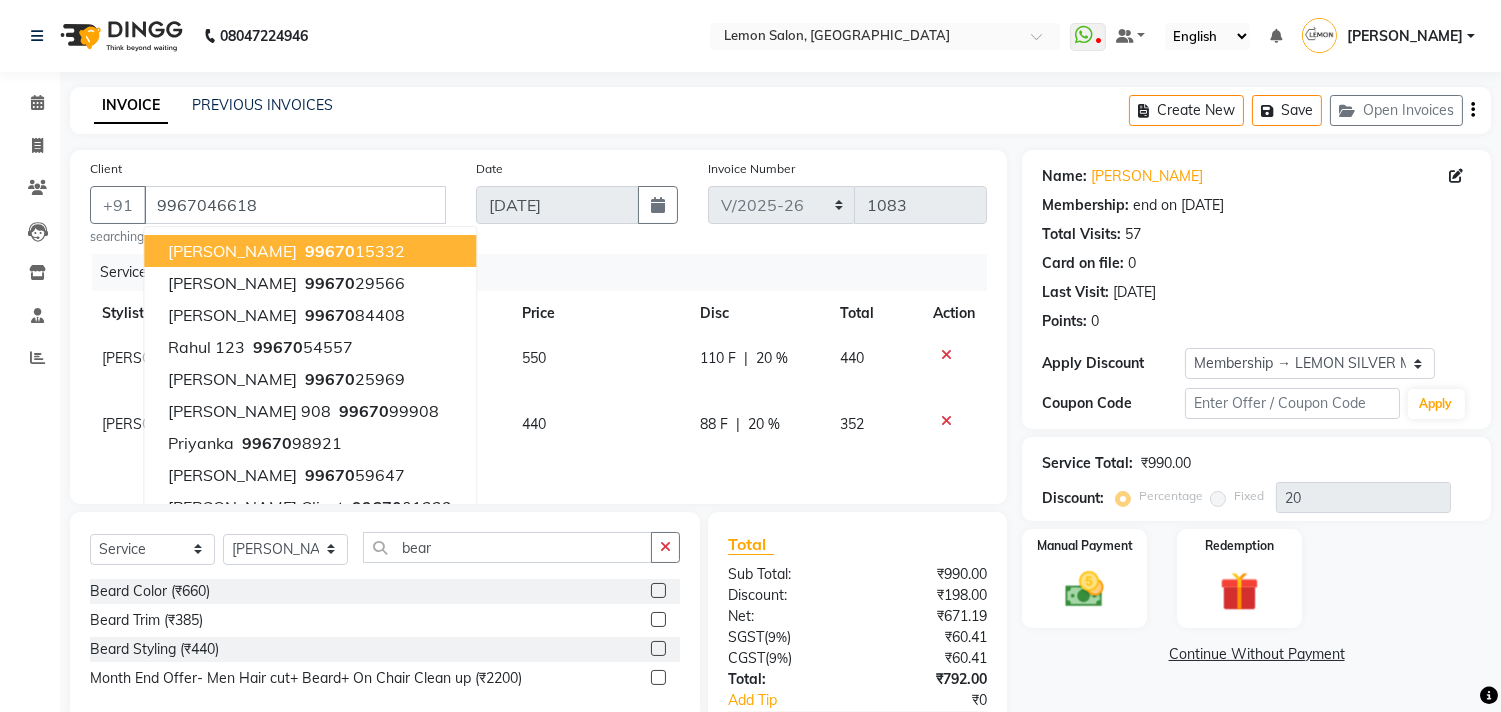 click on "Services" 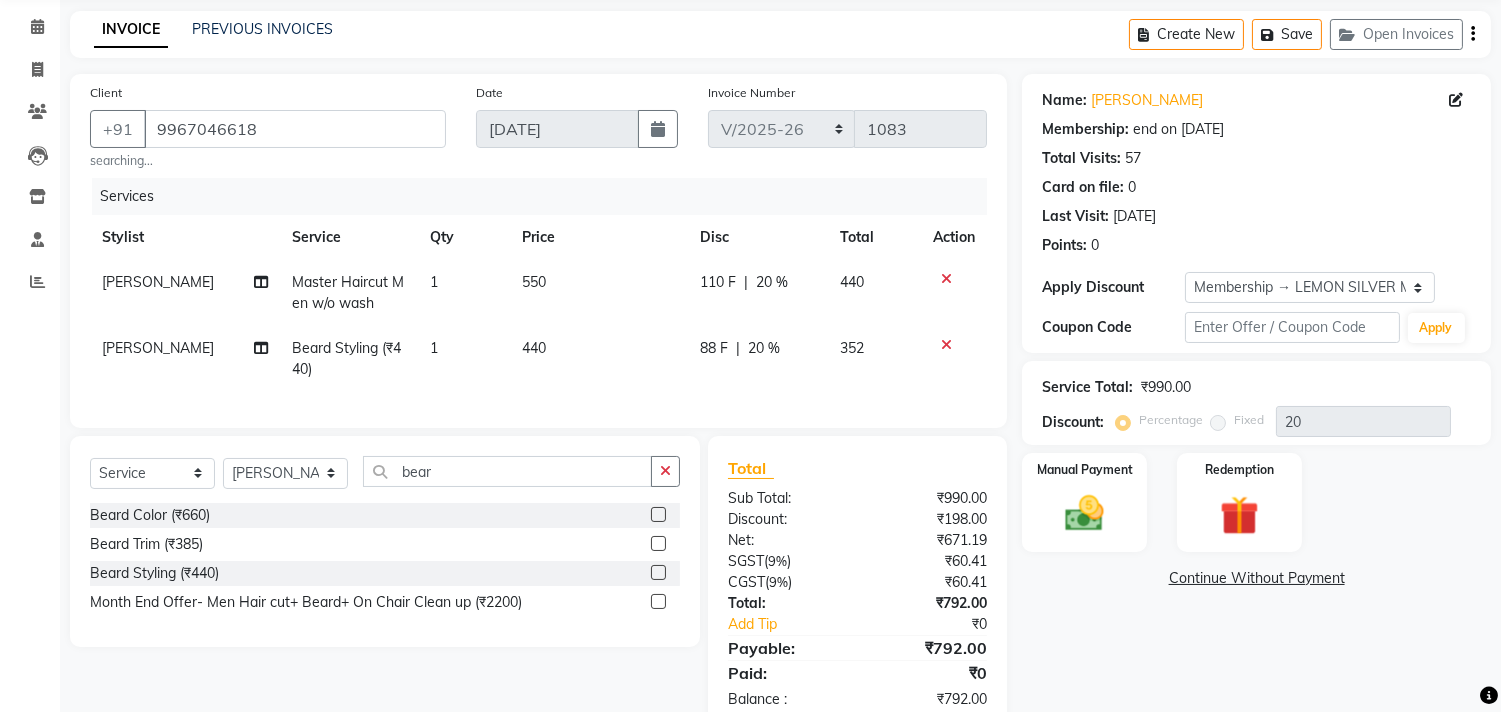 scroll, scrollTop: 141, scrollLeft: 0, axis: vertical 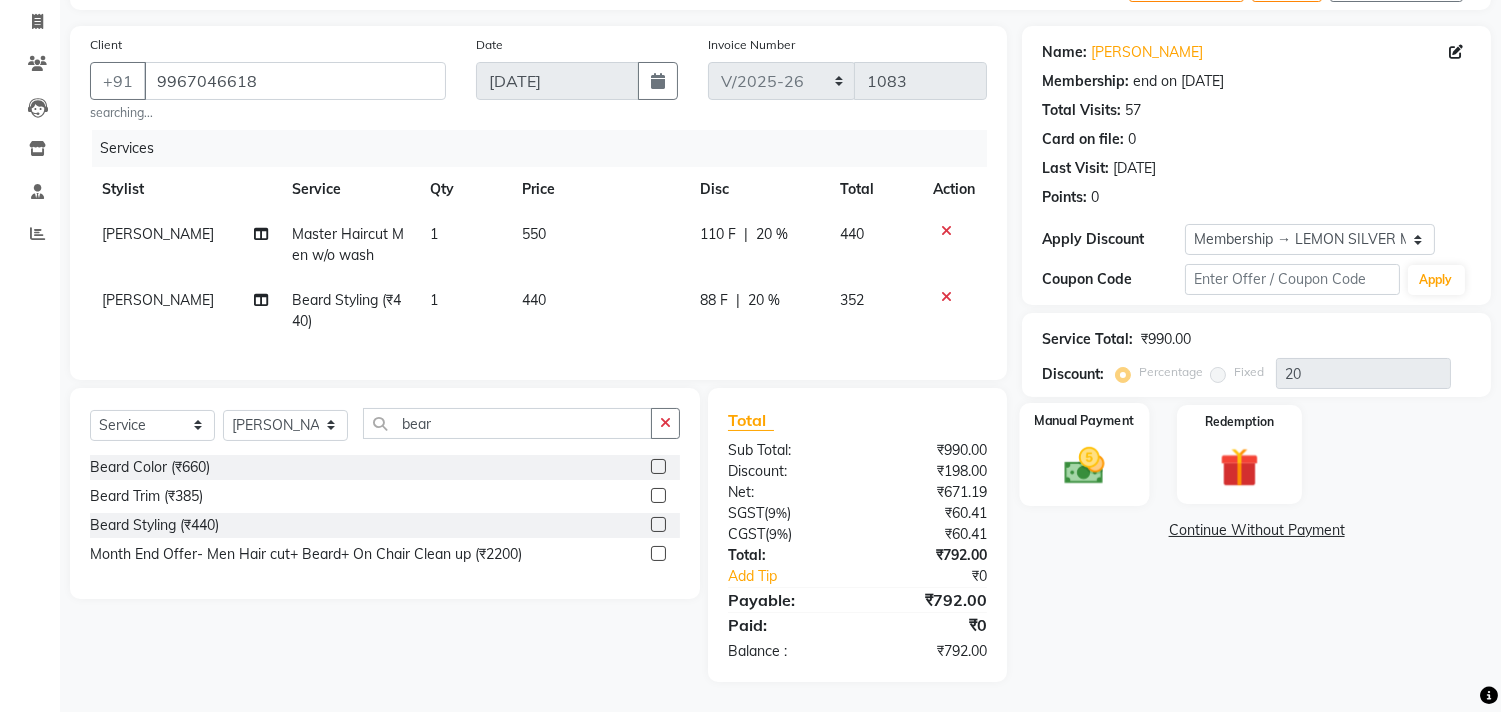click 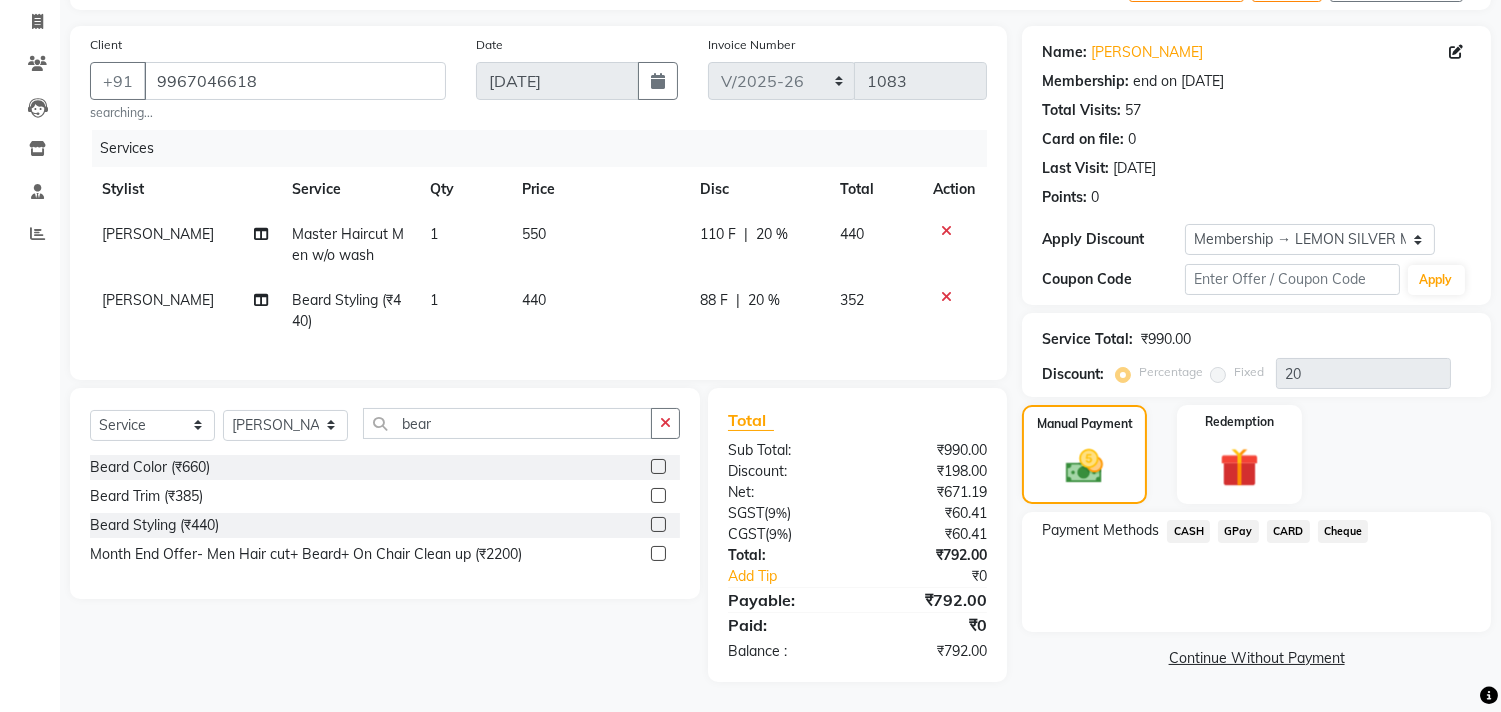 click on "CARD" 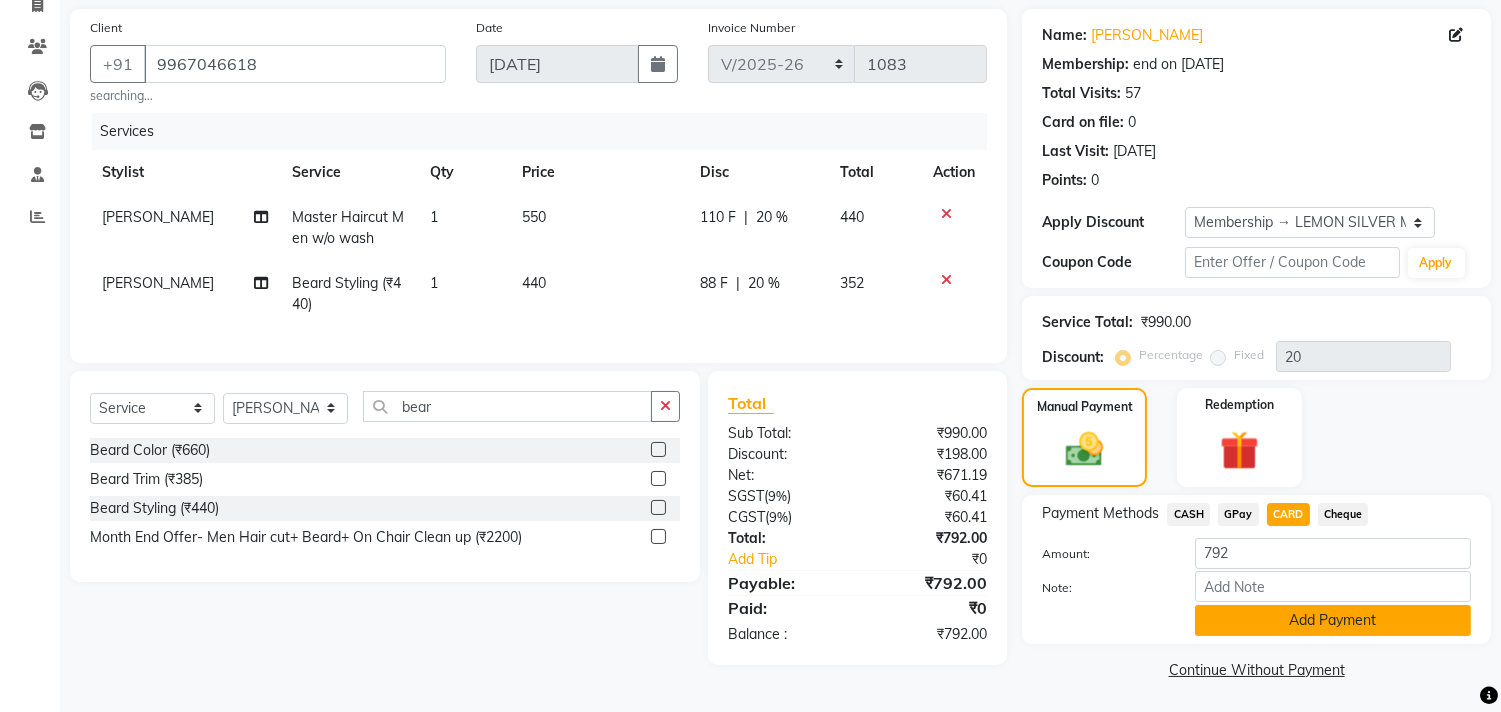 click on "Add Payment" 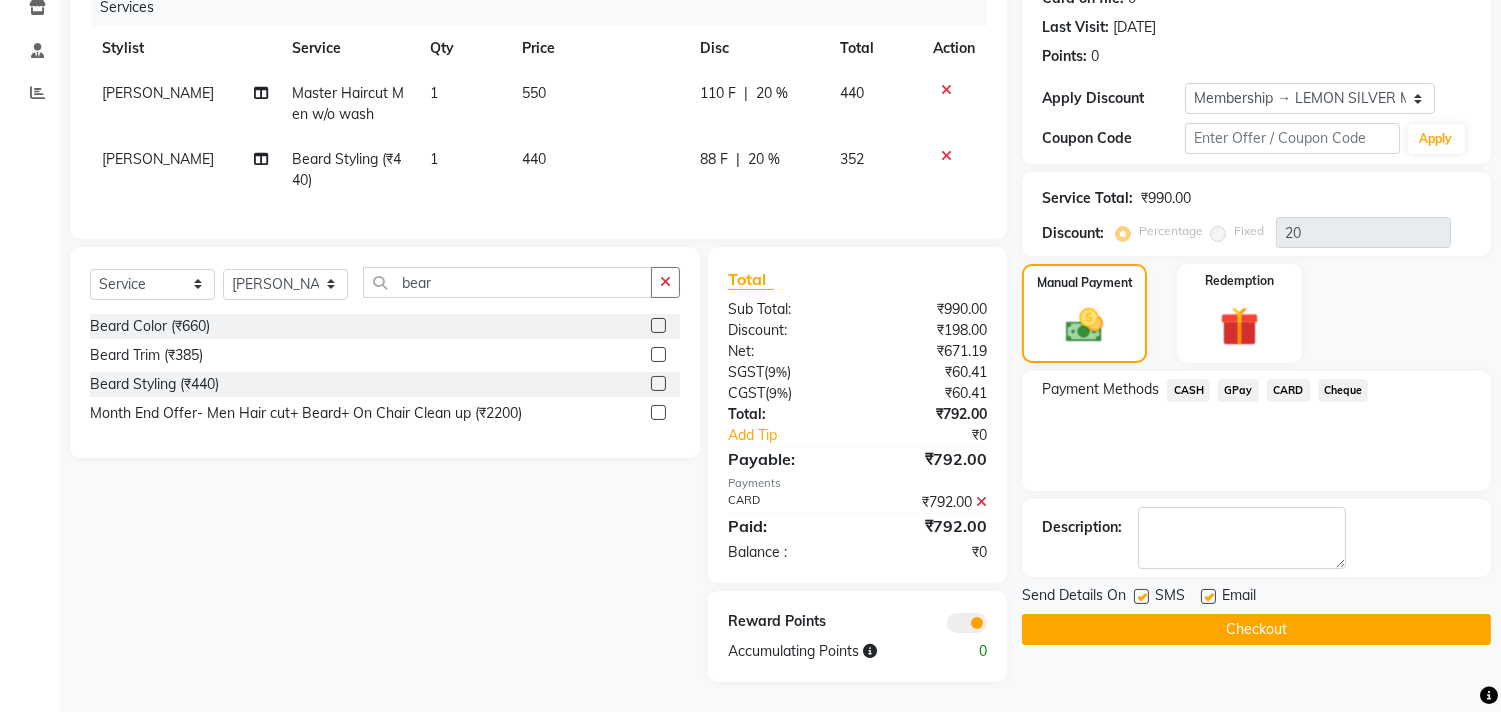 scroll, scrollTop: 282, scrollLeft: 0, axis: vertical 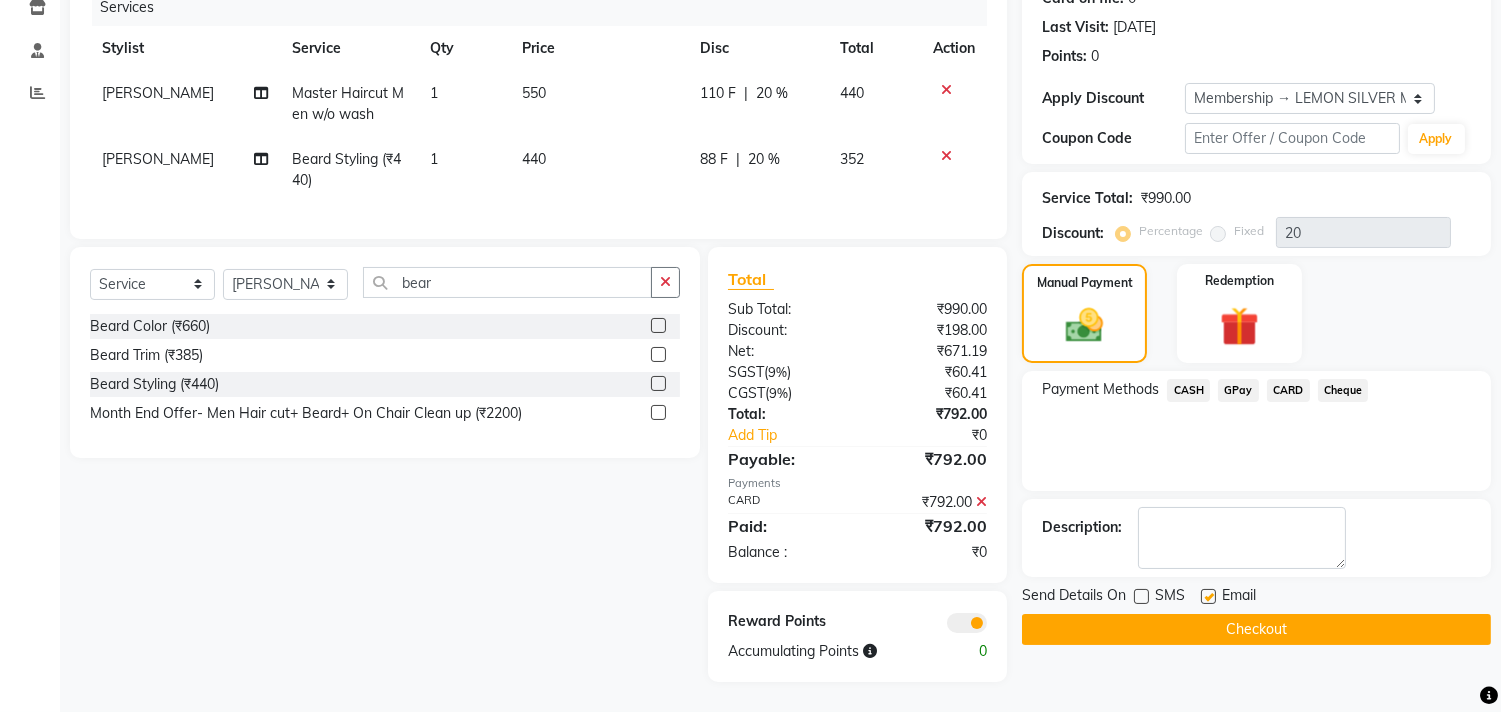 click 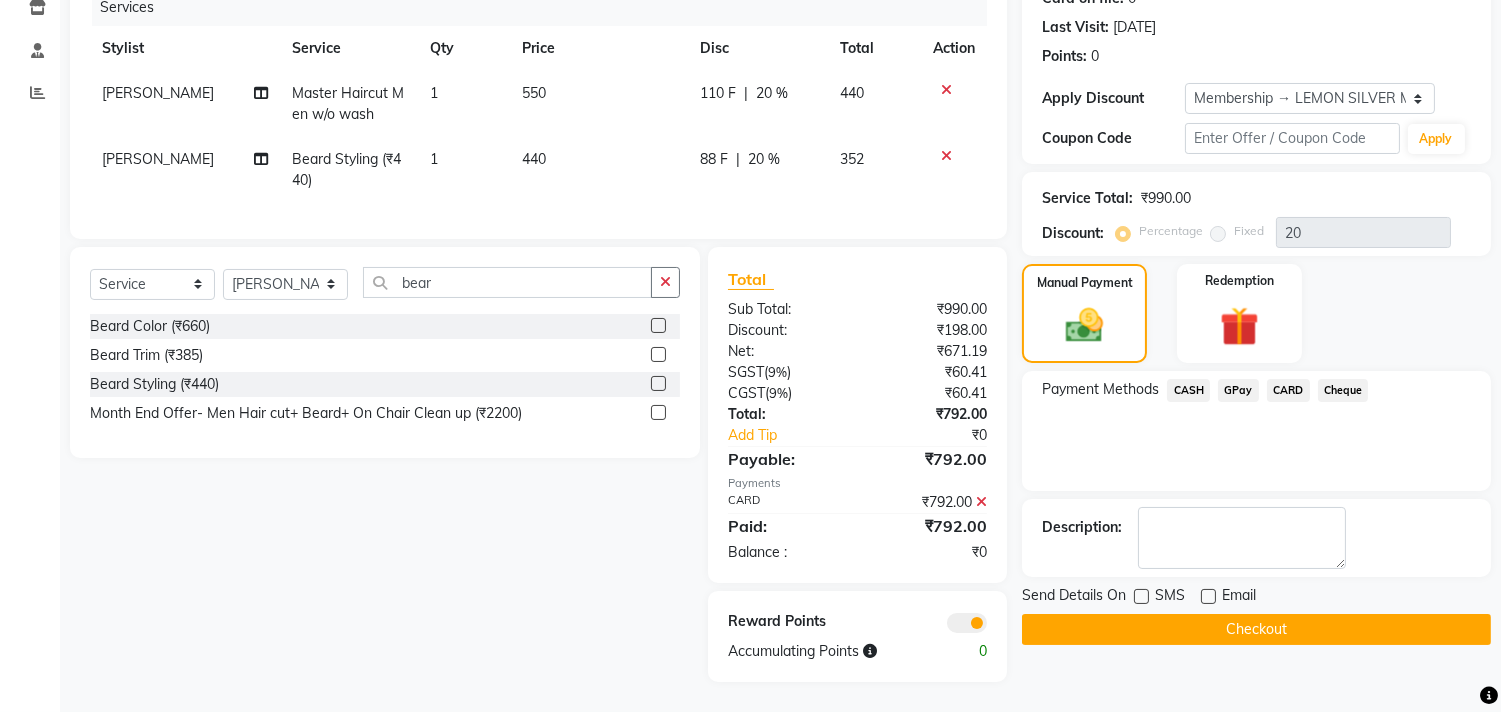 click on "Checkout" 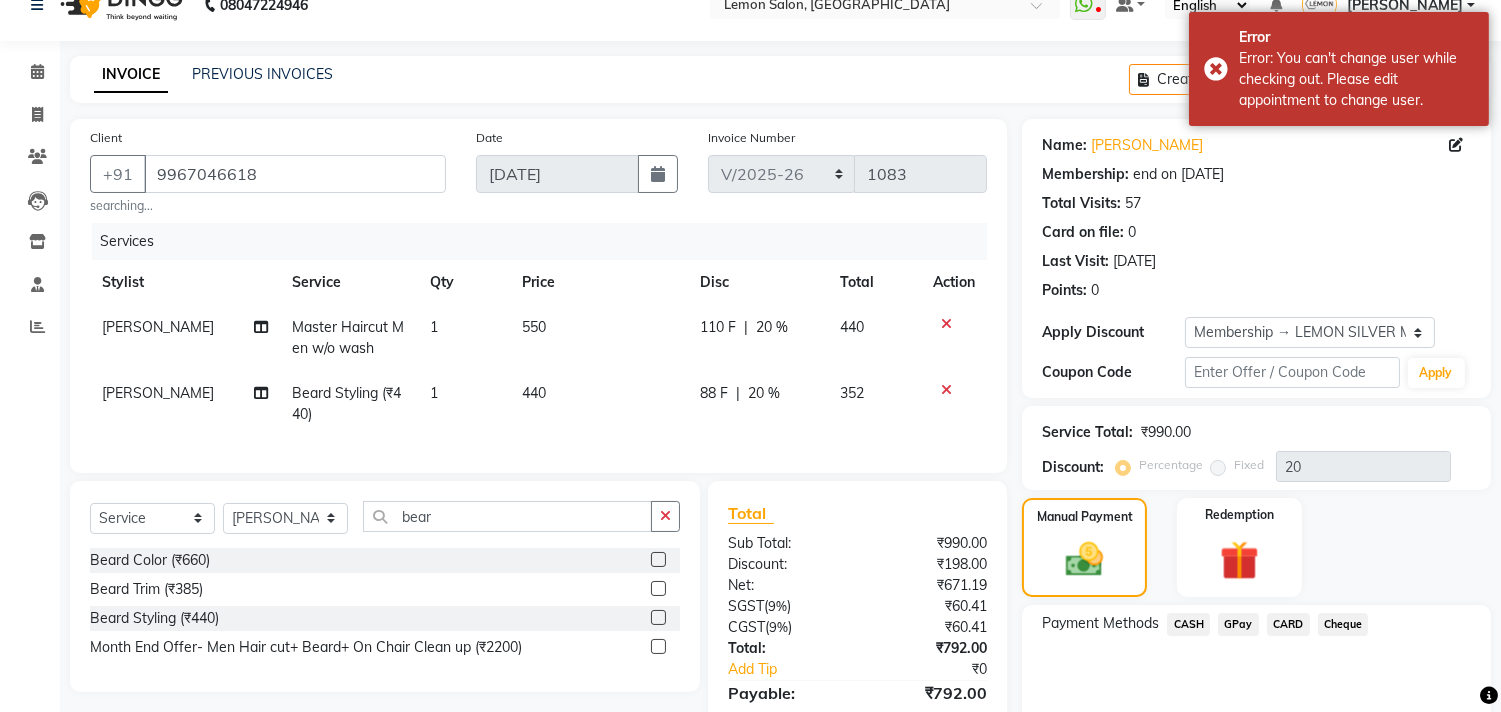 scroll, scrollTop: 0, scrollLeft: 0, axis: both 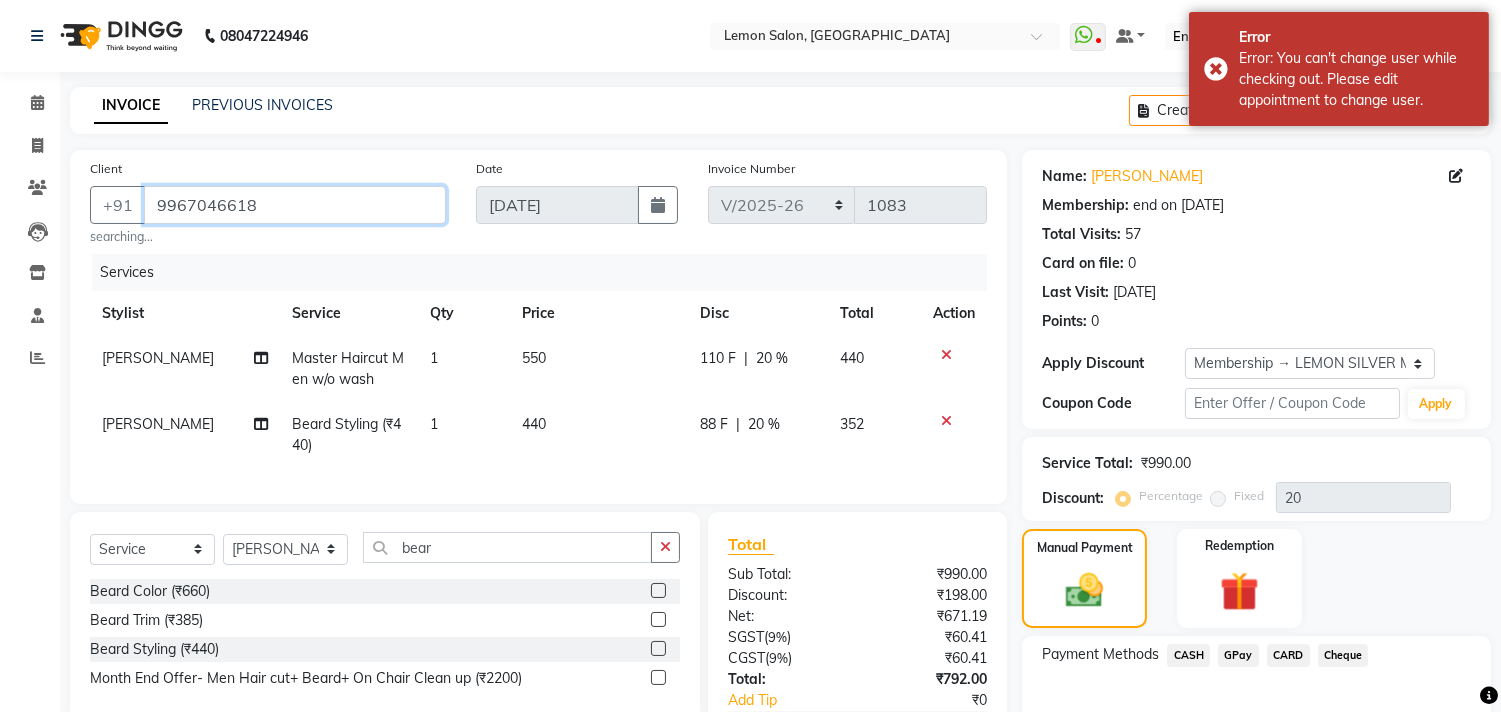 drag, startPoint x: 152, startPoint y: 212, endPoint x: 261, endPoint y: 216, distance: 109.07337 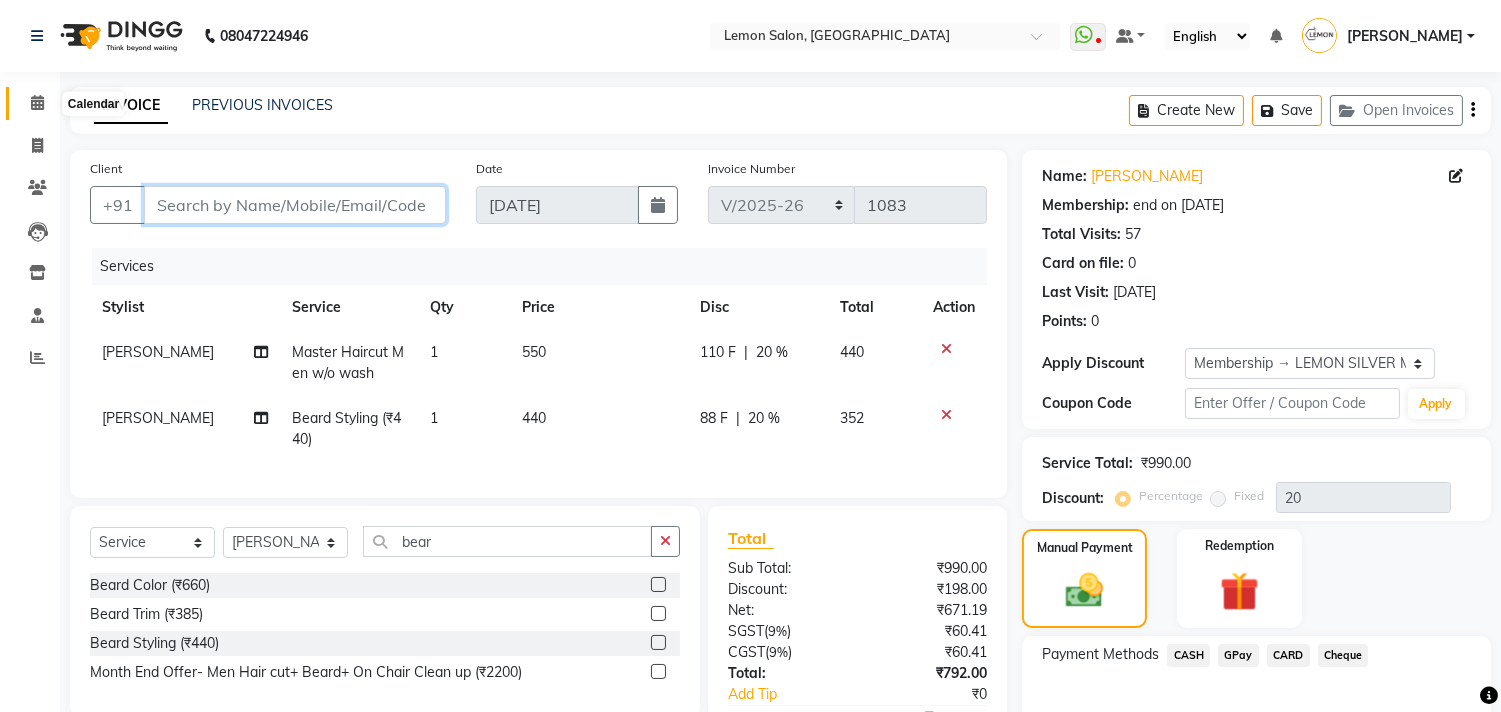 type 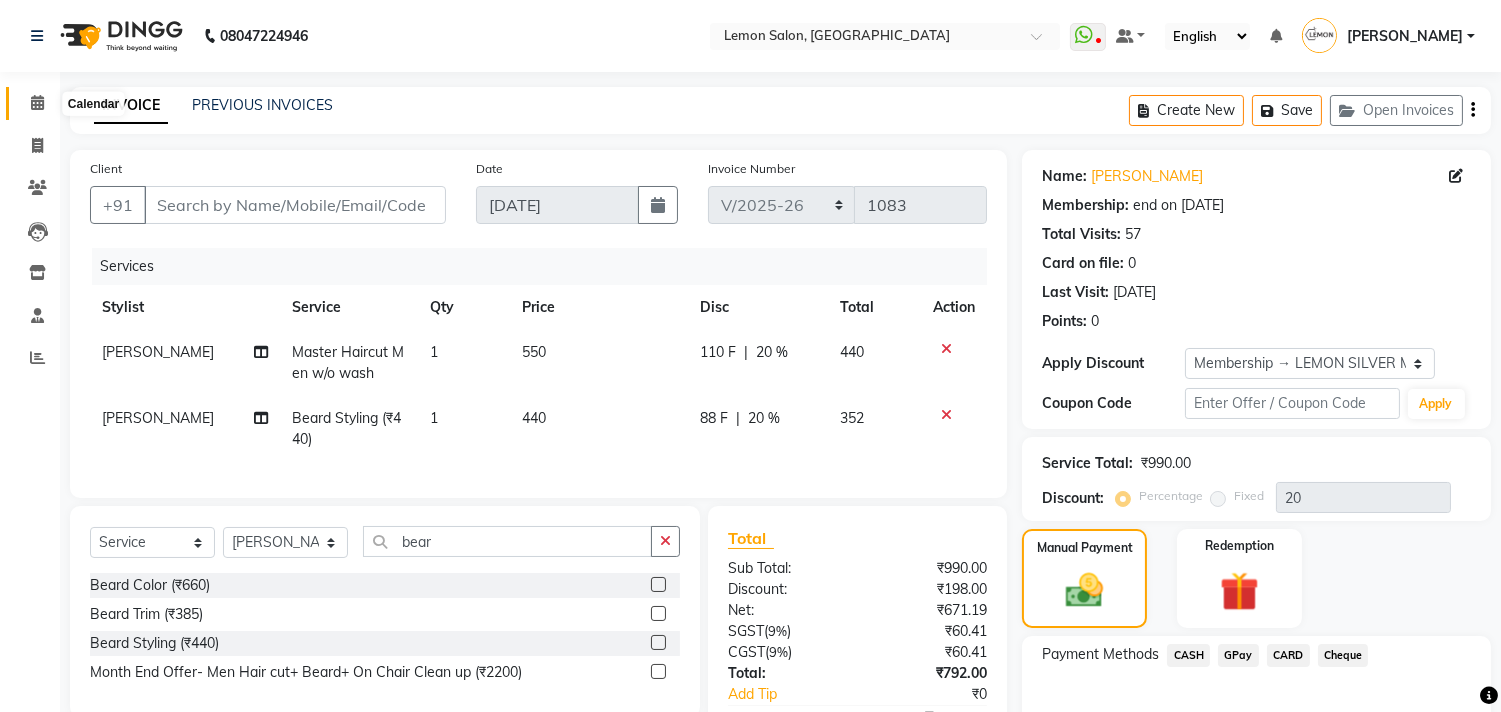click 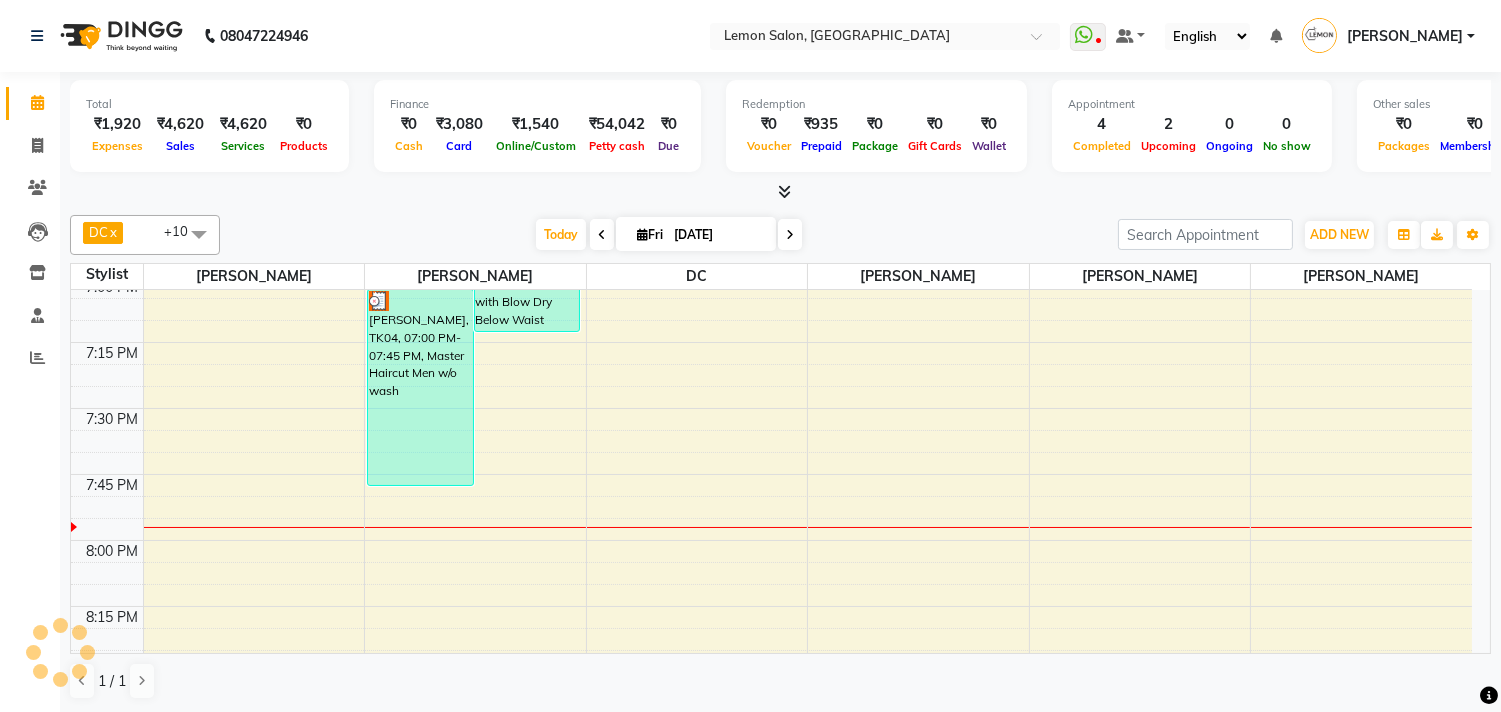 scroll, scrollTop: 0, scrollLeft: 0, axis: both 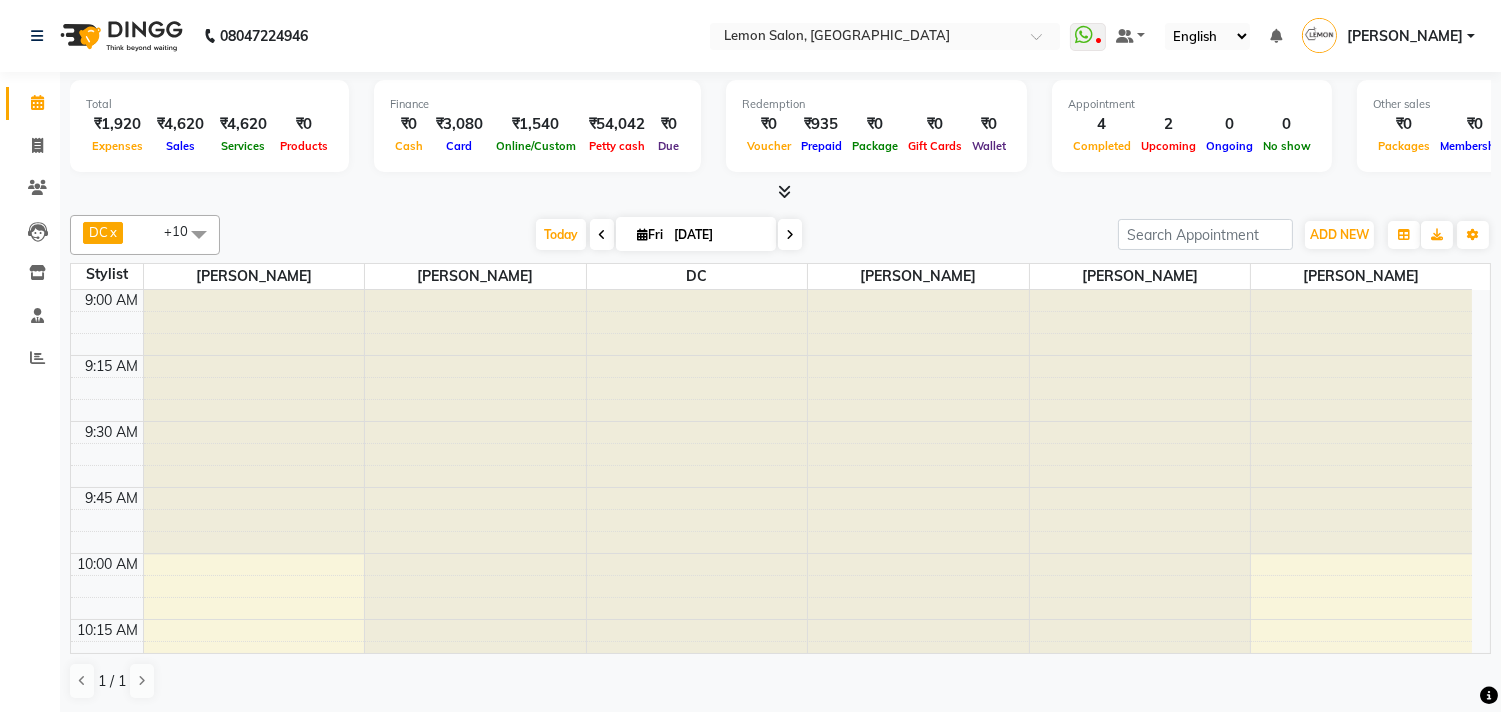 click on "[DATE]" at bounding box center [718, 235] 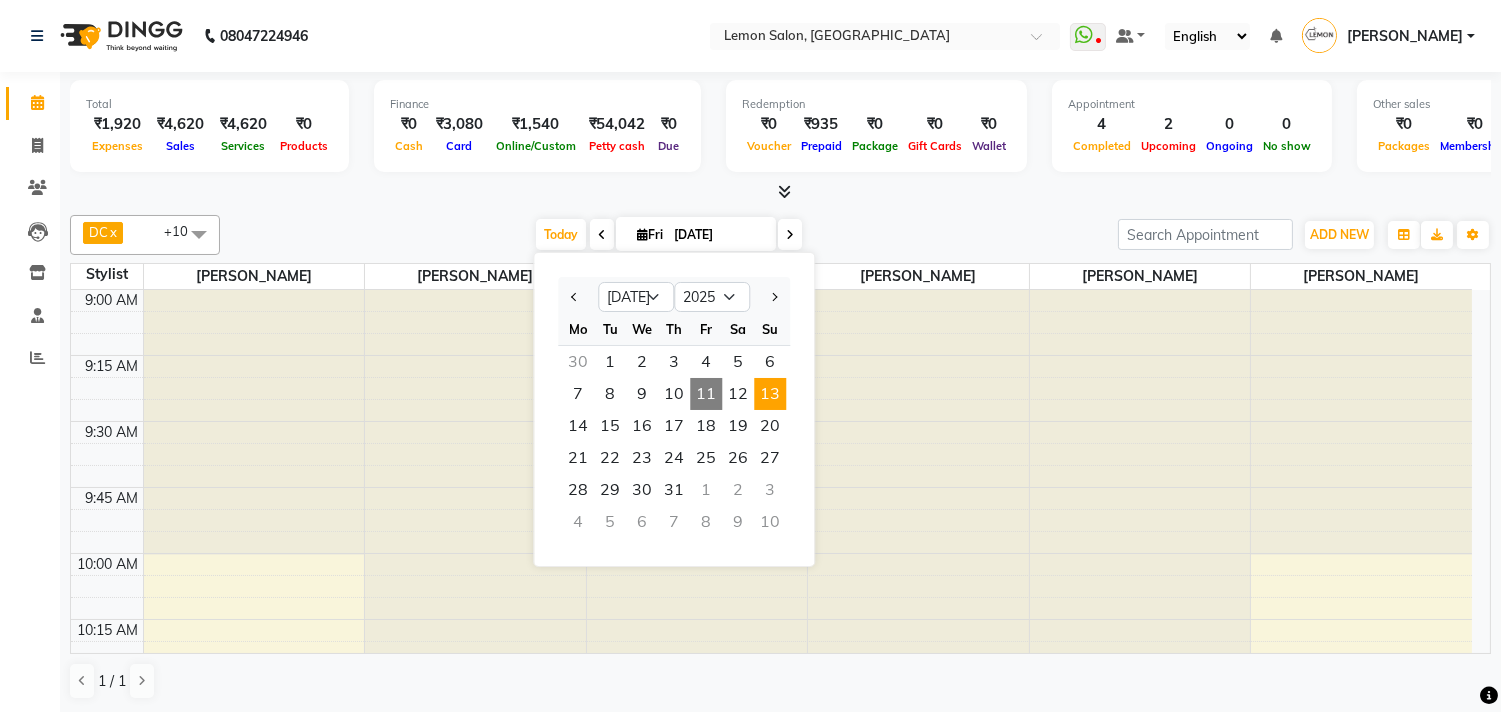 click on "13" at bounding box center [770, 394] 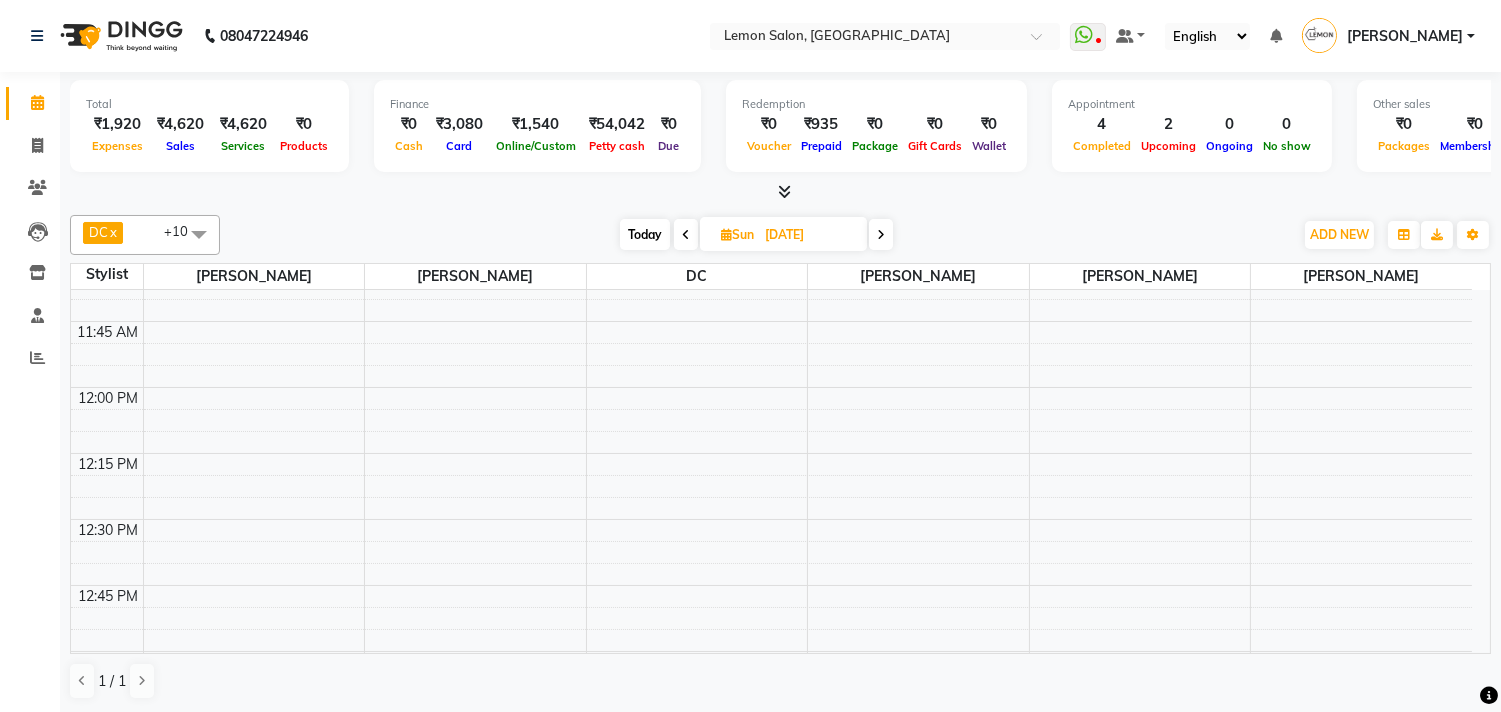scroll, scrollTop: 584, scrollLeft: 0, axis: vertical 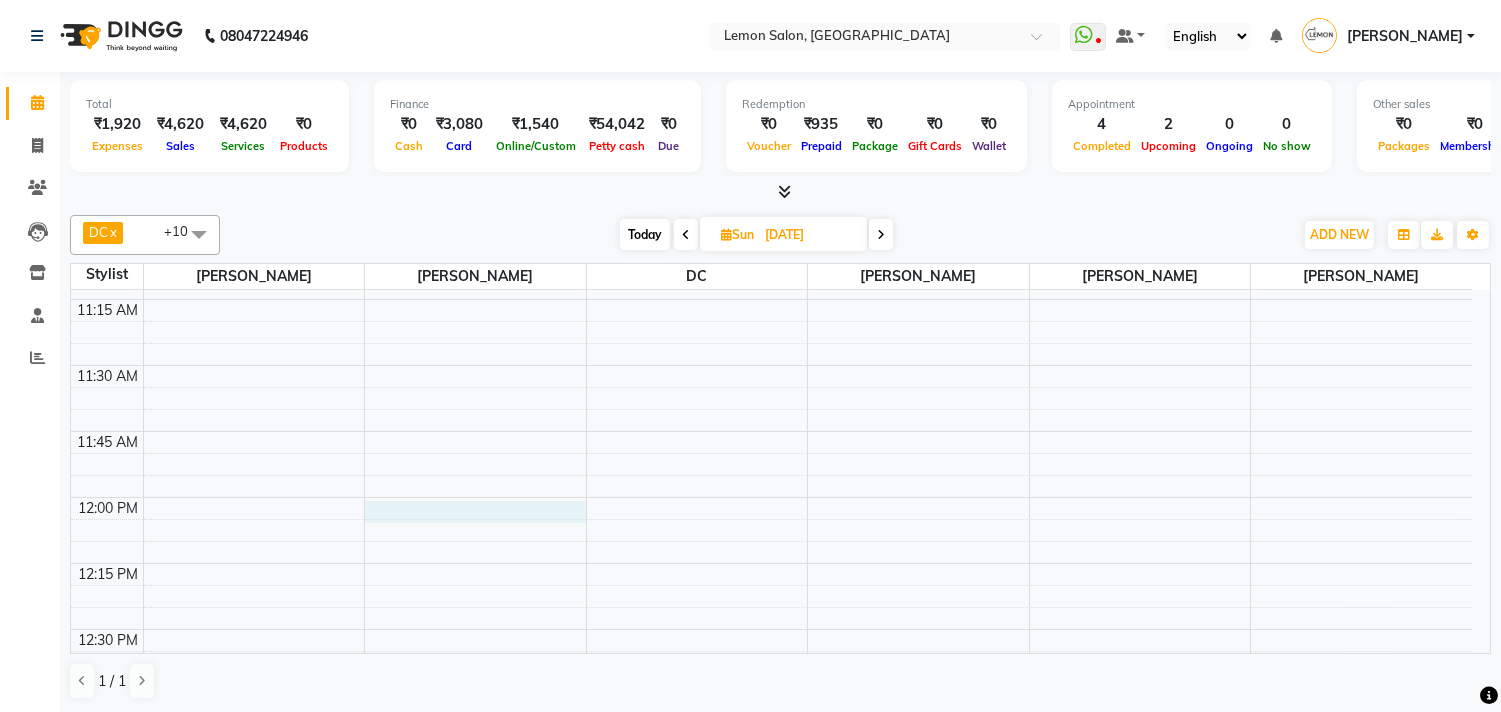 click on "9:00 AM 9:15 AM 9:30 AM 9:45 AM 10:00 AM 10:15 AM 10:30 AM 10:45 AM 11:00 AM 11:15 AM 11:30 AM 11:45 AM 12:00 PM 12:15 PM 12:30 PM 12:45 PM 1:00 PM 1:15 PM 1:30 PM 1:45 PM 2:00 PM 2:15 PM 2:30 PM 2:45 PM 3:00 PM 3:15 PM 3:30 PM 3:45 PM 4:00 PM 4:15 PM 4:30 PM 4:45 PM 5:00 PM 5:15 PM 5:30 PM 5:45 PM 6:00 PM 6:15 PM 6:30 PM 6:45 PM 7:00 PM 7:15 PM 7:30 PM 7:45 PM 8:00 PM 8:15 PM 8:30 PM 8:45 PM 9:00 PM 9:15 PM 9:30 PM 9:45 PM 10:00 PM 10:15 PM 10:30 PM 10:45 PM" at bounding box center [771, 1553] 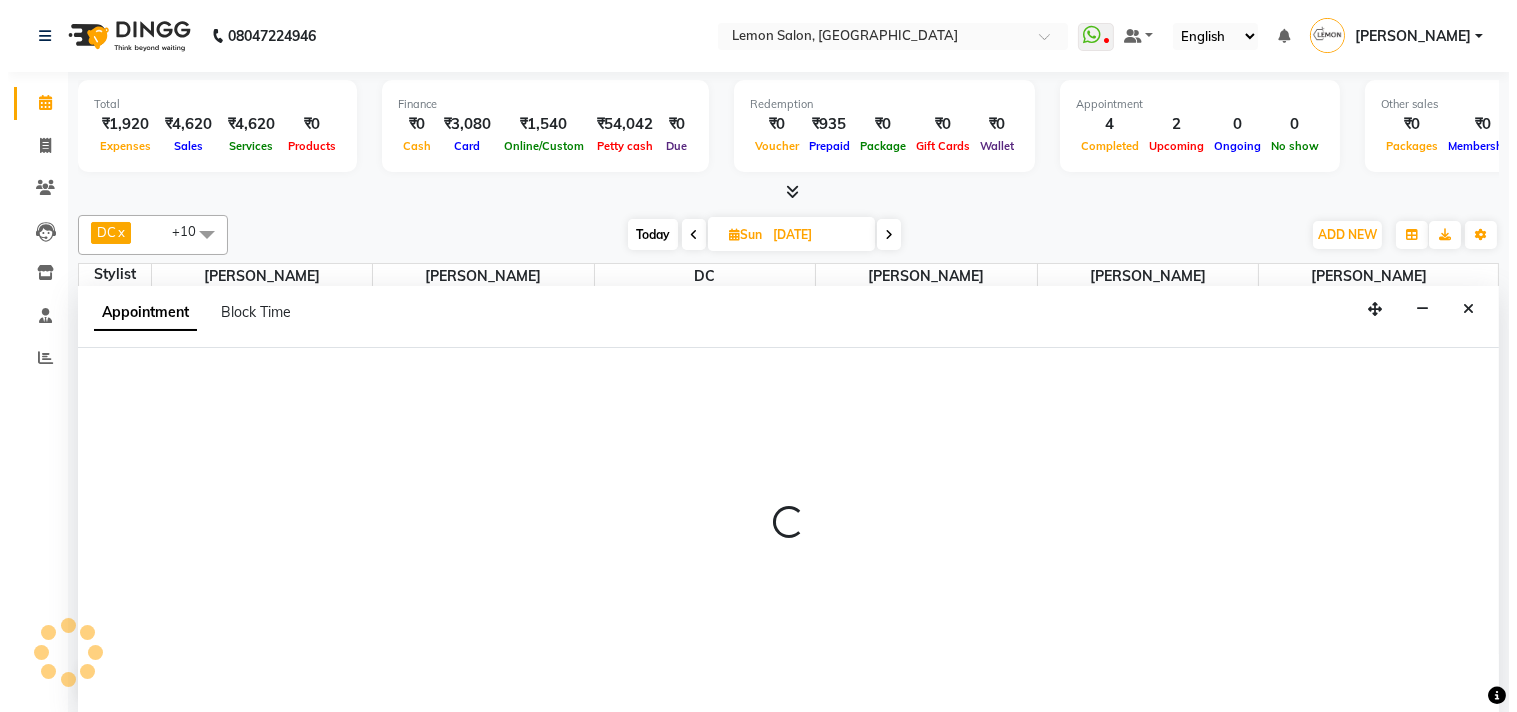 scroll, scrollTop: 1, scrollLeft: 0, axis: vertical 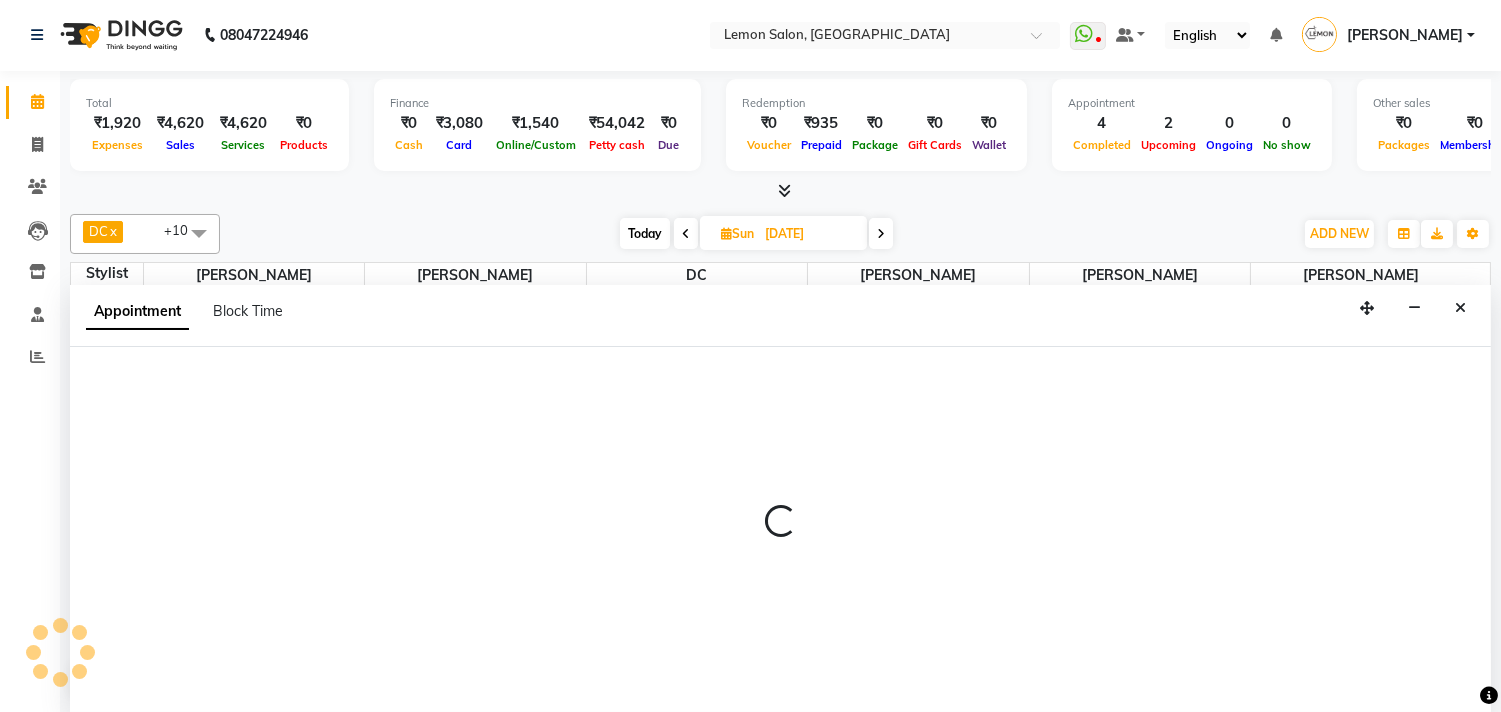 select on "7385" 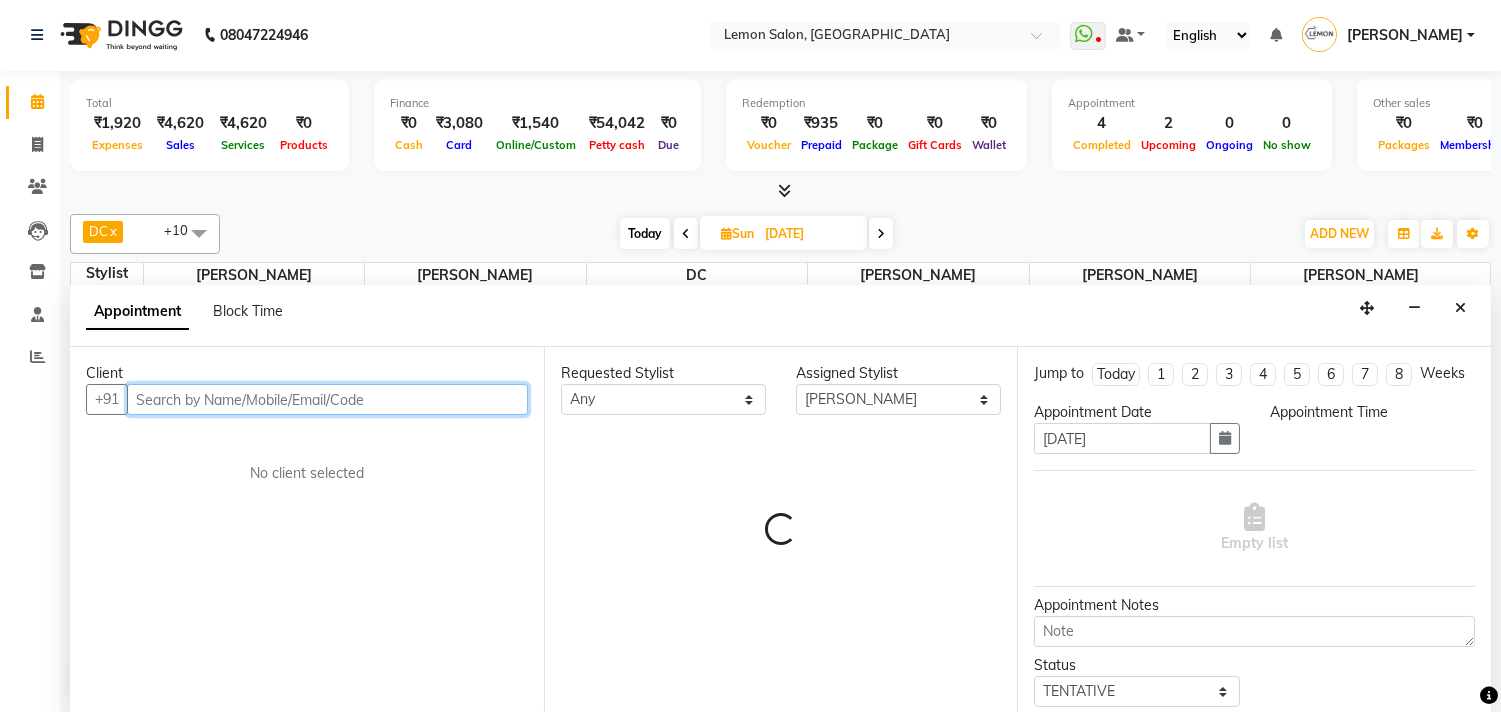 select on "720" 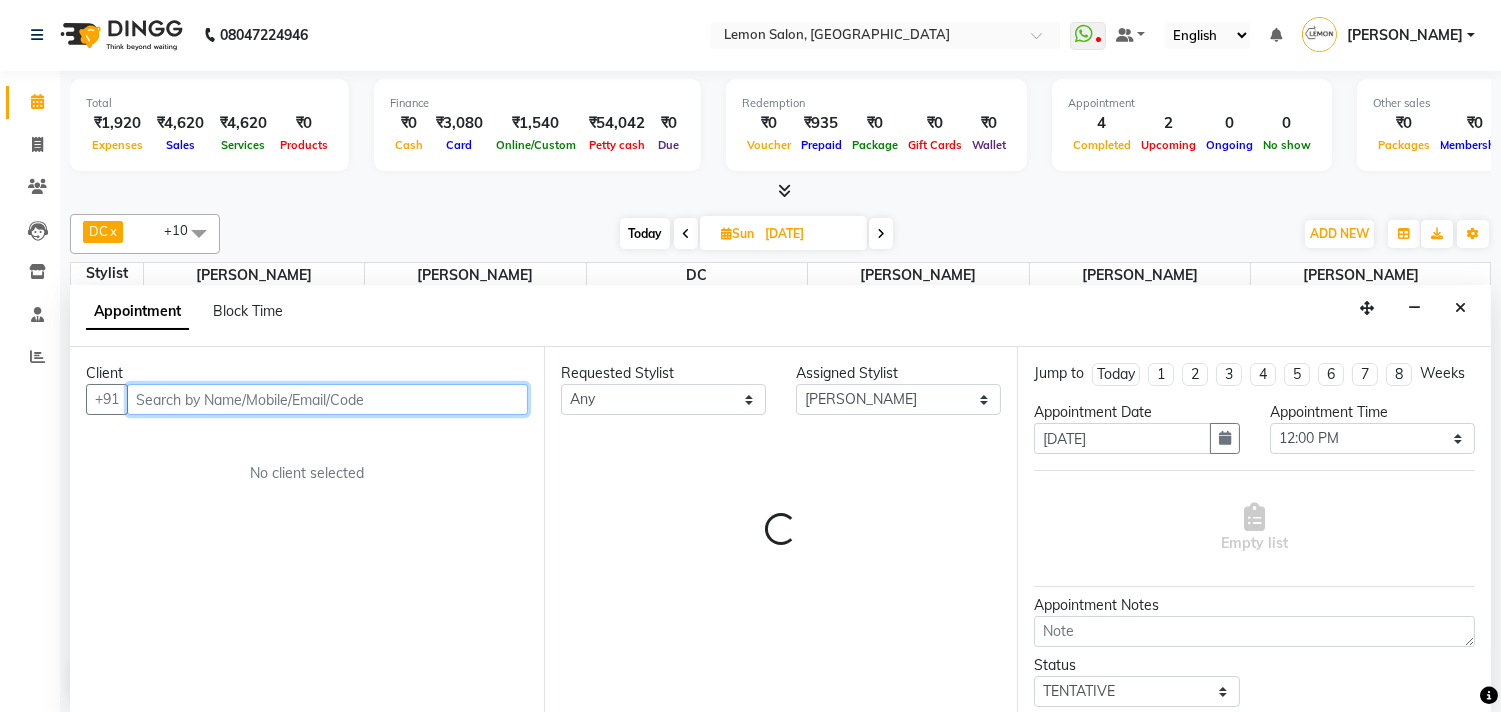 click at bounding box center (327, 399) 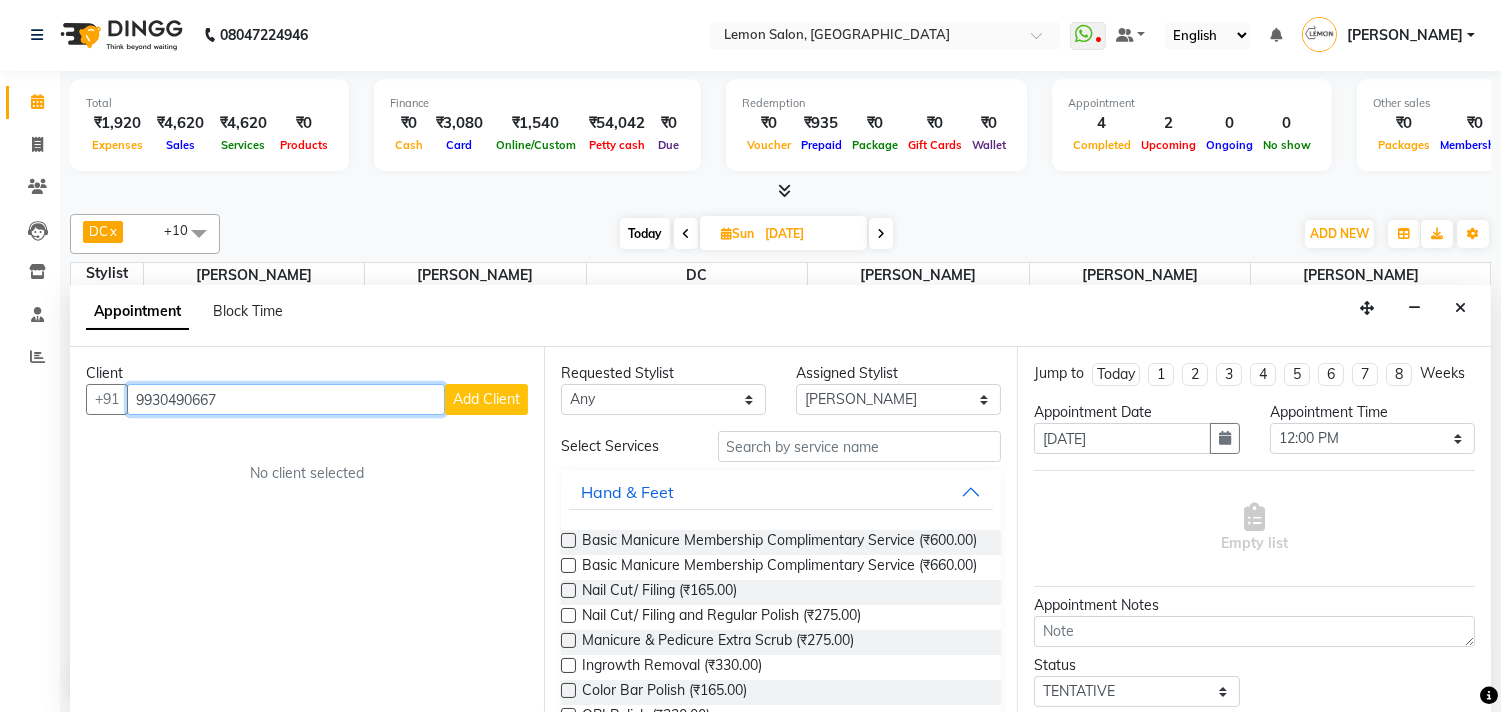 type on "9930490667" 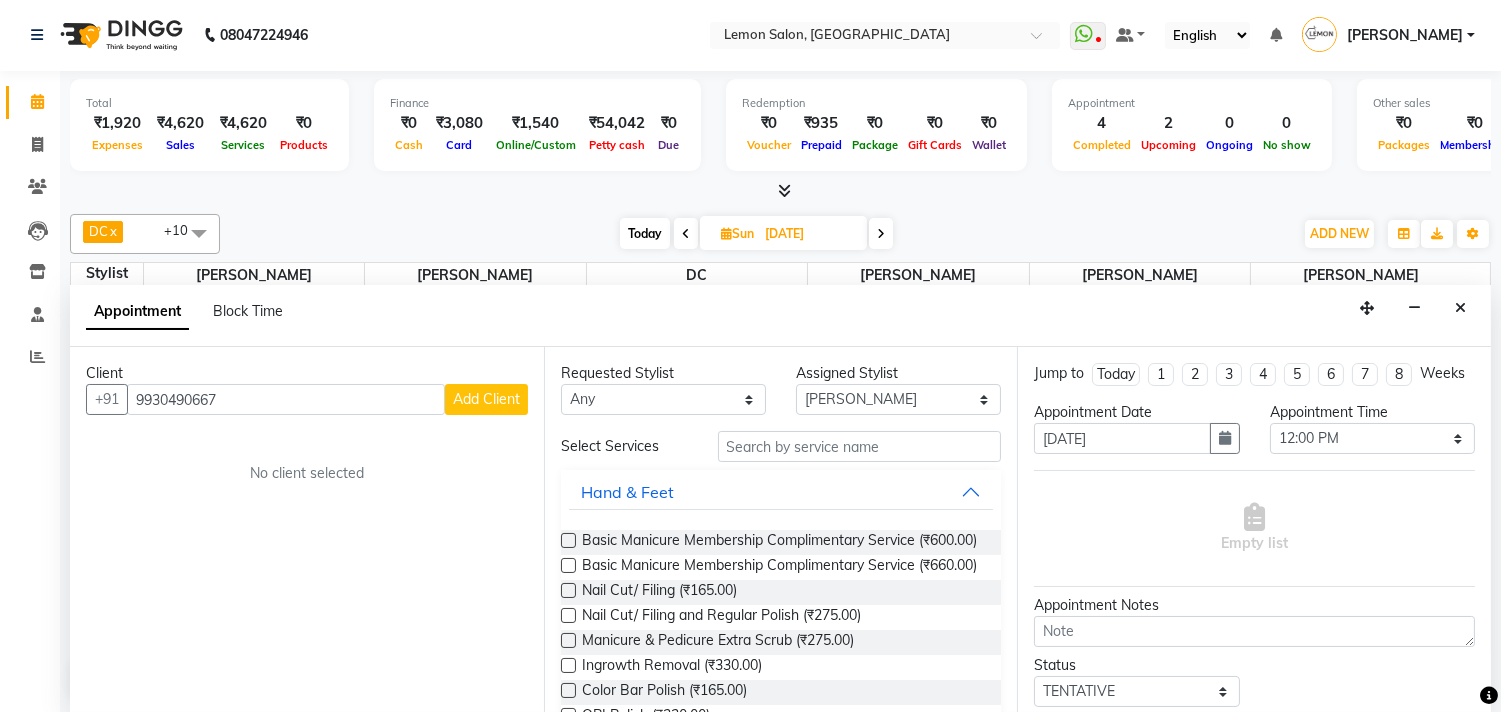 click on "Add Client" at bounding box center (486, 399) 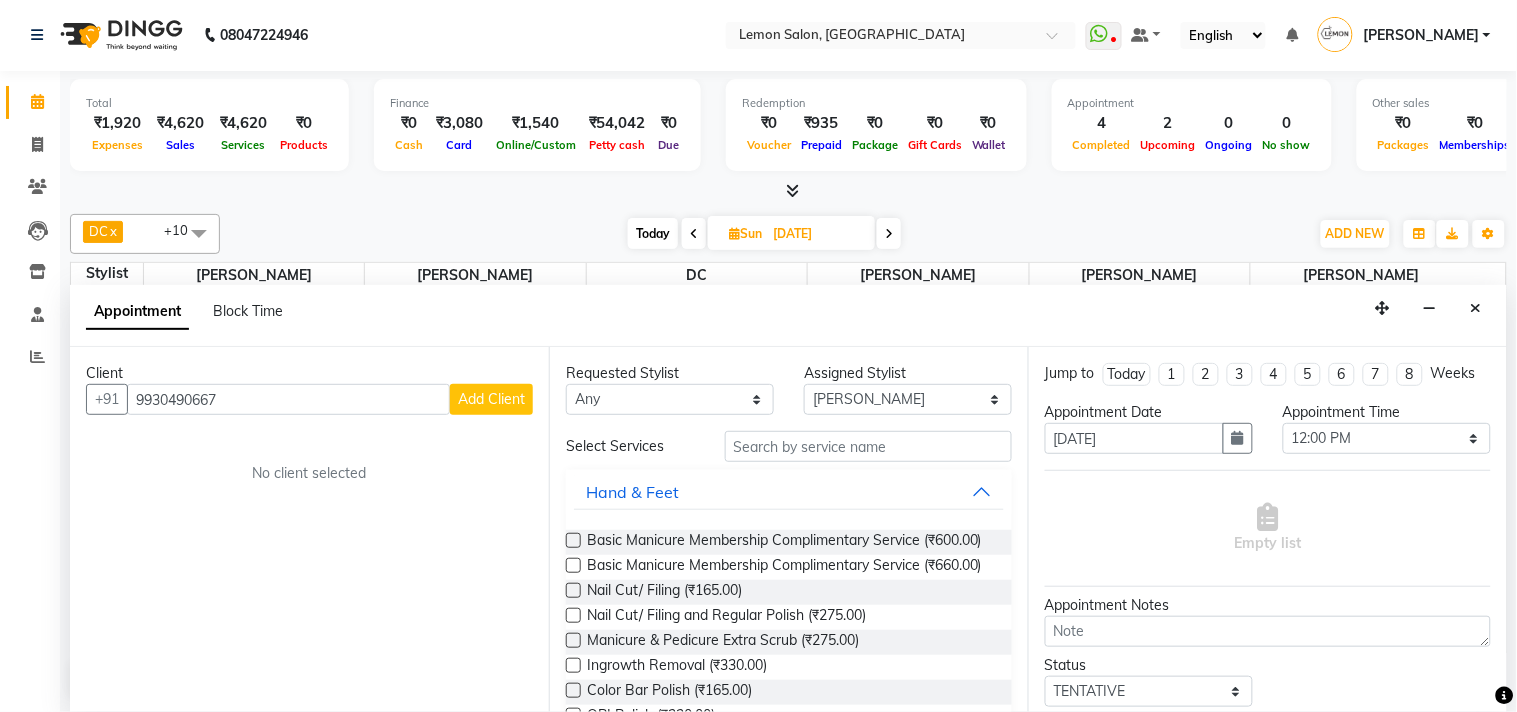 select on "22" 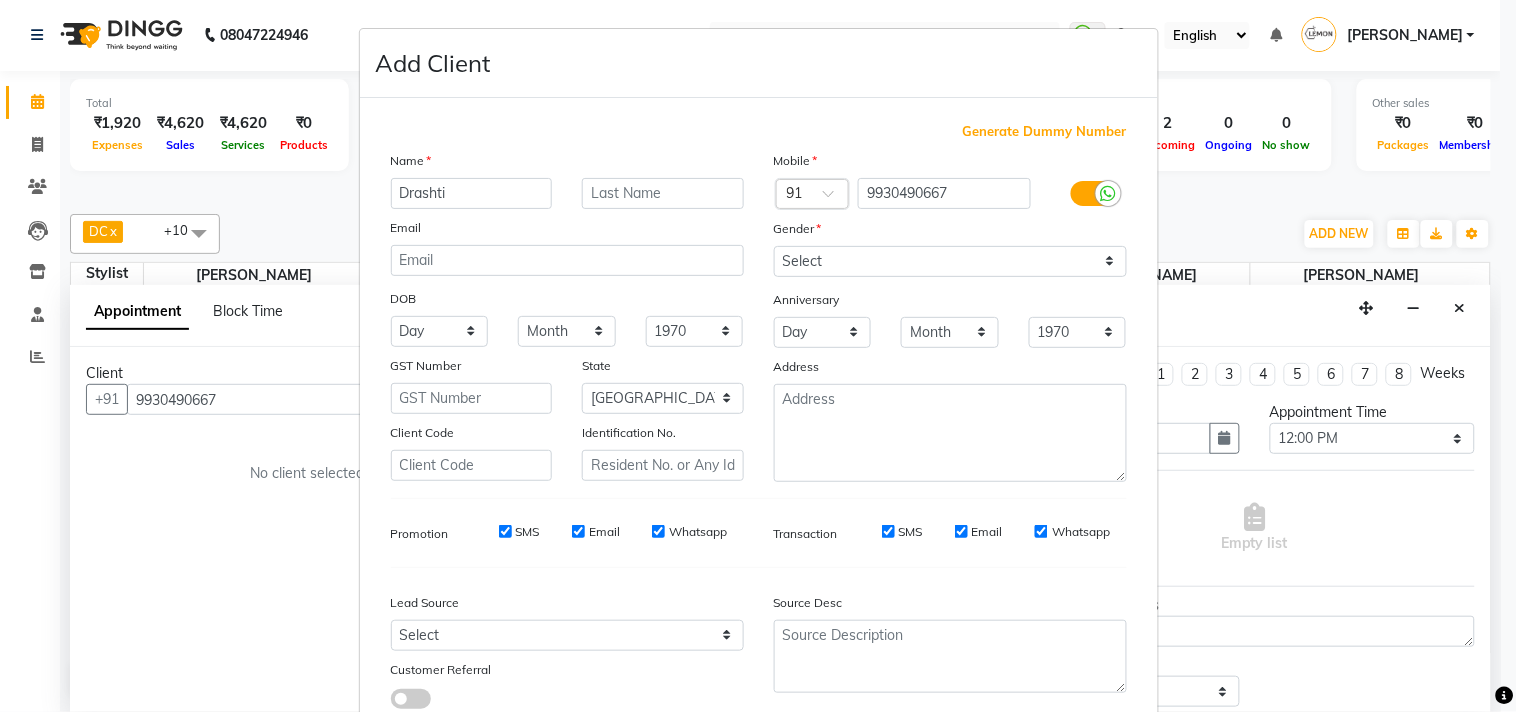type on "Drashti" 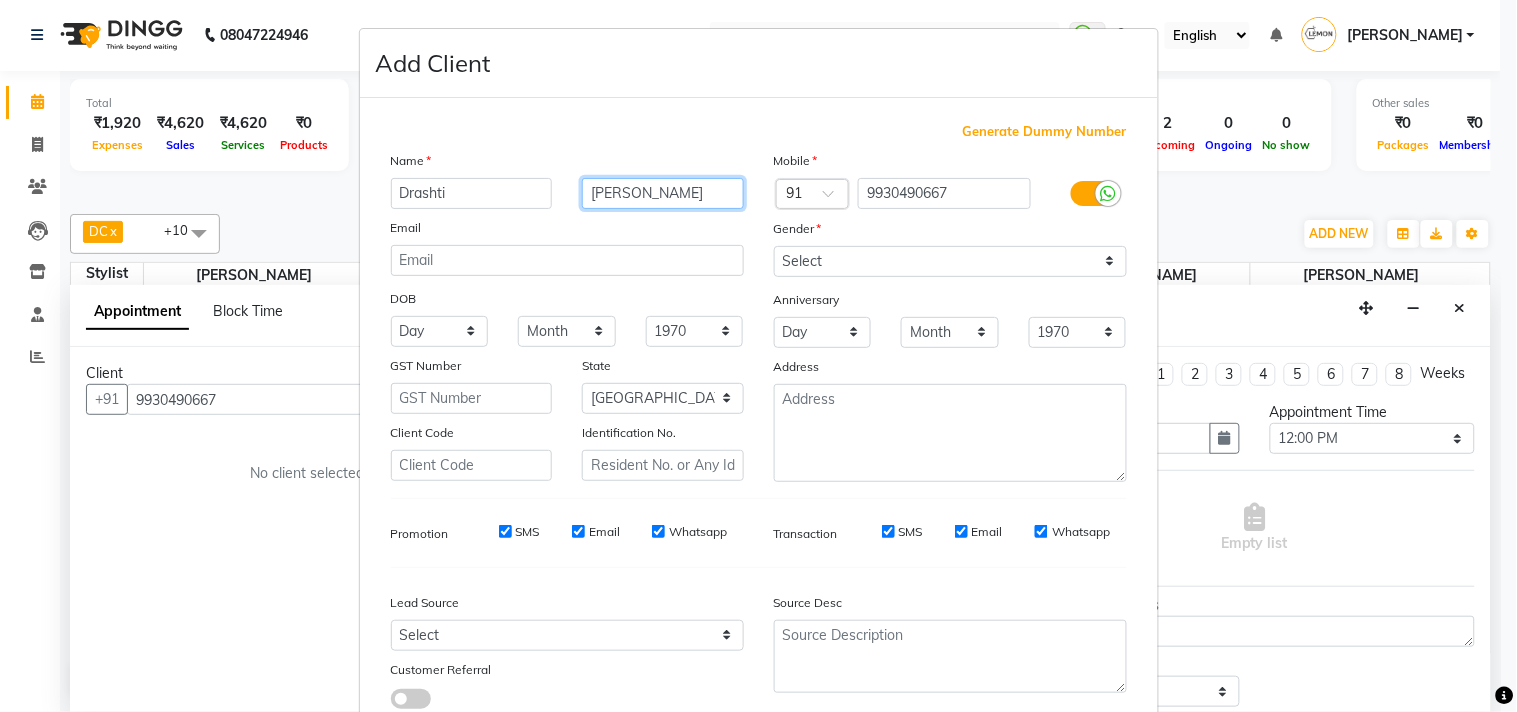 type on "Shah" 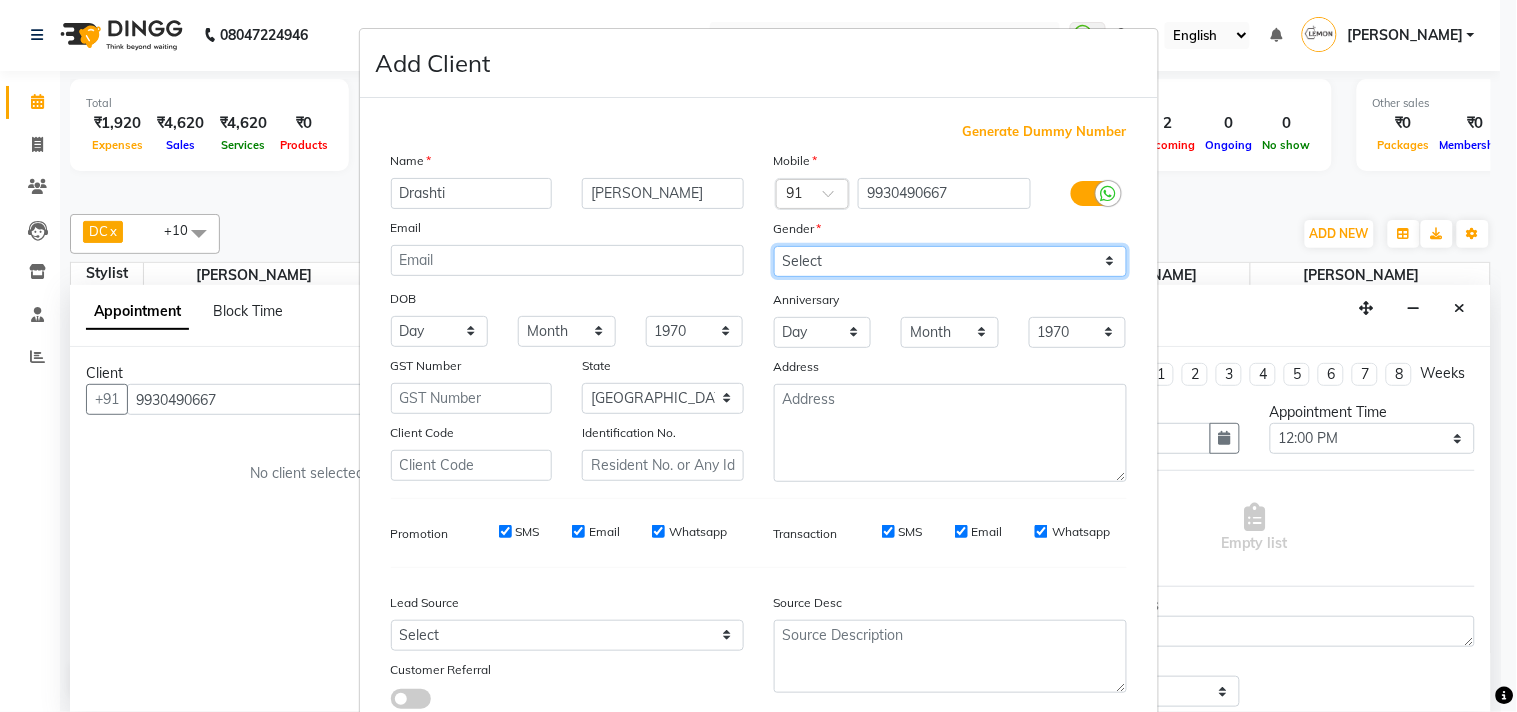 click on "Select Male Female Other Prefer Not To Say" at bounding box center [950, 261] 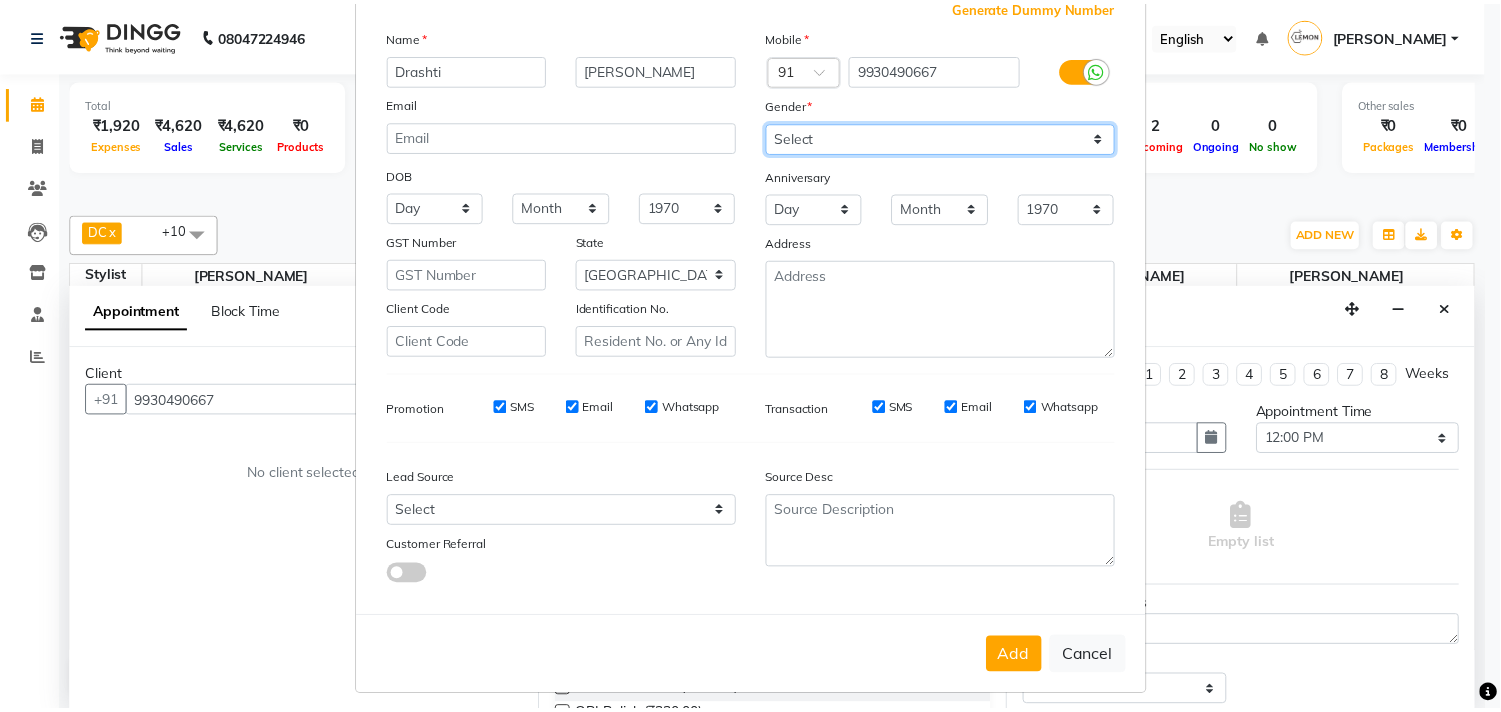 scroll, scrollTop: 138, scrollLeft: 0, axis: vertical 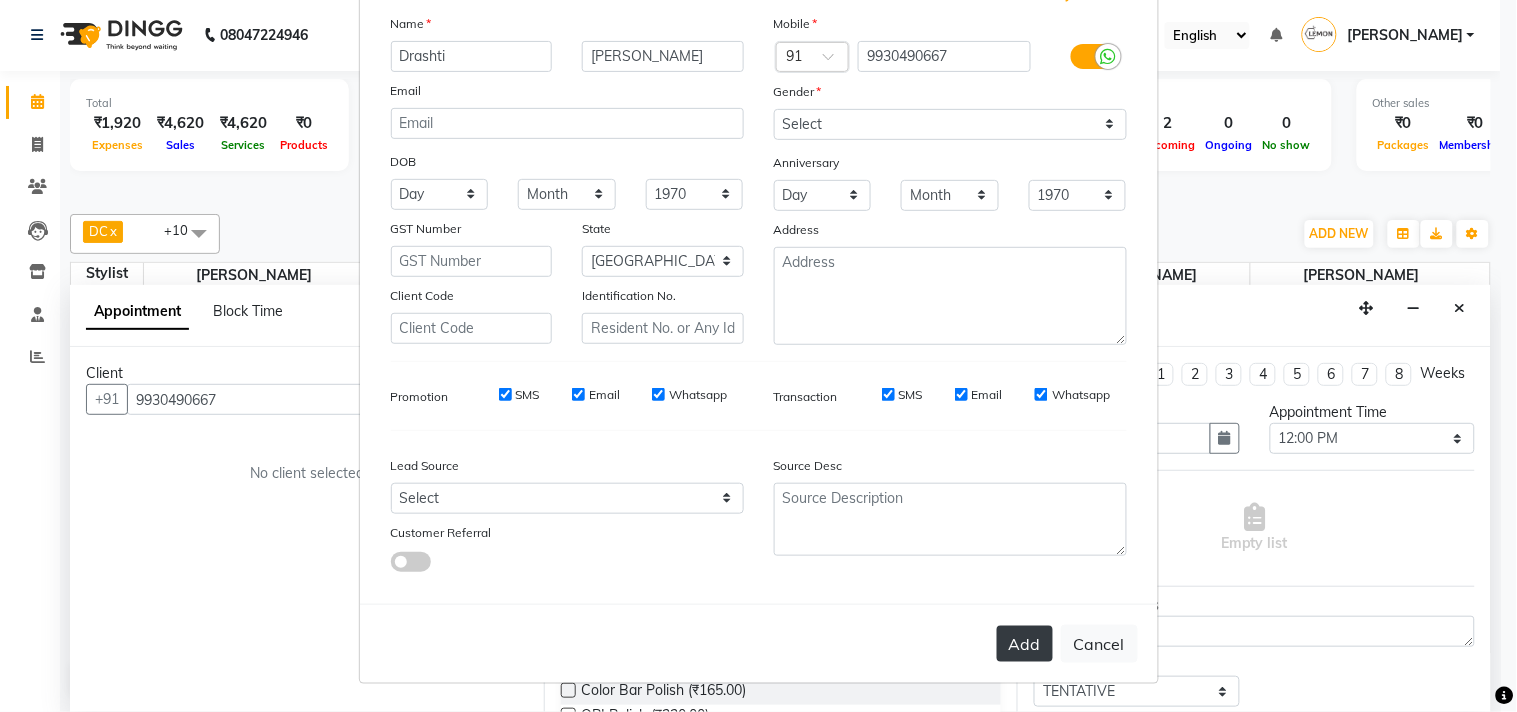 click on "Add" at bounding box center (1025, 644) 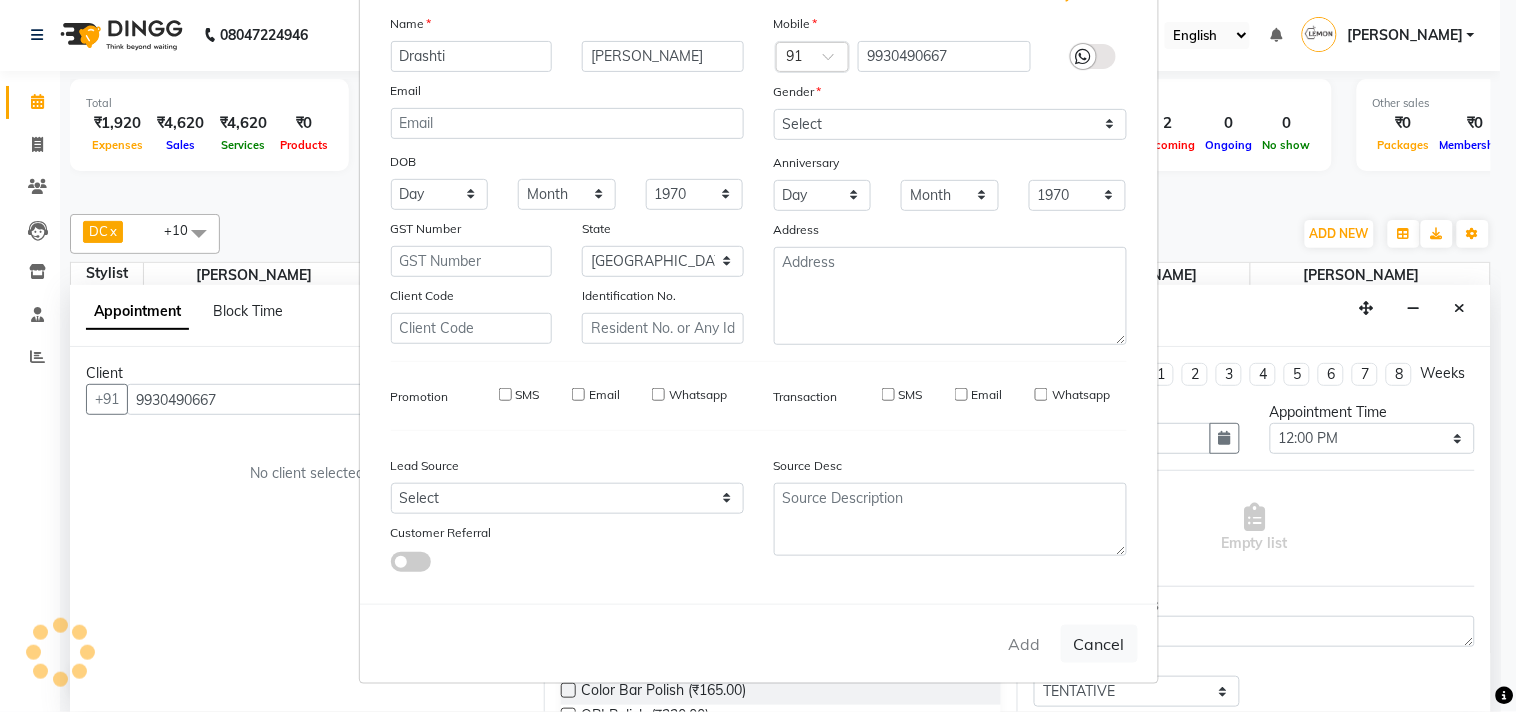 type 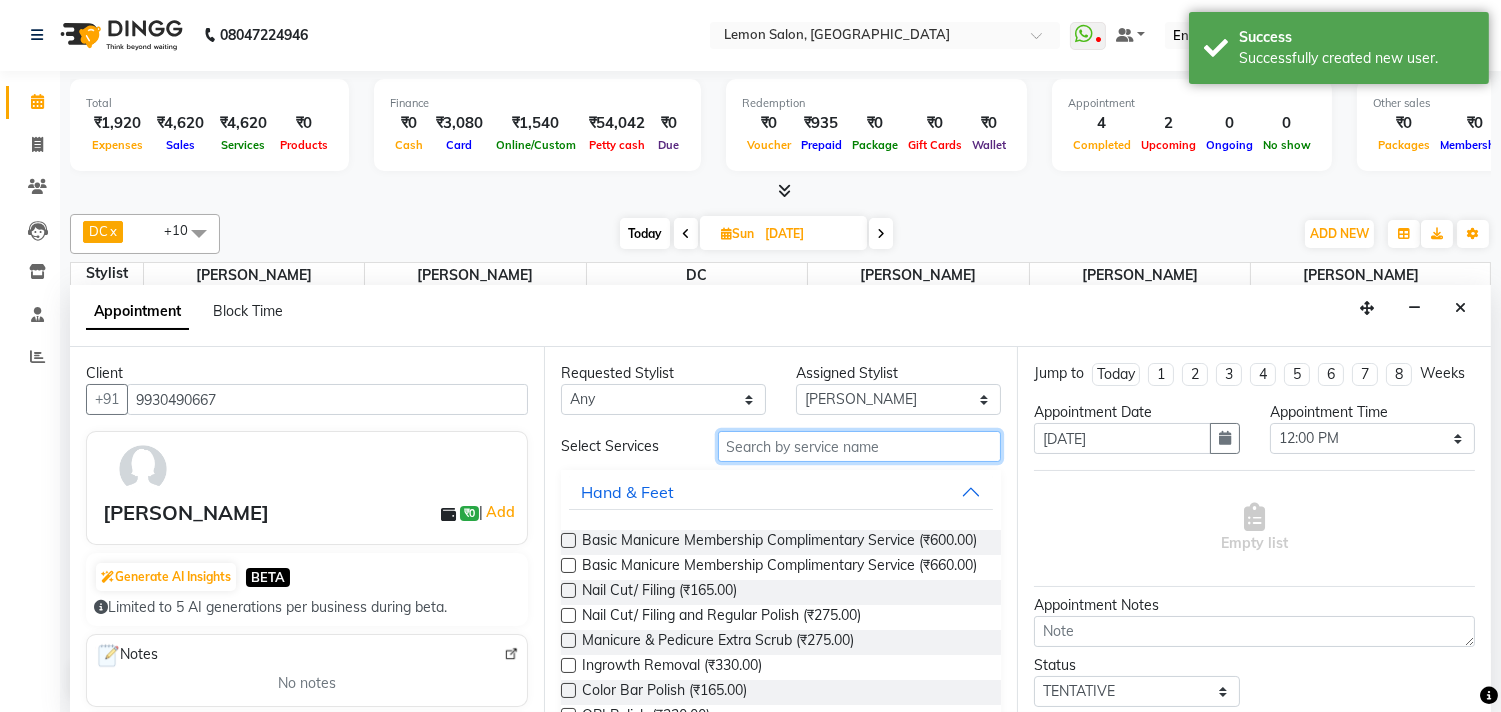 click at bounding box center (860, 446) 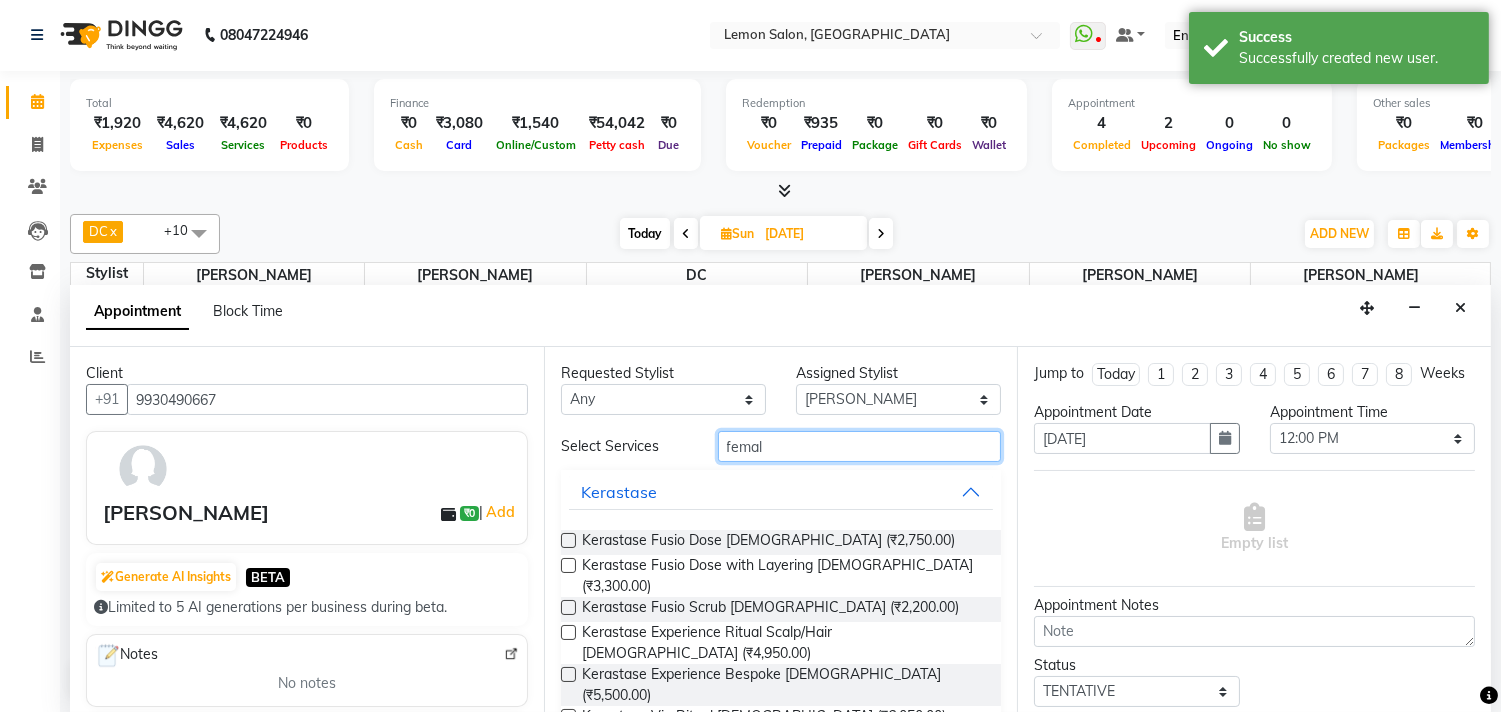 scroll, scrollTop: 111, scrollLeft: 0, axis: vertical 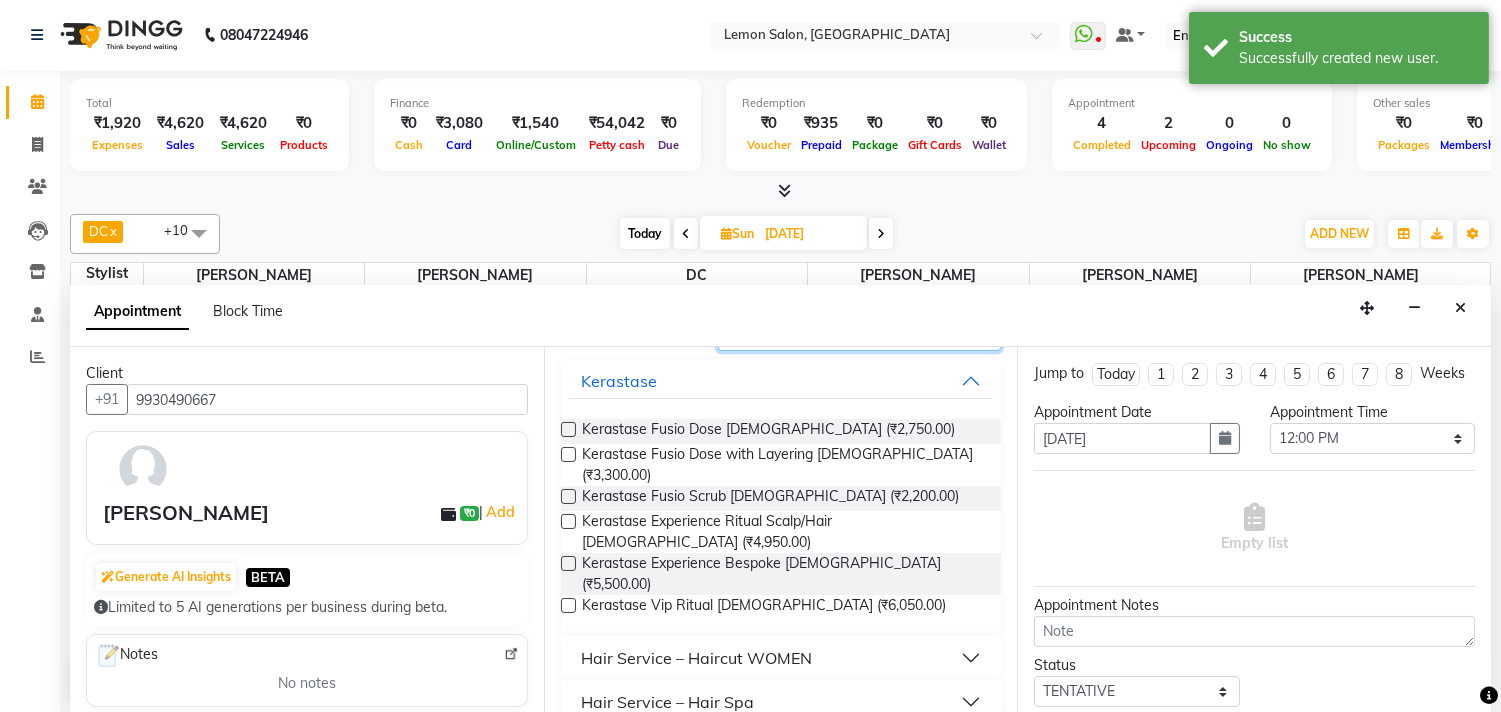 type on "femal" 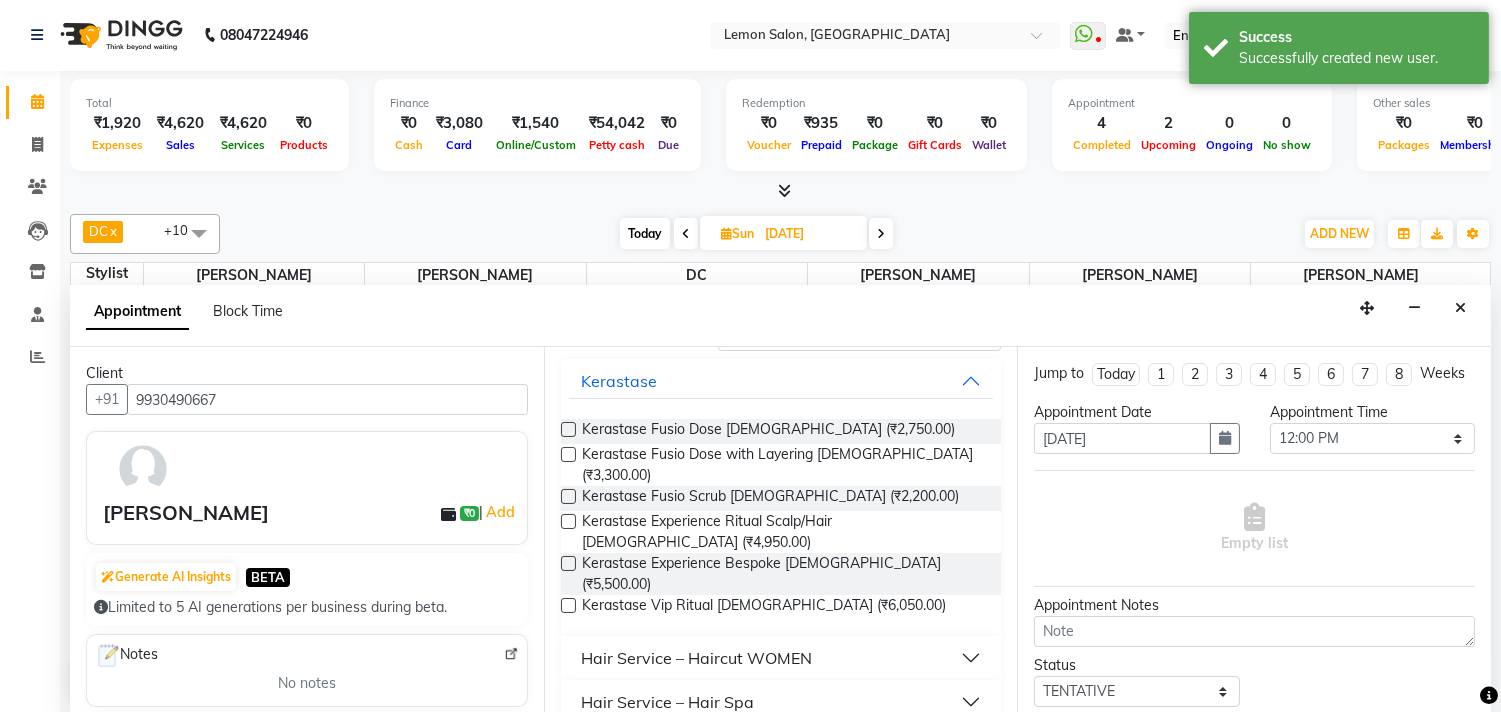 click on "Hair Service – Haircut WOMEN" at bounding box center (696, 658) 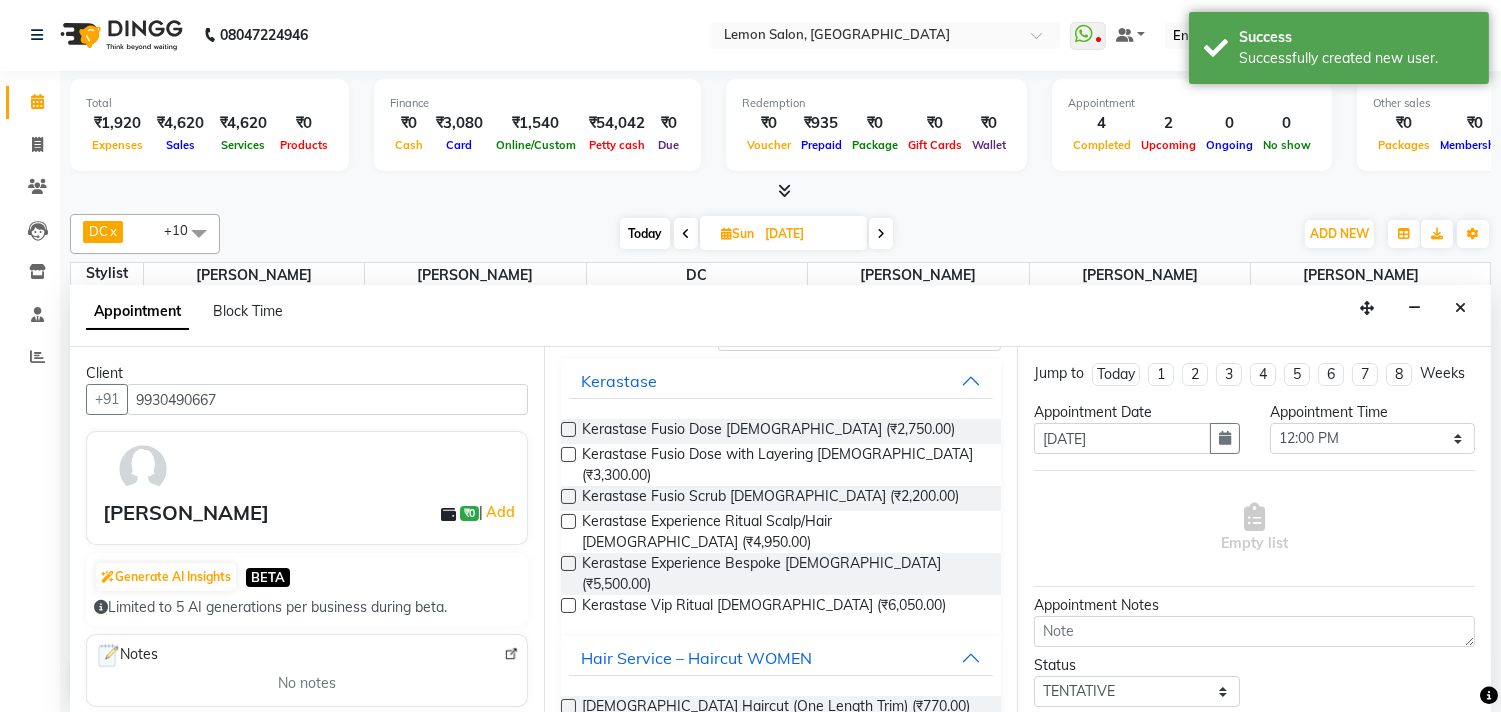 click at bounding box center (568, 731) 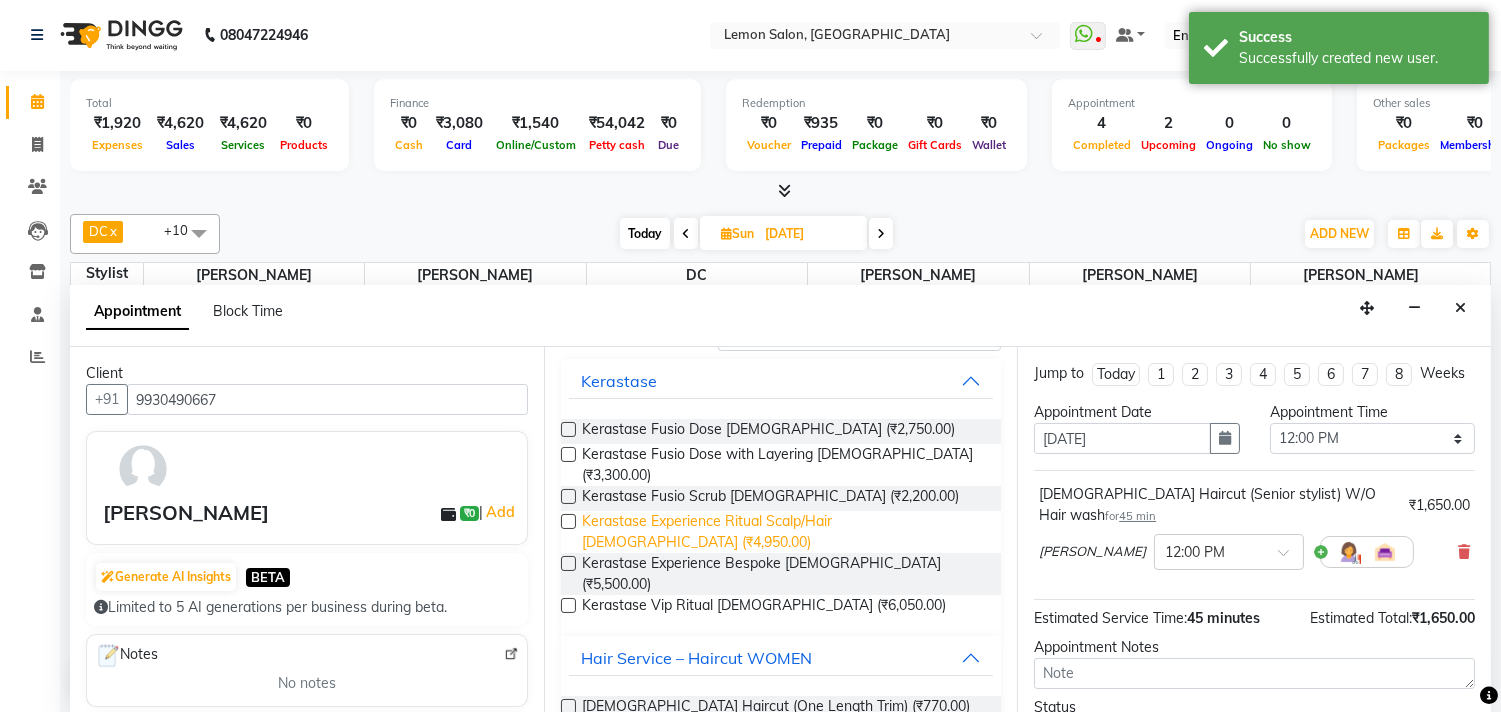 checkbox on "false" 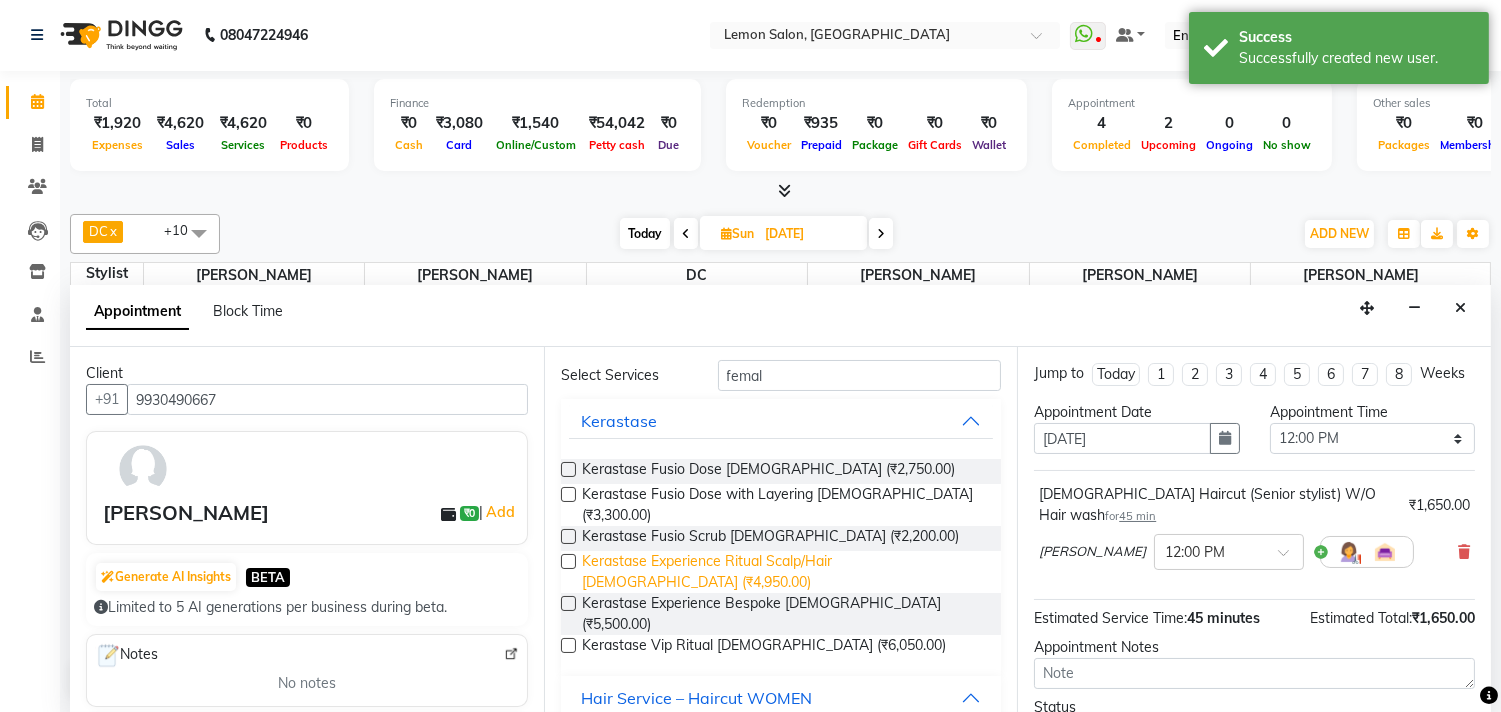 scroll, scrollTop: 0, scrollLeft: 0, axis: both 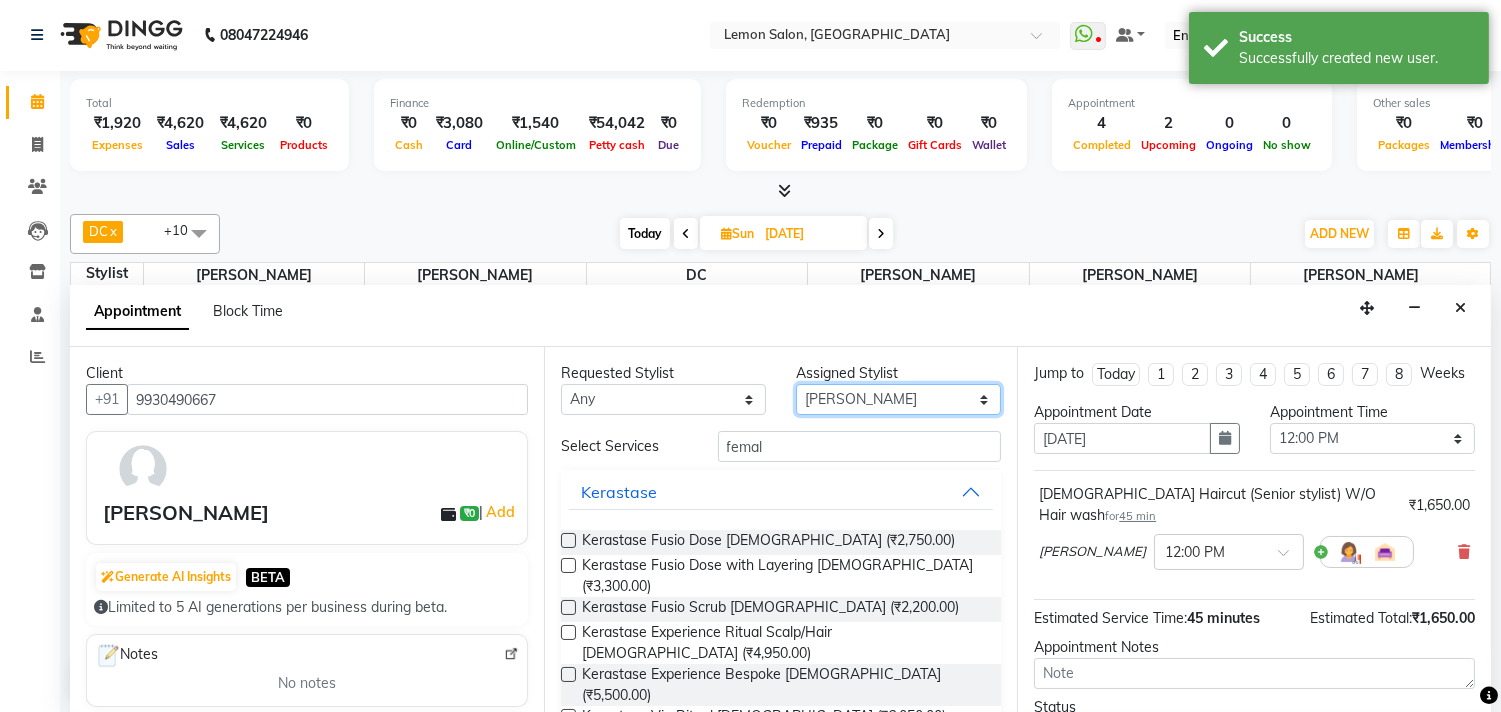 click on "Select Arun Arndive DC Faheem Malik Gufran Salmani Payal Maurya Riya Adawade Shoeb Salmani Kandivali Swati Sharma Yunus Yusuf Shaikh" at bounding box center (898, 399) 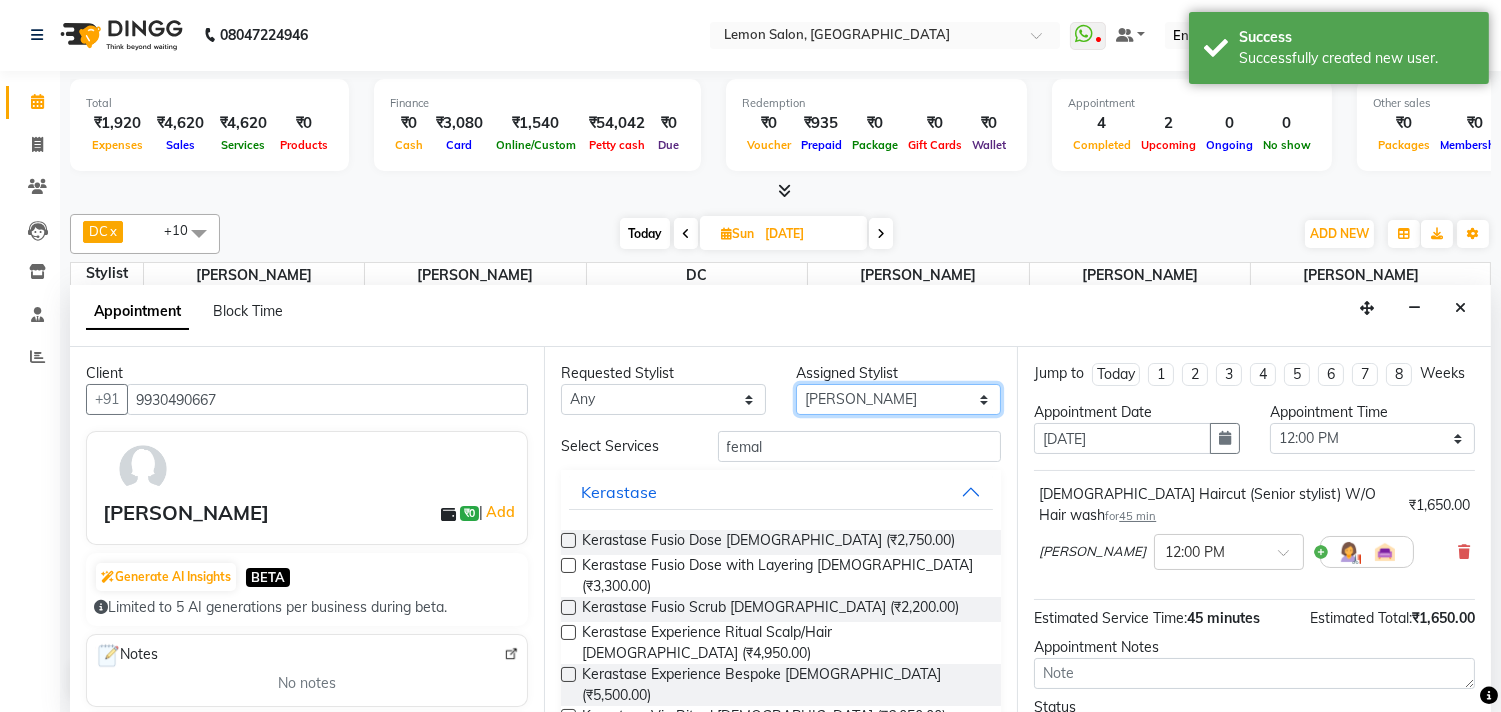 click on "Select Arun Arndive DC Faheem Malik Gufran Salmani Payal Maurya Riya Adawade Shoeb Salmani Kandivali Swati Sharma Yunus Yusuf Shaikh" at bounding box center [898, 399] 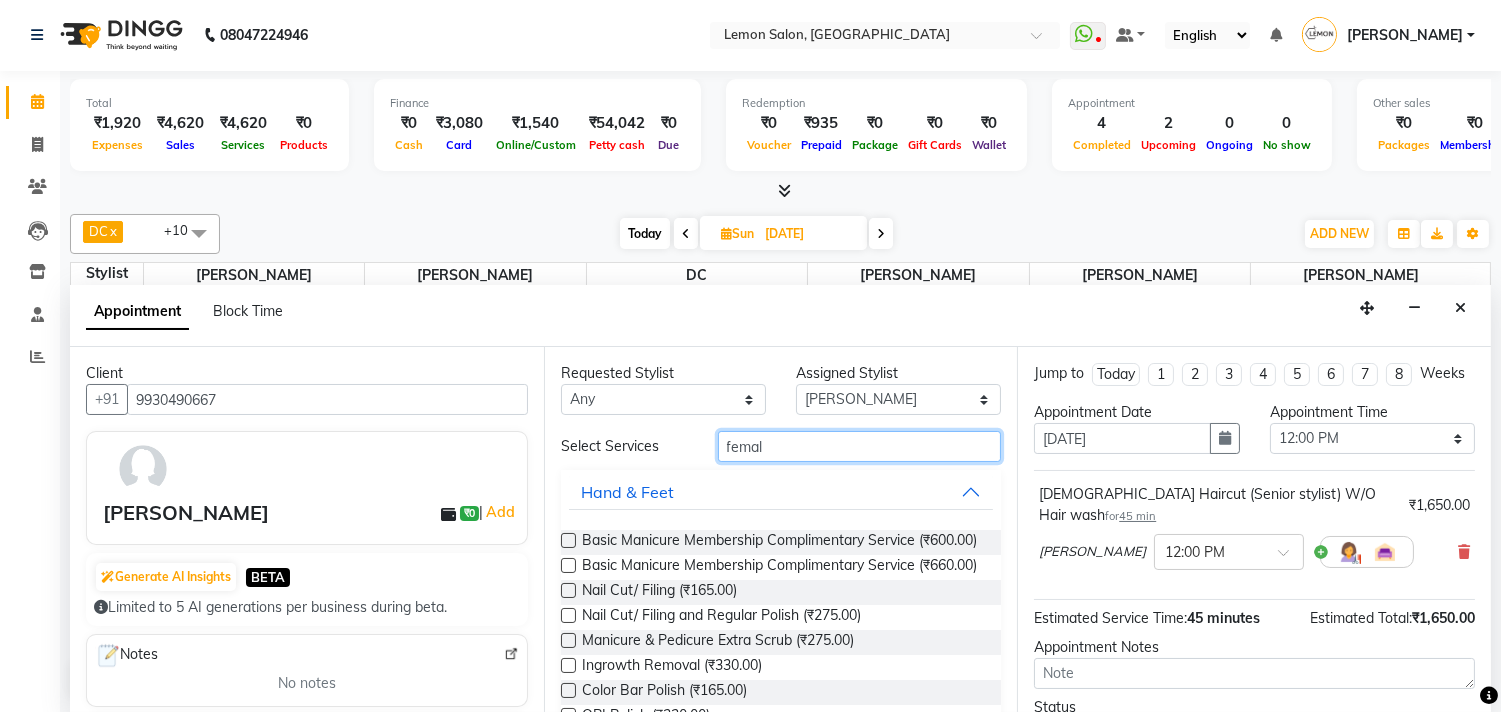 click on "femal" at bounding box center [860, 446] 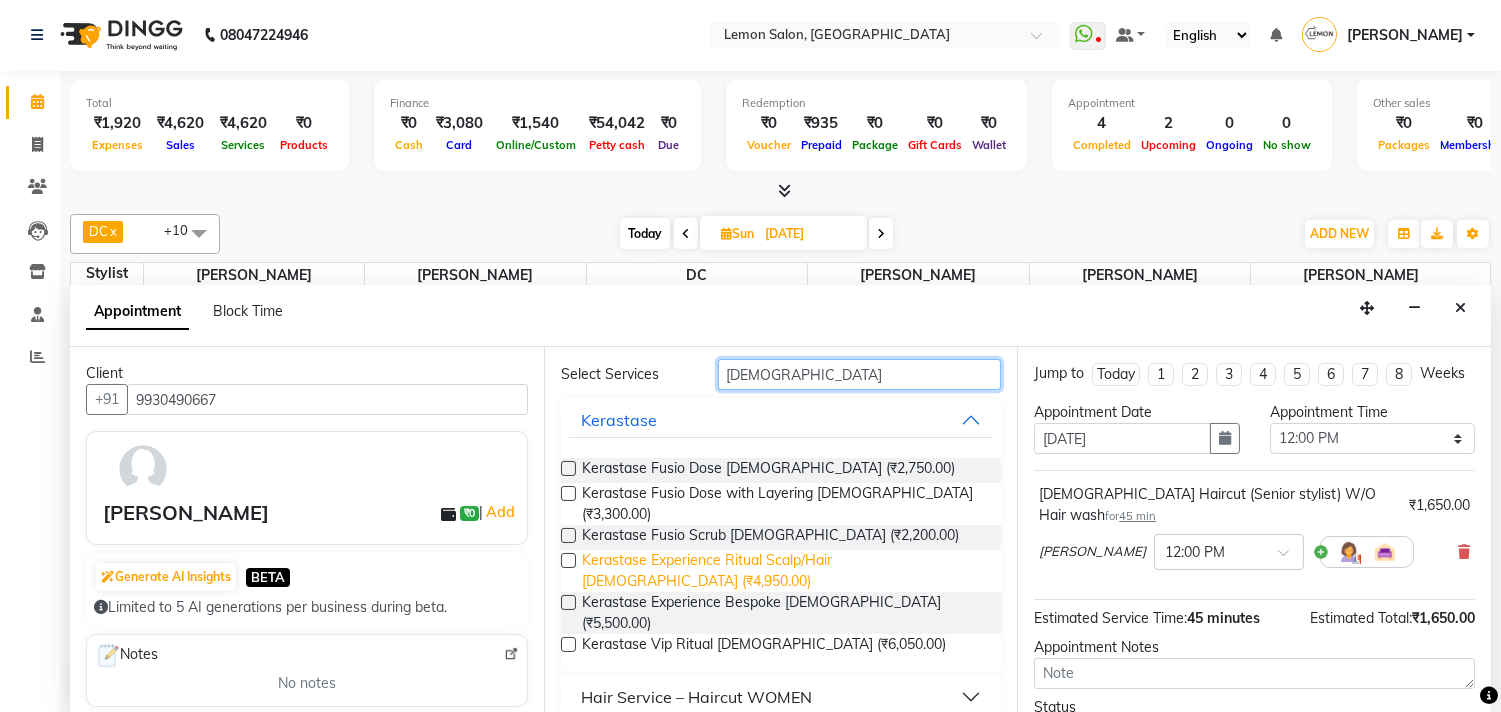scroll, scrollTop: 111, scrollLeft: 0, axis: vertical 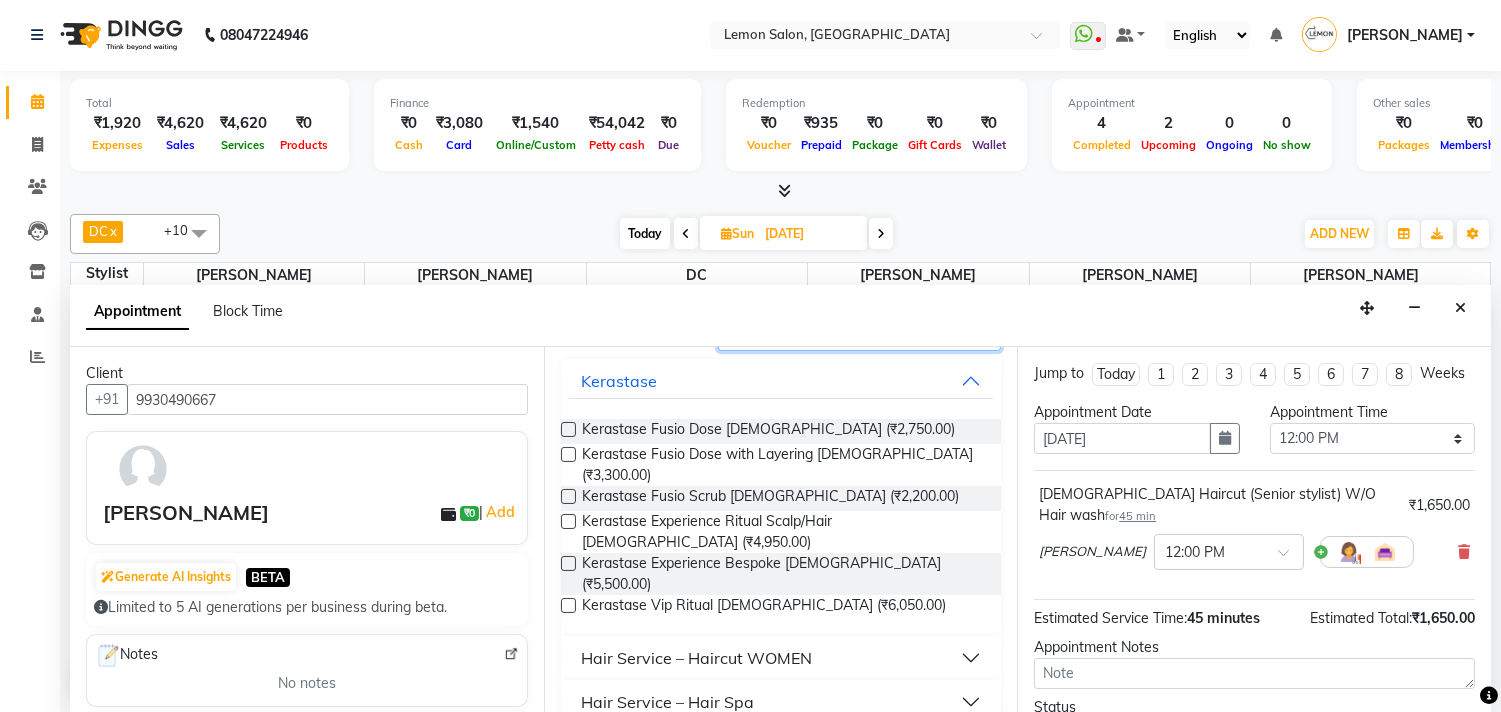 type on "female" 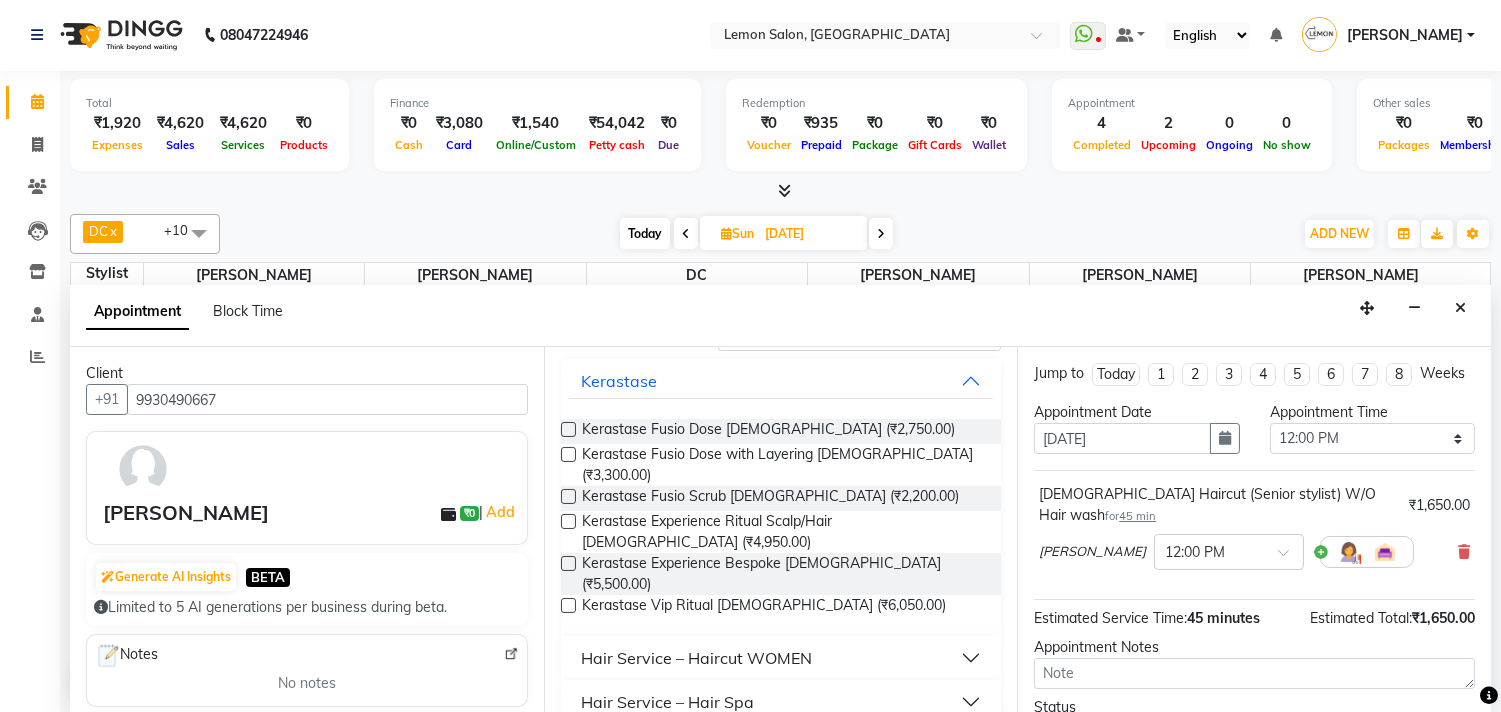 click on "Hair Service – Haircut WOMEN" at bounding box center (696, 658) 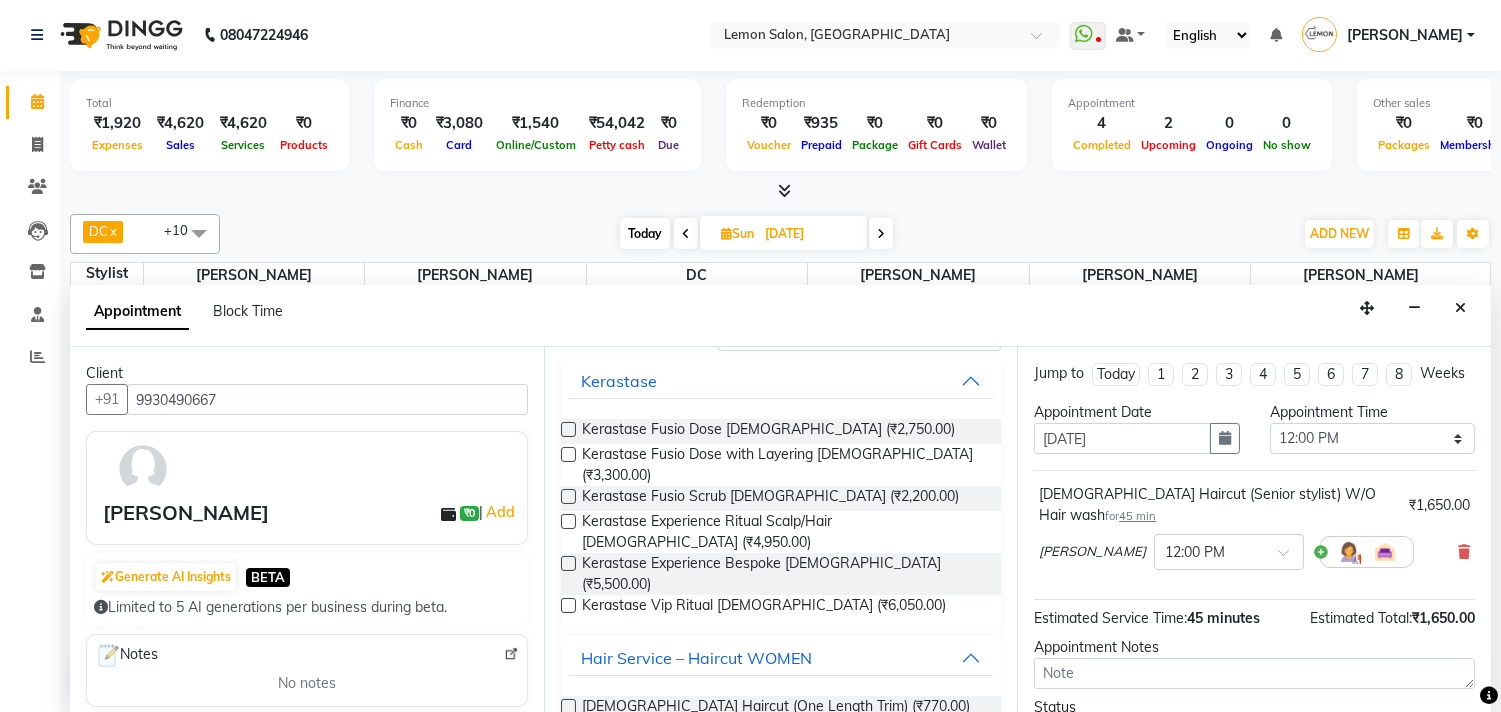 click at bounding box center [568, 731] 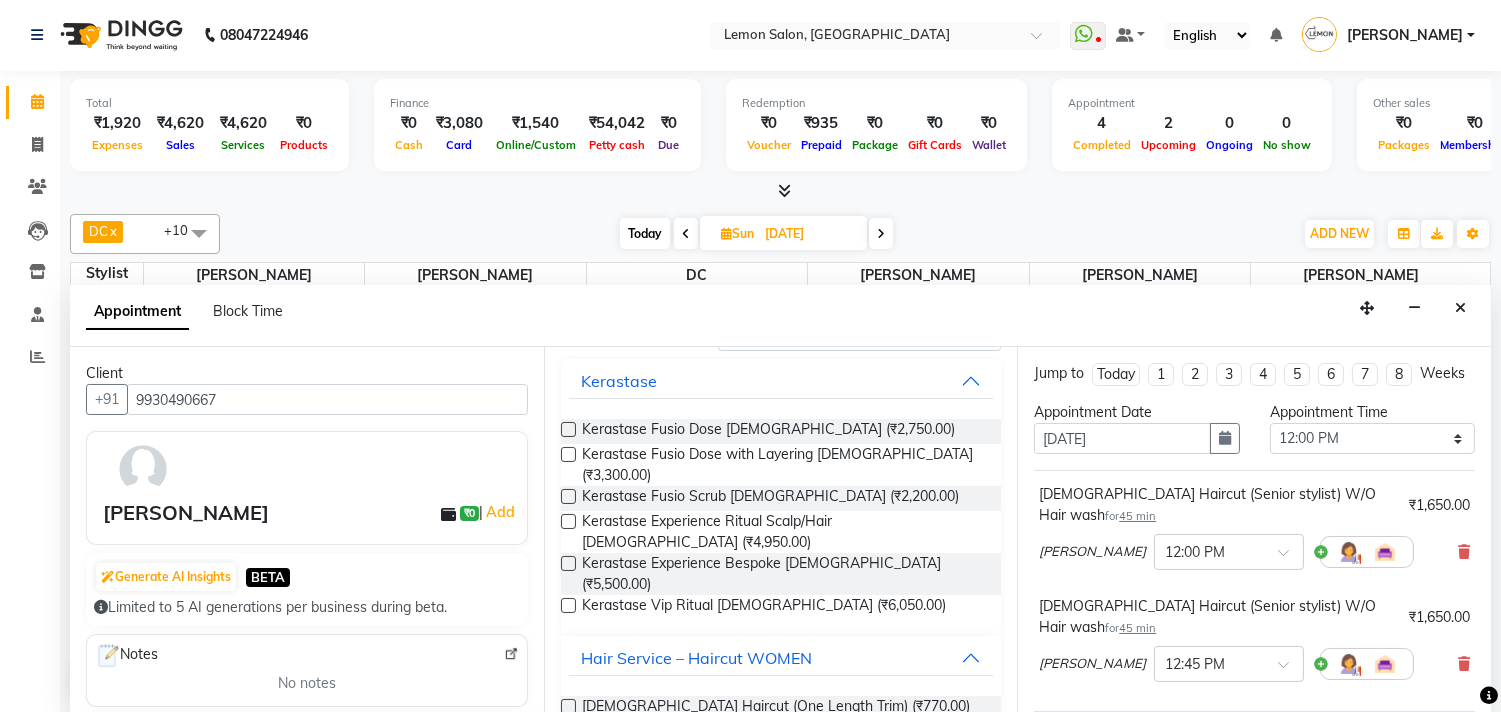 checkbox on "false" 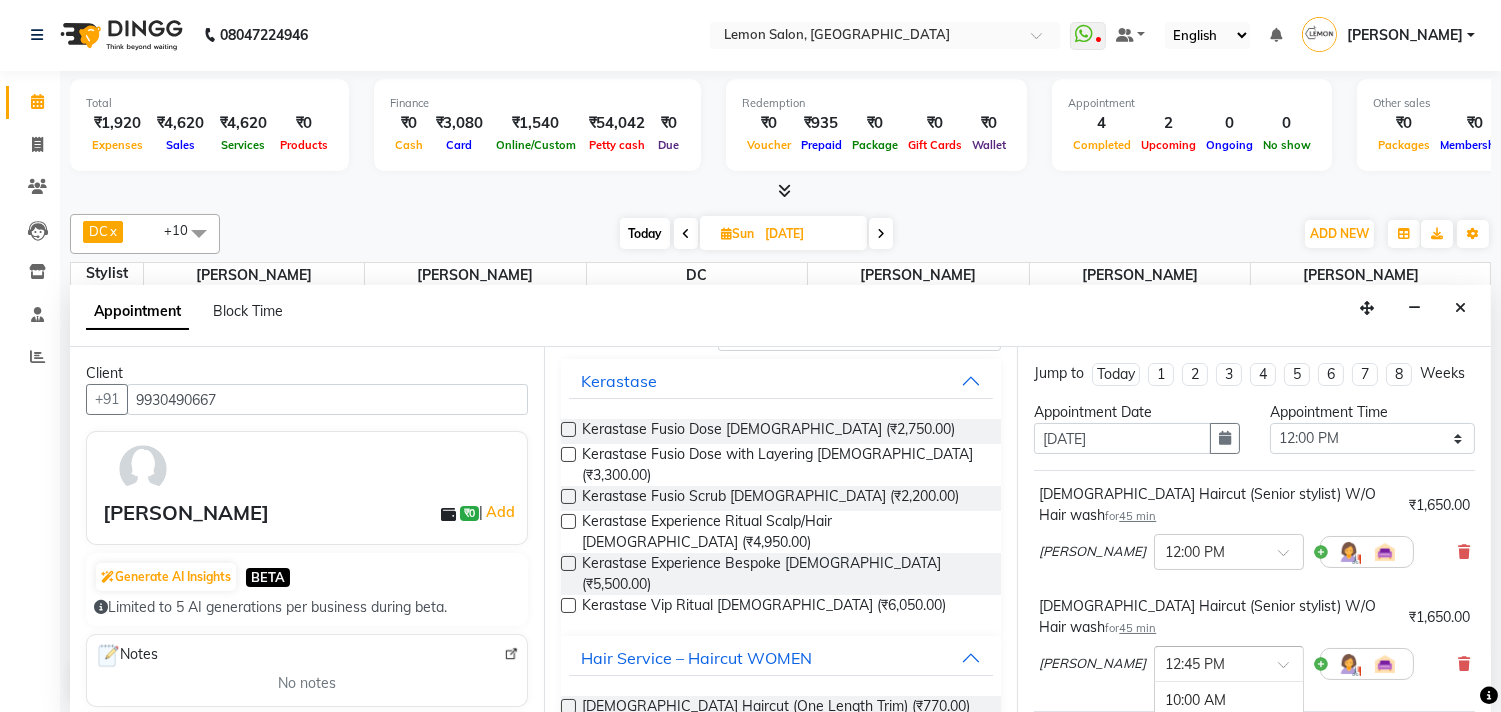 click at bounding box center (1209, 662) 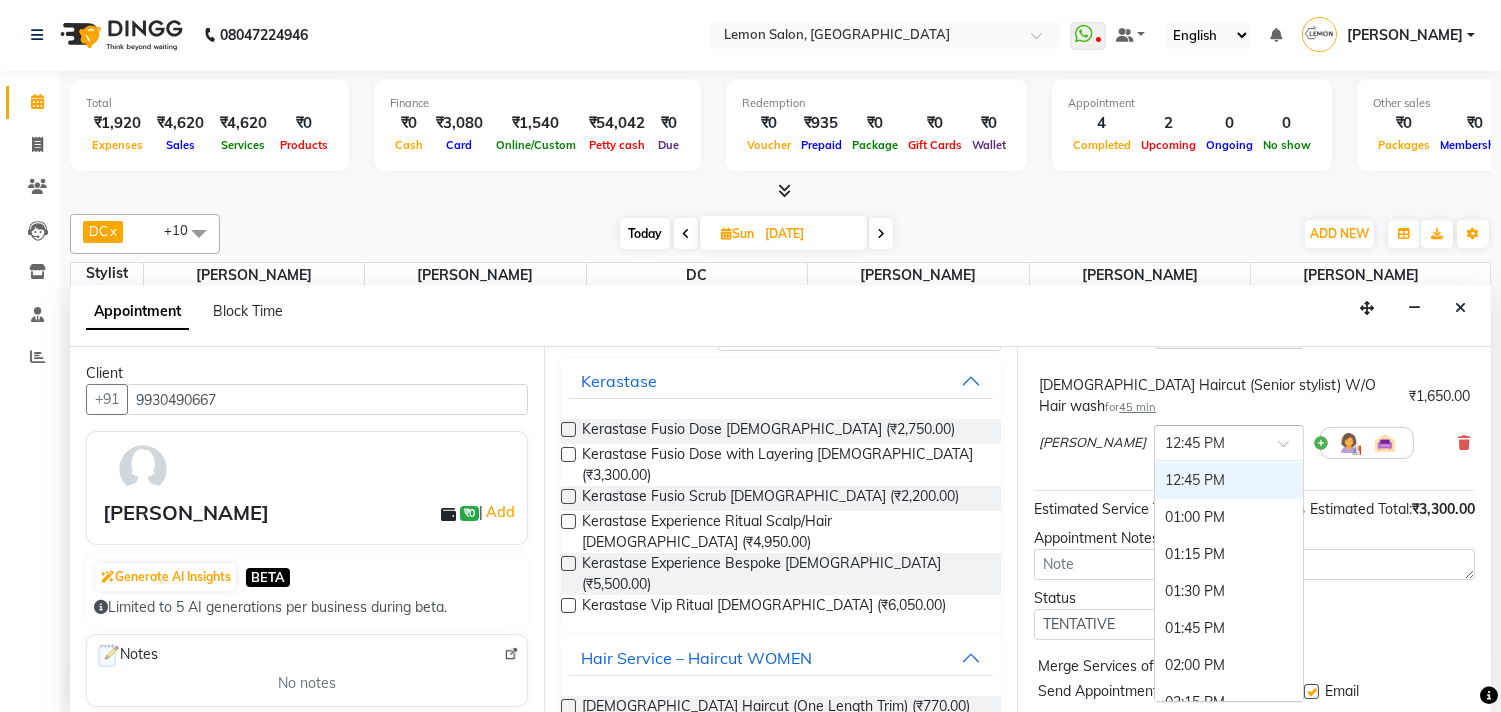 scroll, scrollTop: 222, scrollLeft: 0, axis: vertical 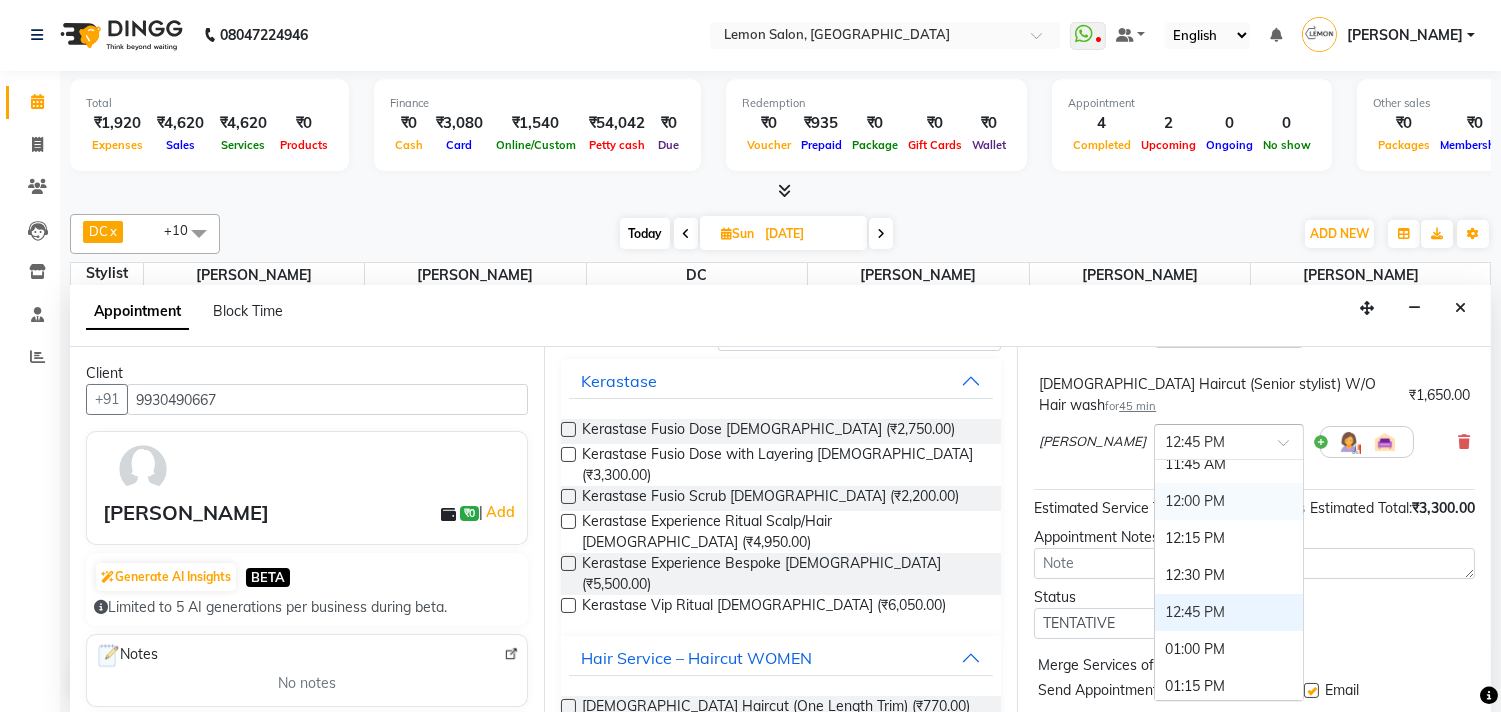 click on "12:00 PM" at bounding box center [1229, 501] 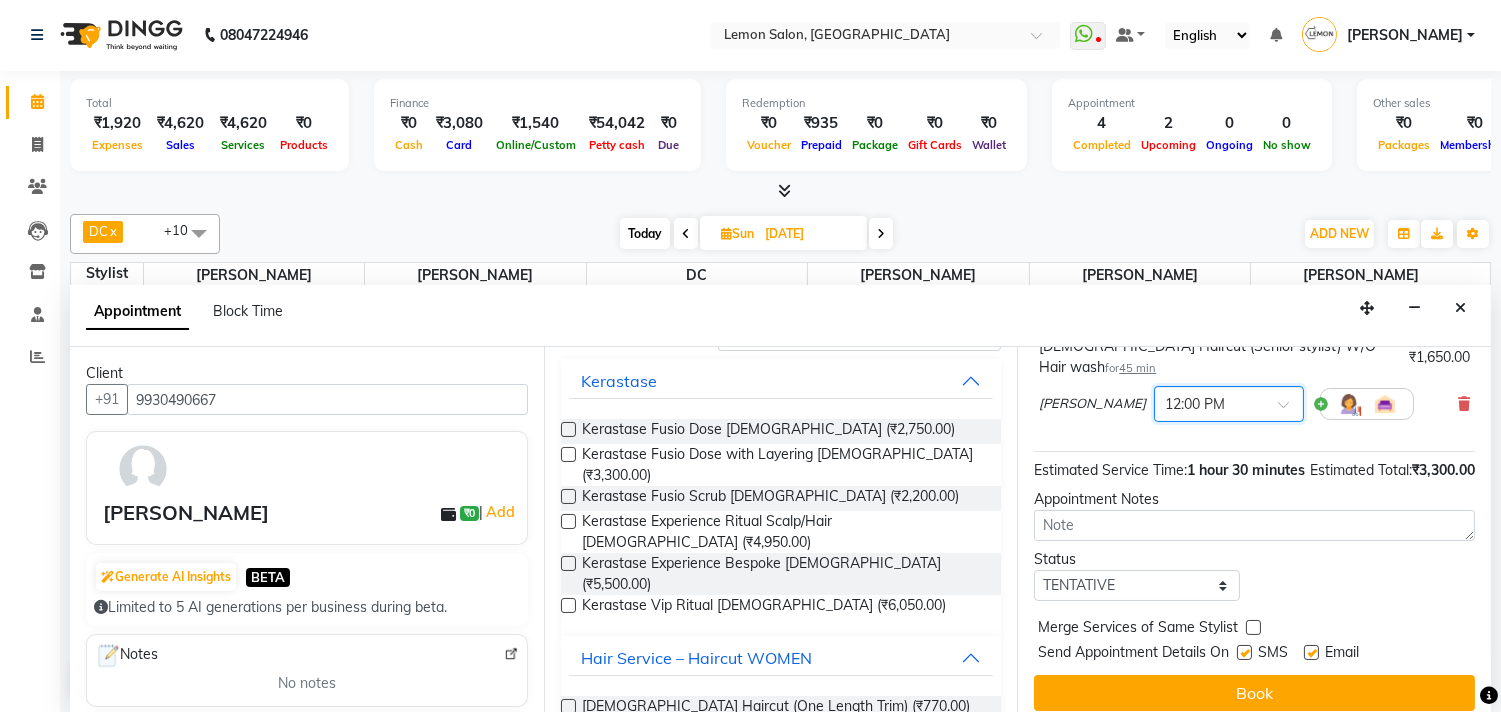 scroll, scrollTop: 335, scrollLeft: 0, axis: vertical 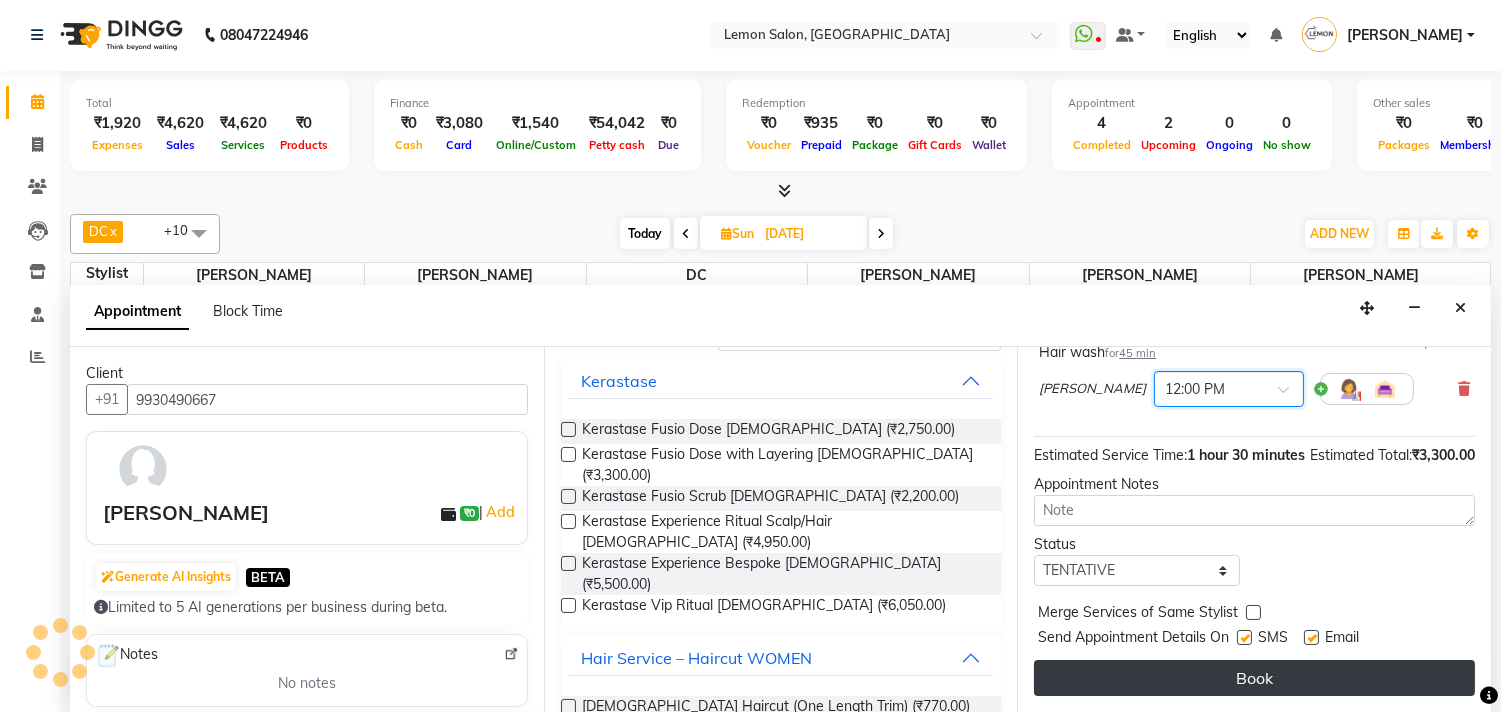 click on "Book" at bounding box center [1254, 678] 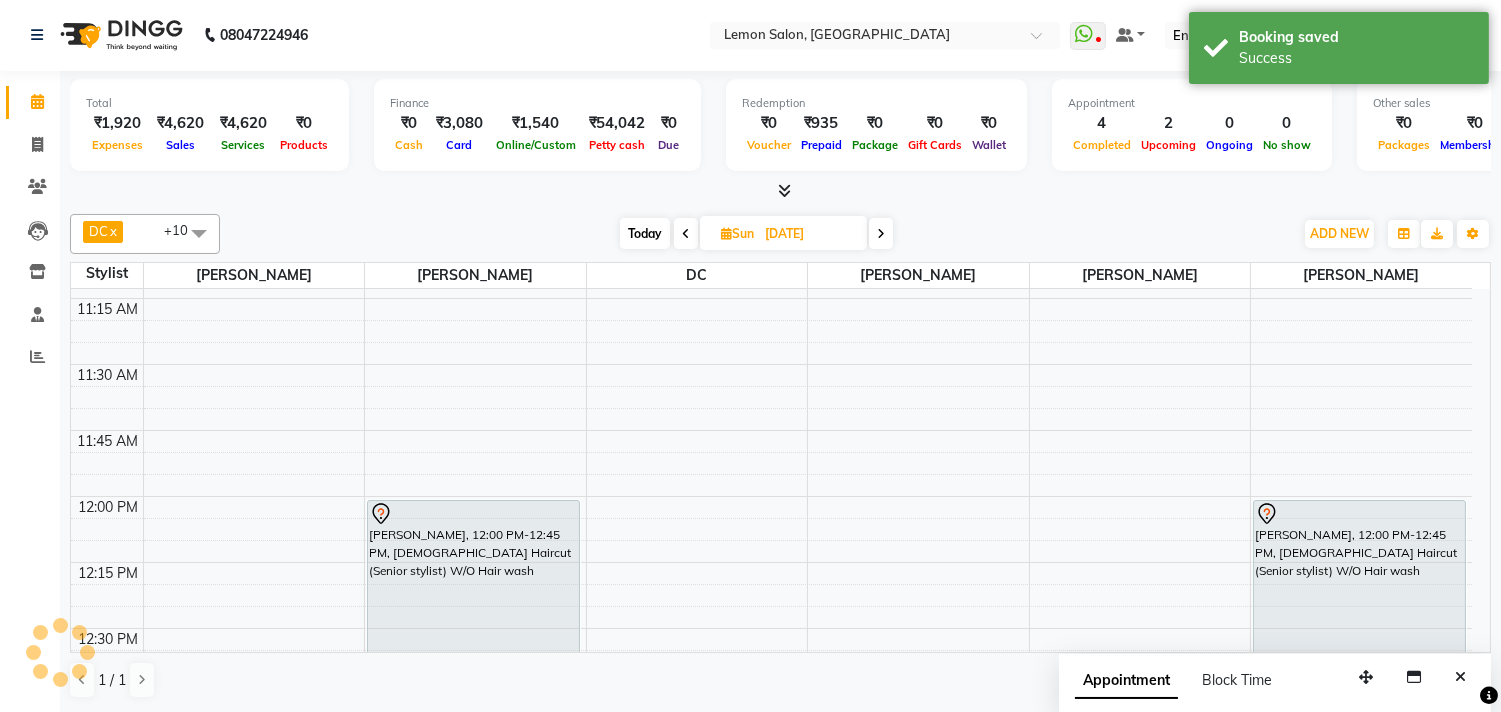 scroll, scrollTop: 0, scrollLeft: 0, axis: both 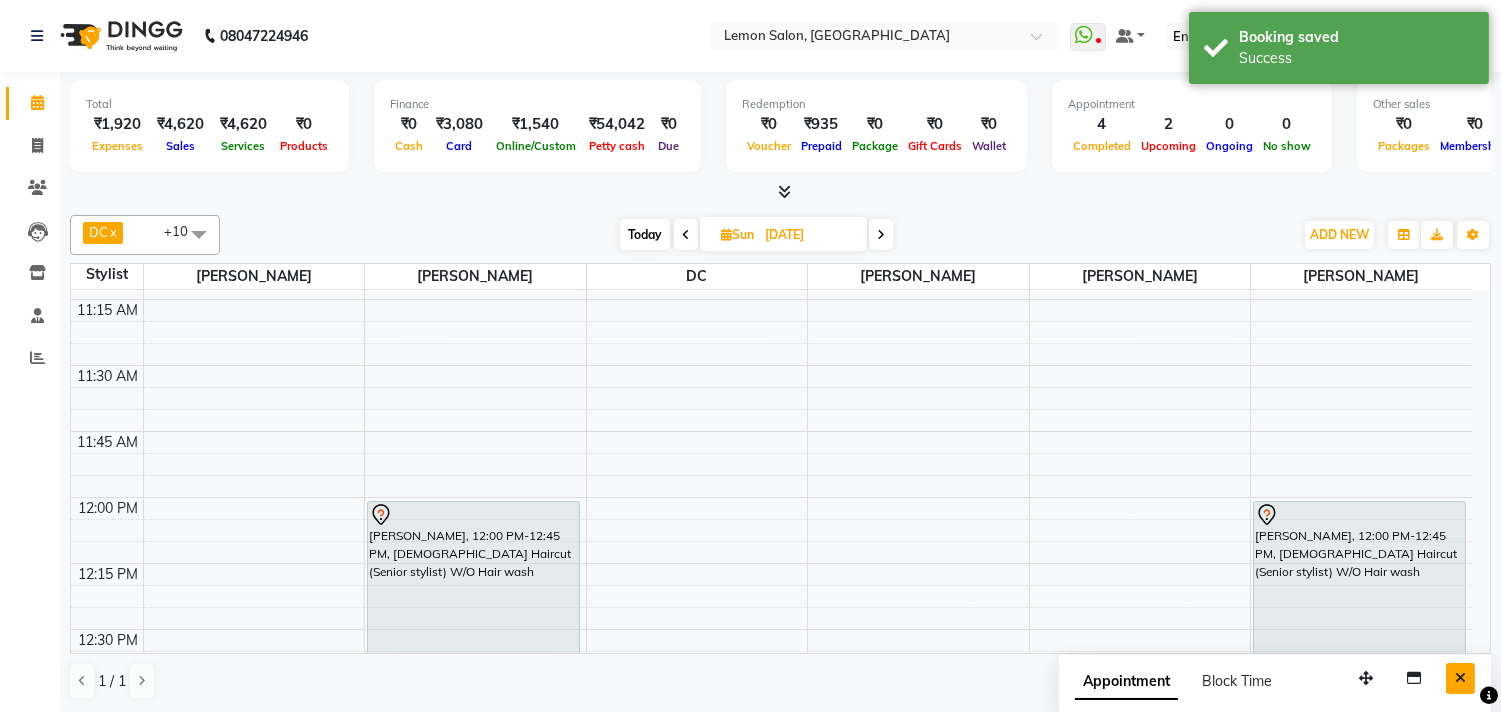 click at bounding box center [1460, 678] 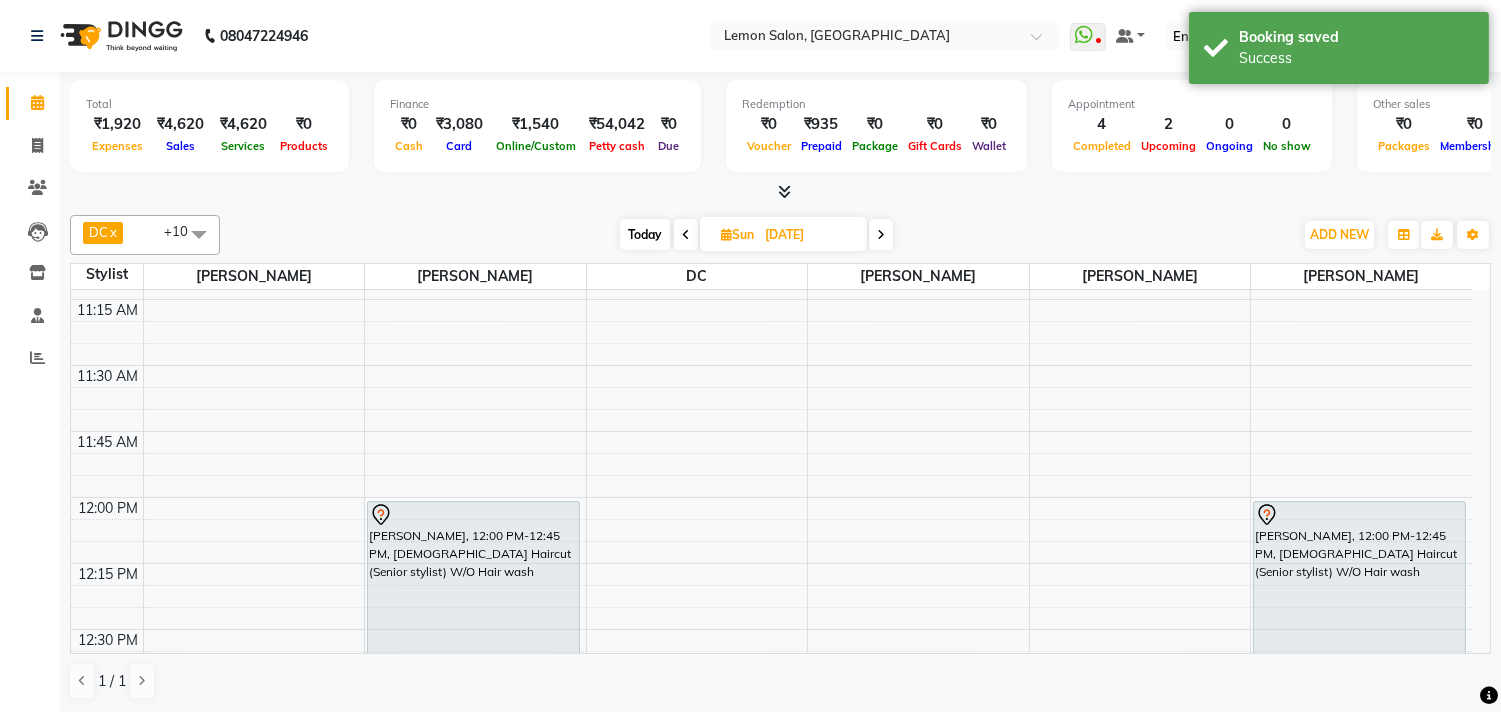 click on "Today" at bounding box center (645, 234) 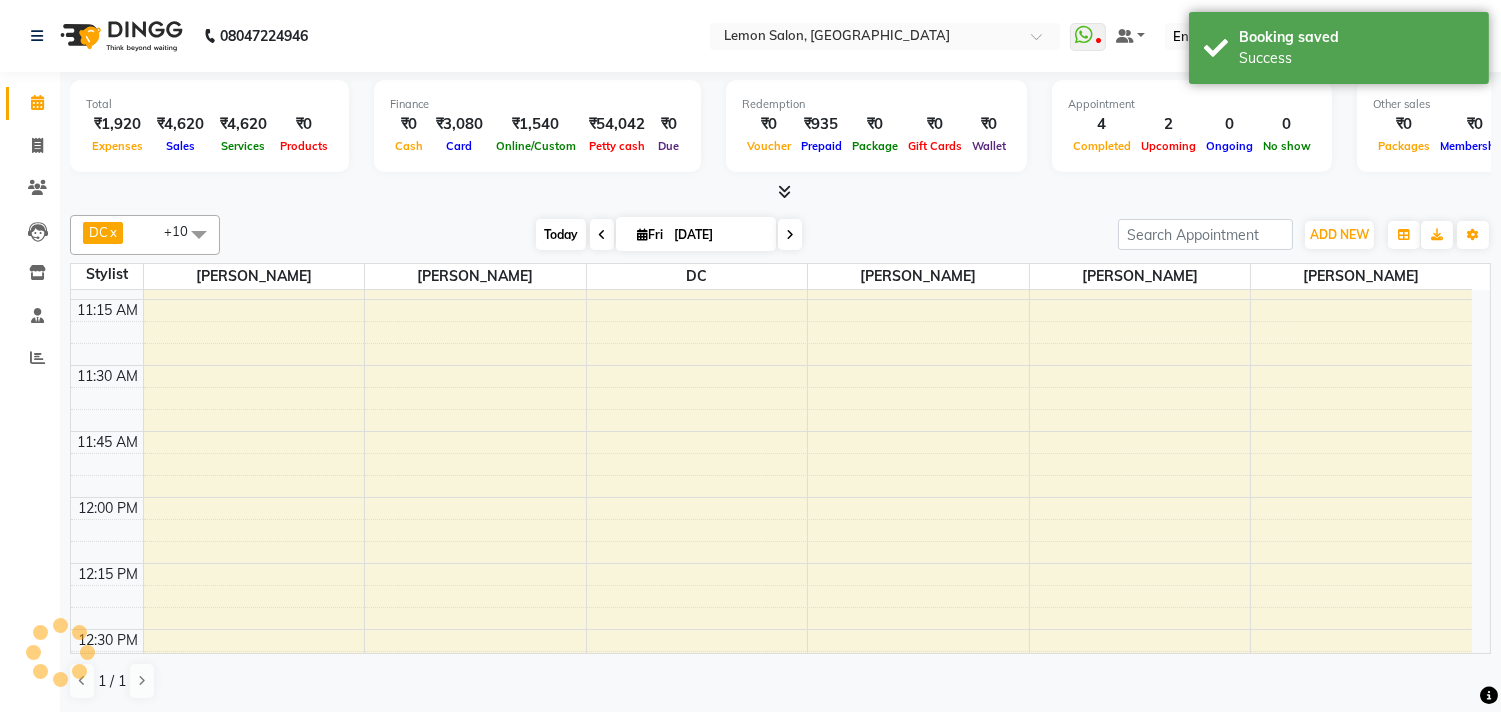scroll, scrollTop: 2917, scrollLeft: 0, axis: vertical 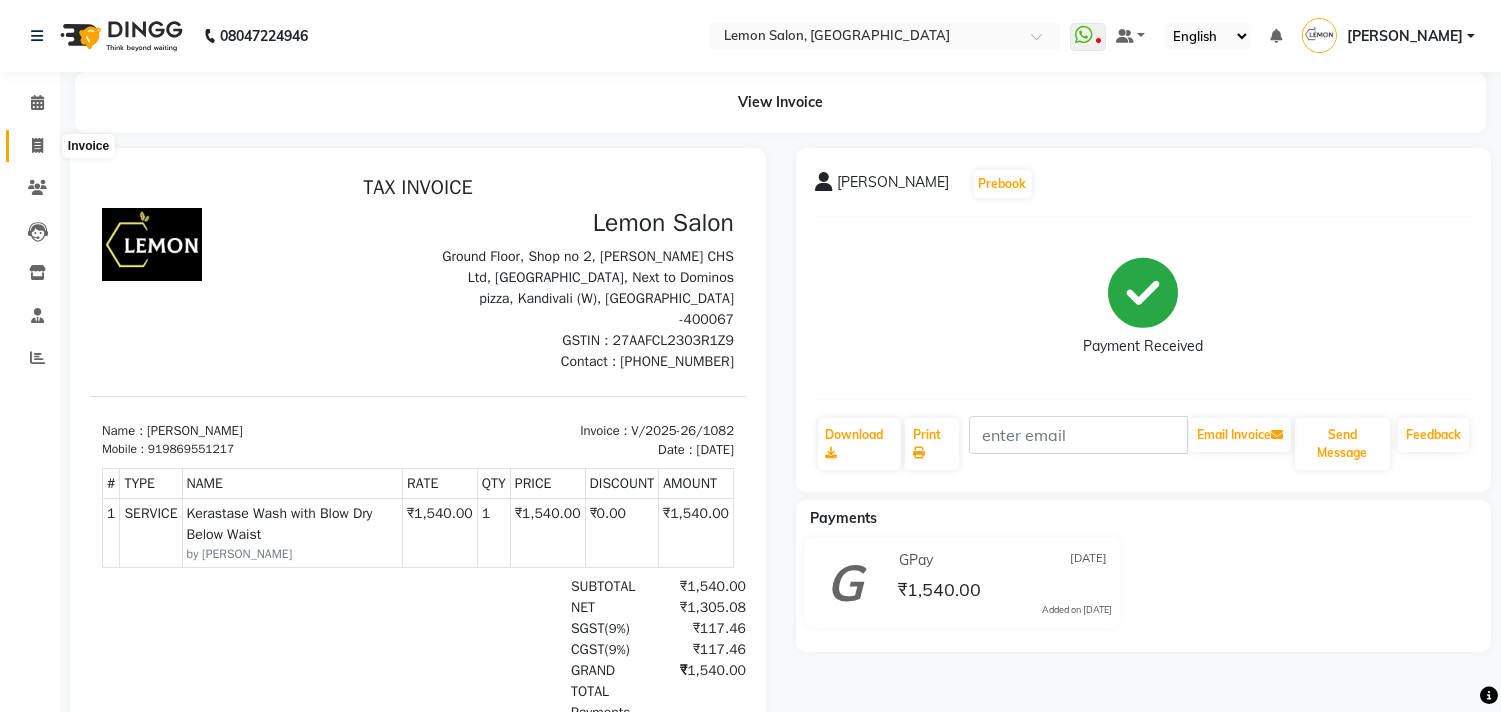 click 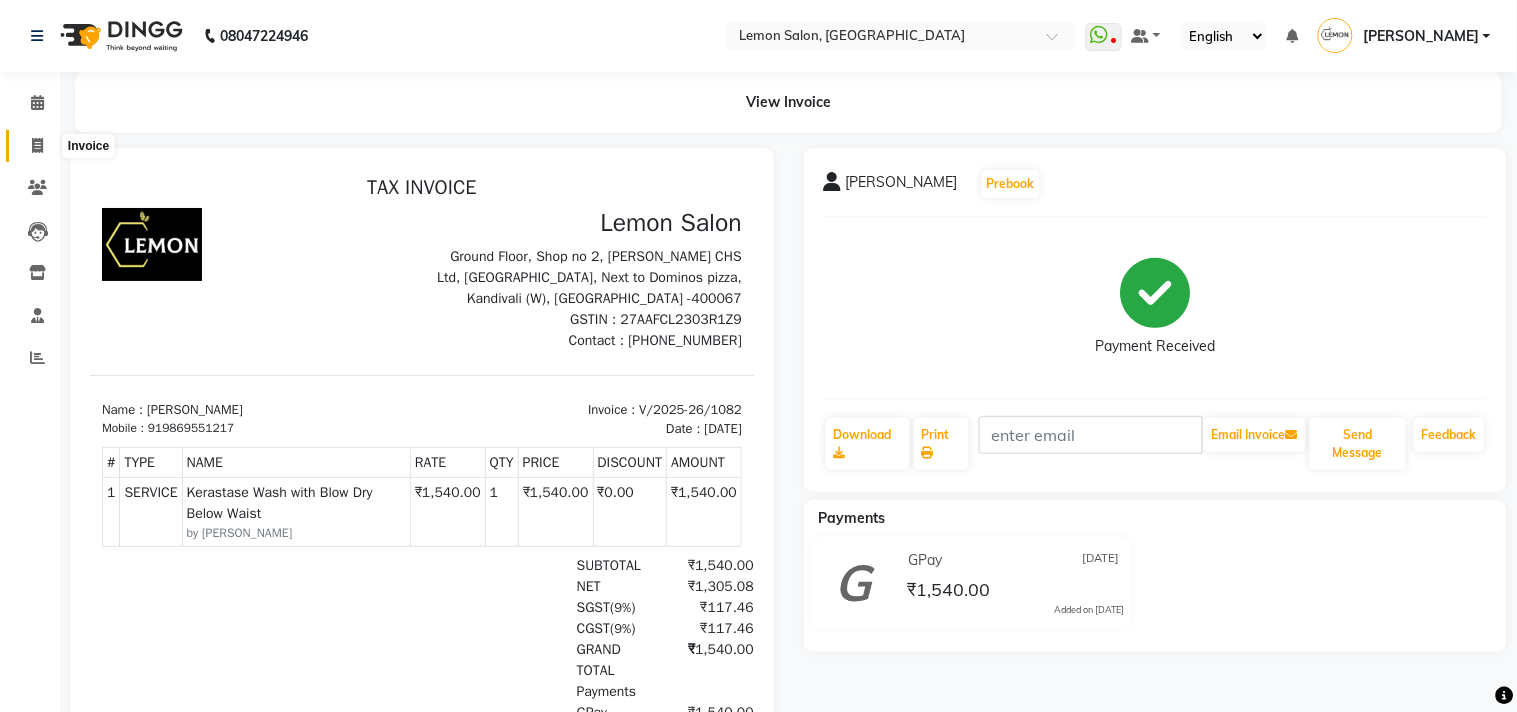select on "569" 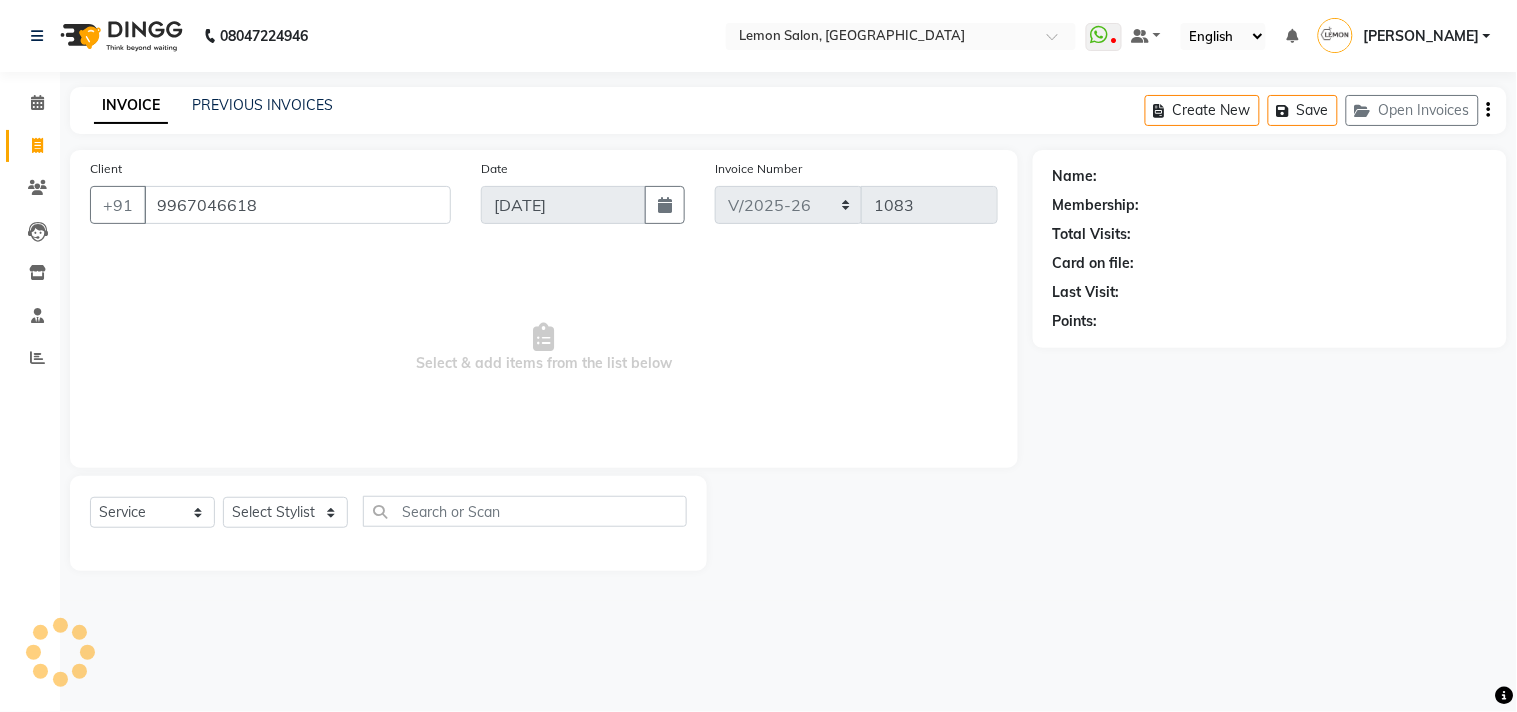 type on "9967046618" 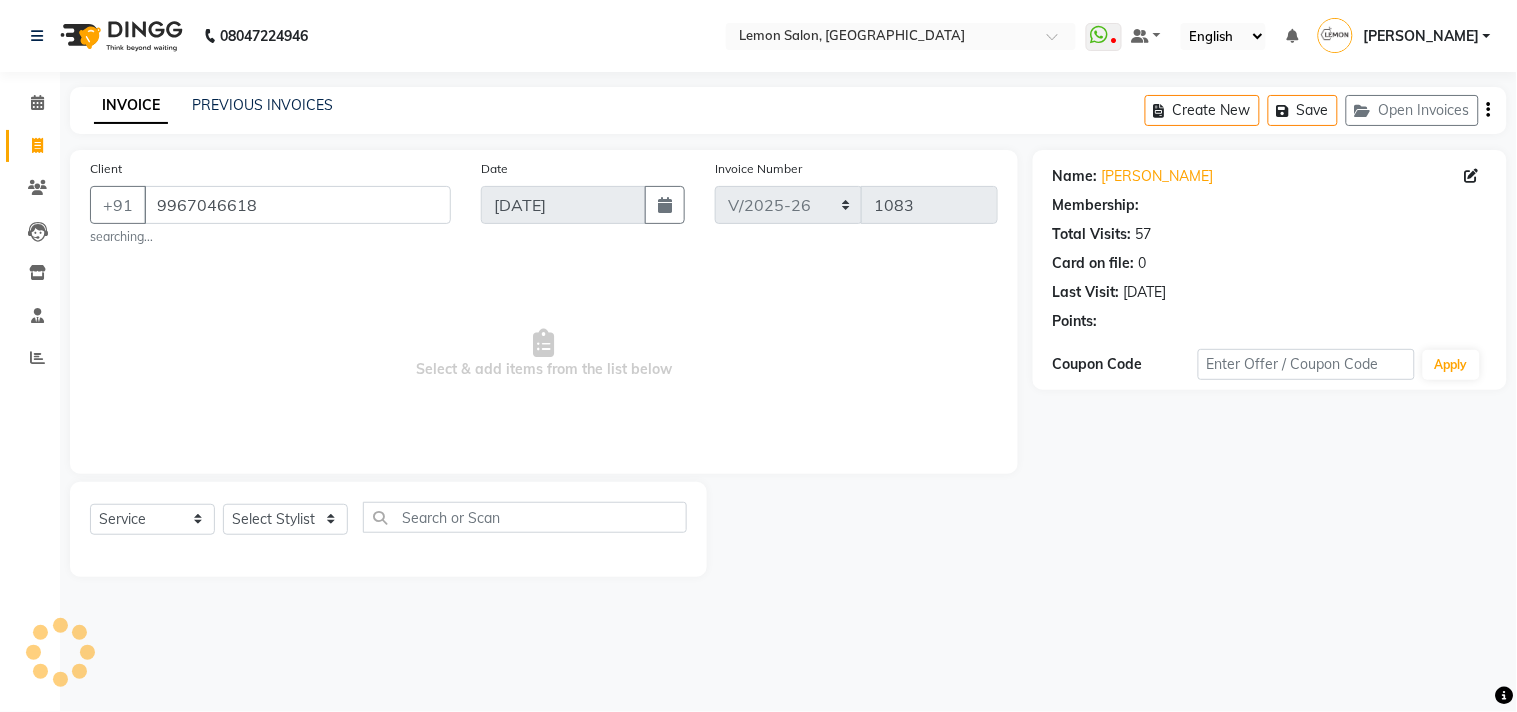 select on "1: Object" 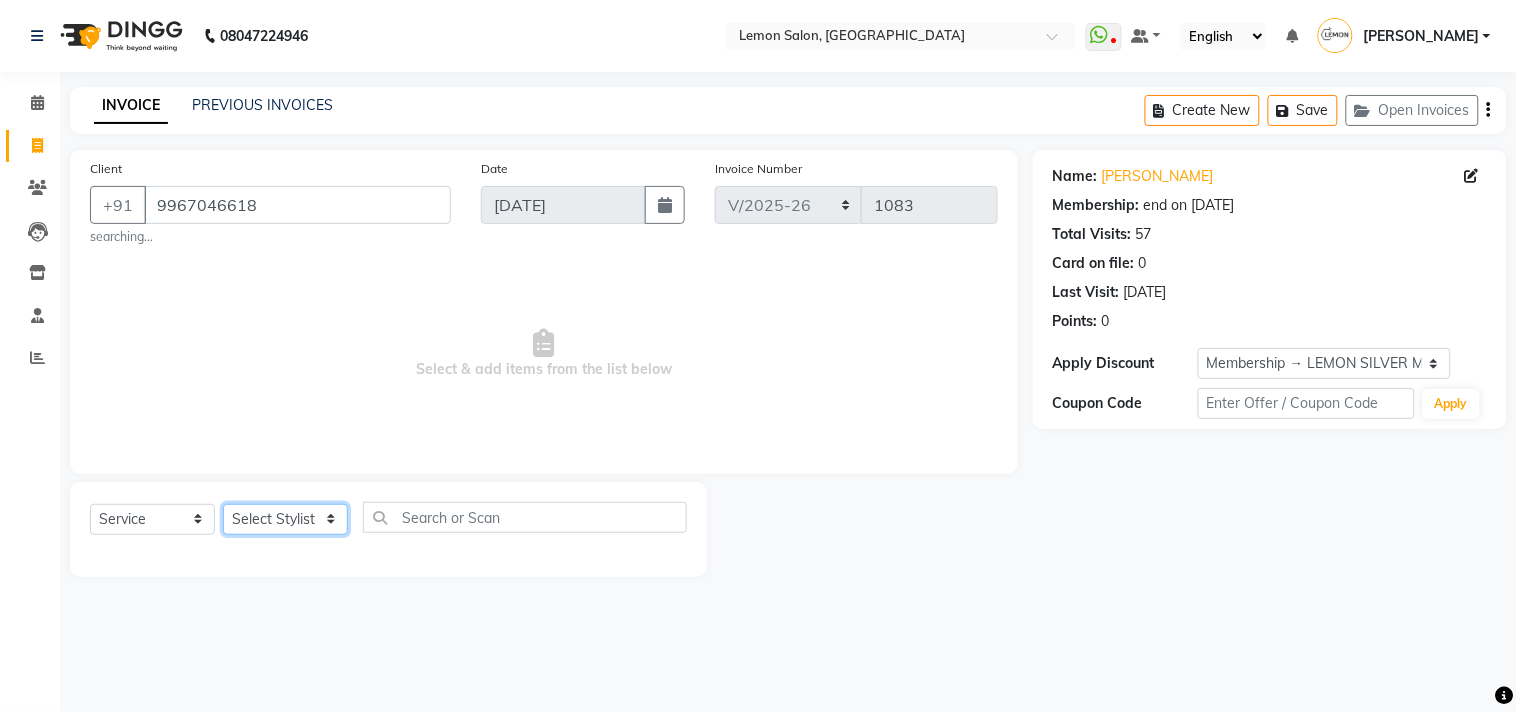 click on "Select Stylist [PERSON_NAME] DC [PERSON_NAME] [PERSON_NAME] [PERSON_NAME] [PERSON_NAME] [PERSON_NAME] Kandivali [PERSON_NAME] [PERSON_NAME]" 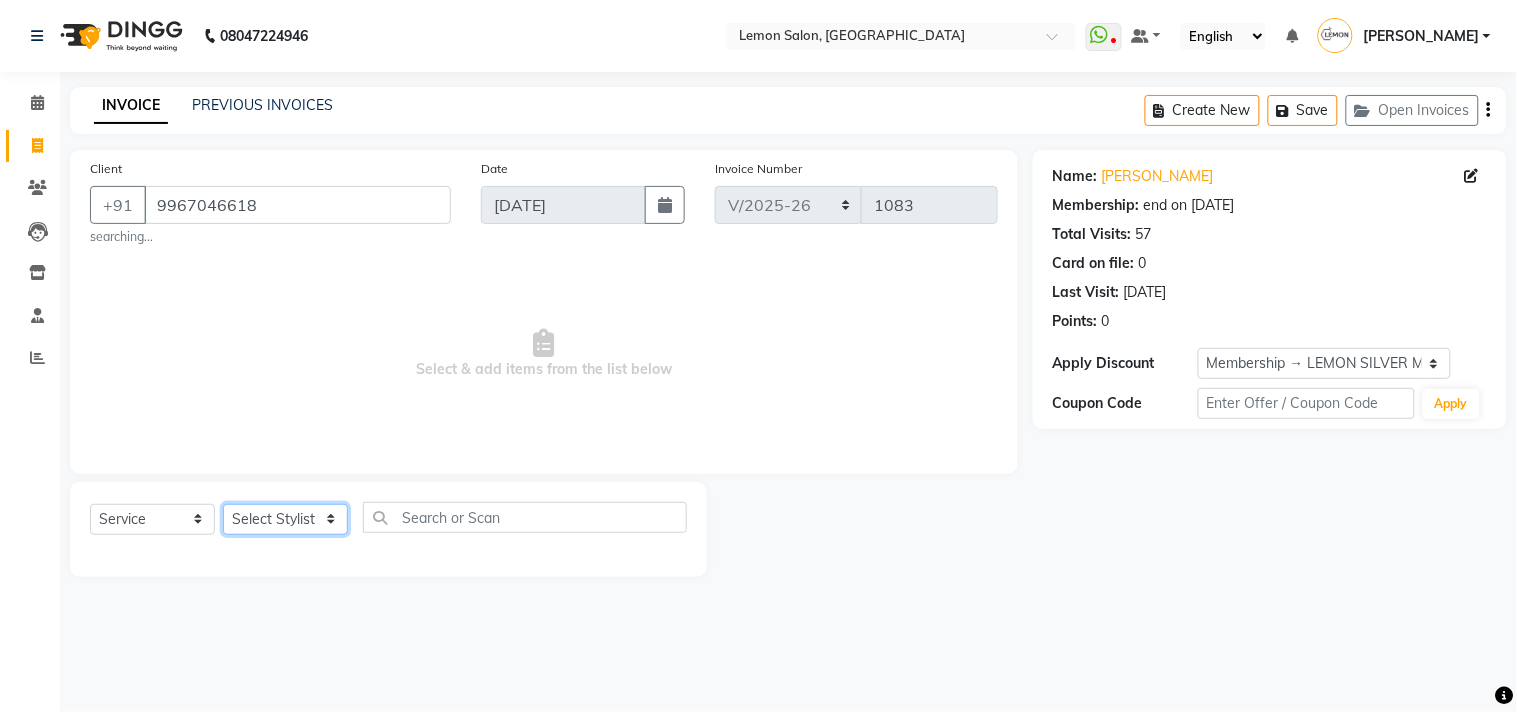 select on "7385" 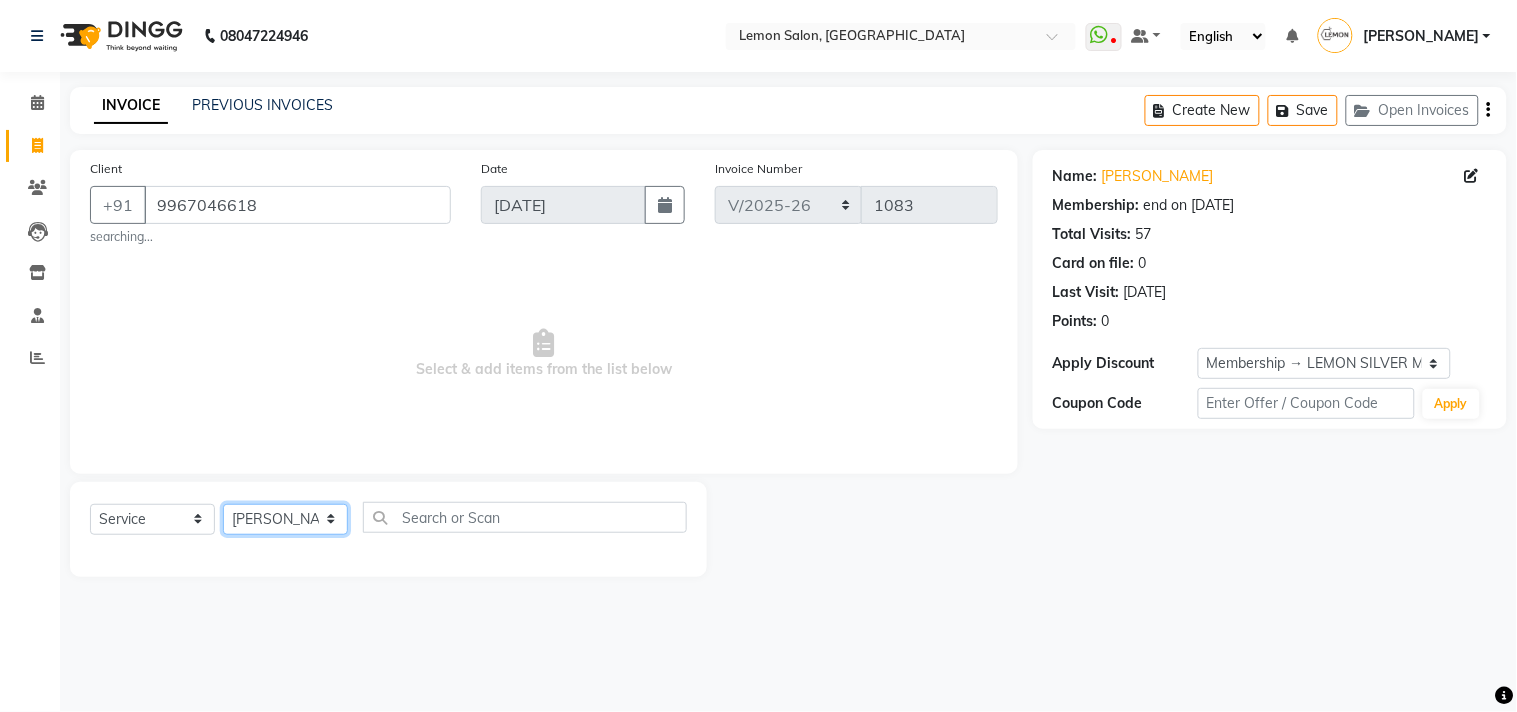 click on "Select Stylist [PERSON_NAME] DC [PERSON_NAME] [PERSON_NAME] [PERSON_NAME] [PERSON_NAME] [PERSON_NAME] Kandivali [PERSON_NAME] [PERSON_NAME]" 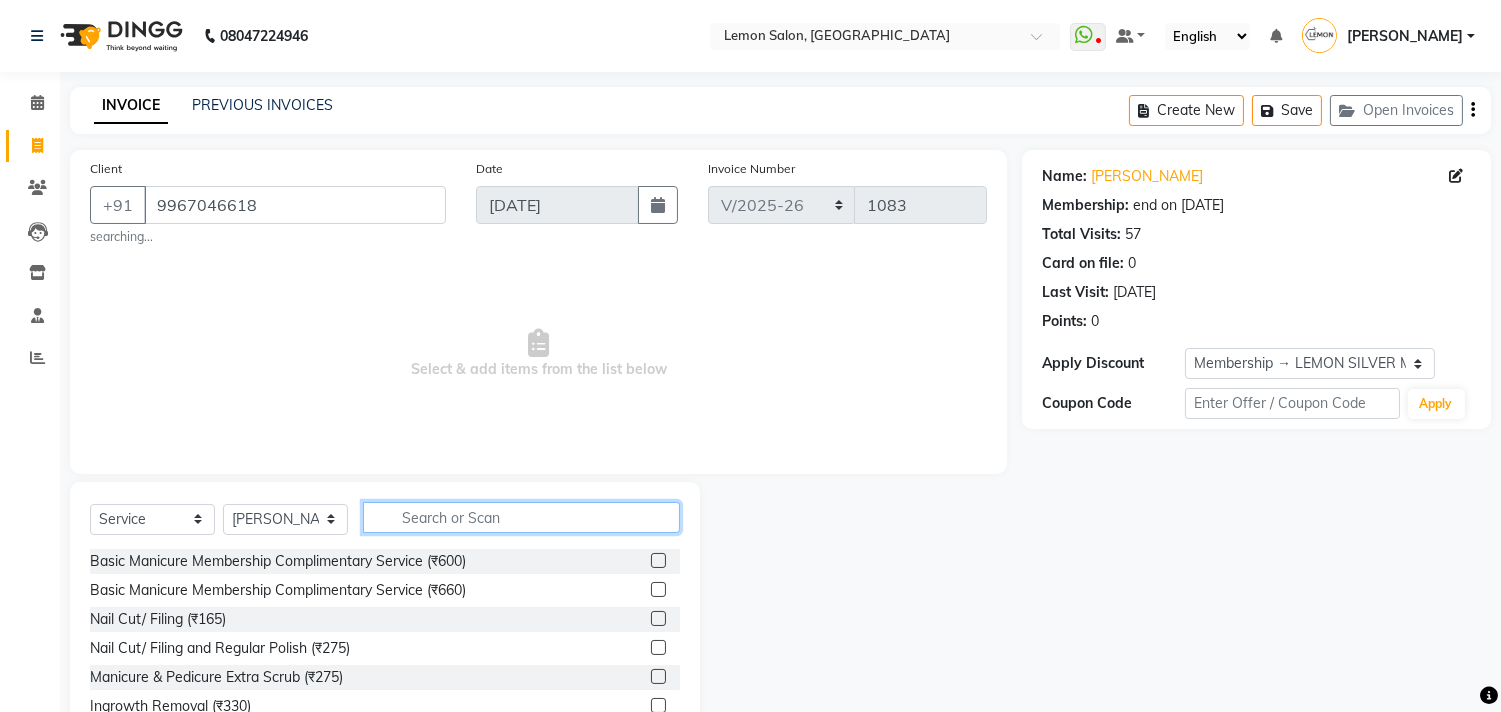 click 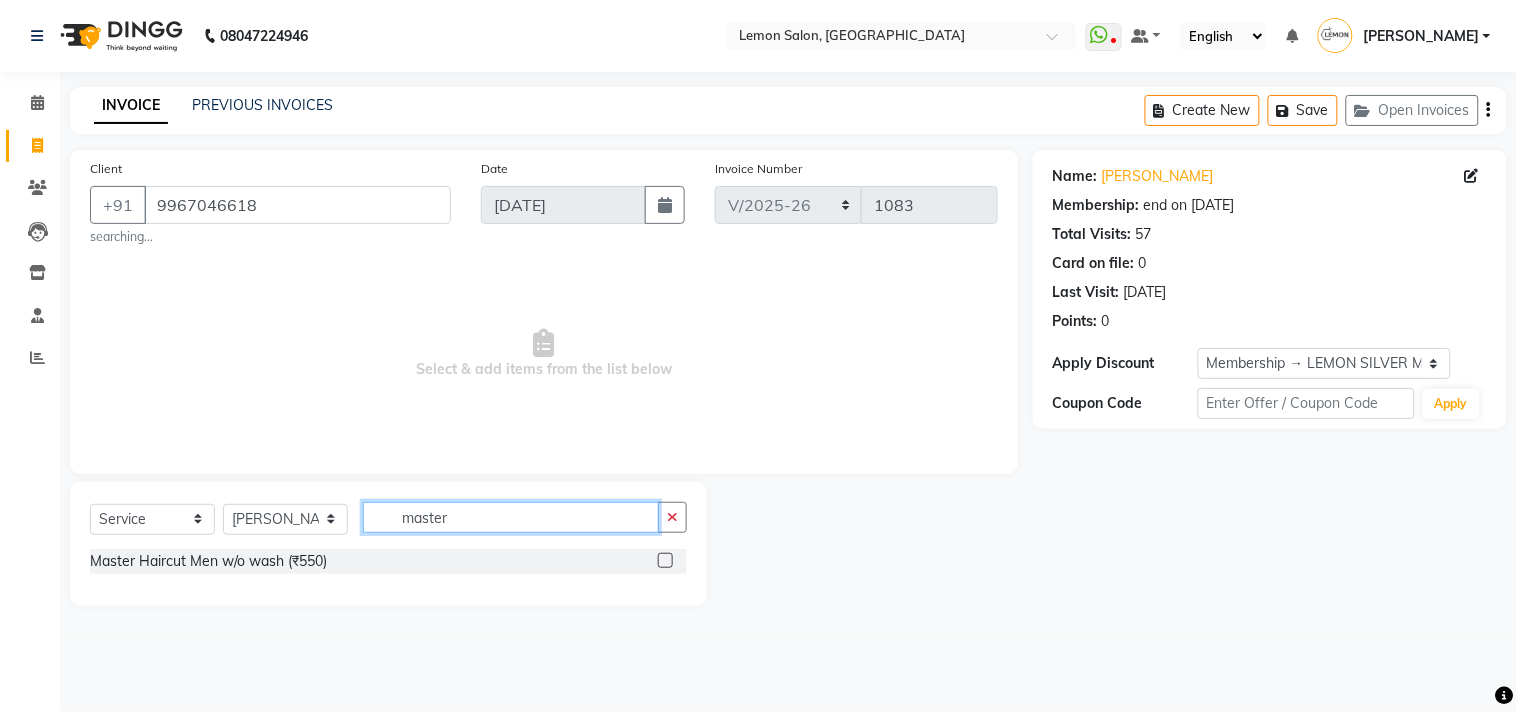 type on "master" 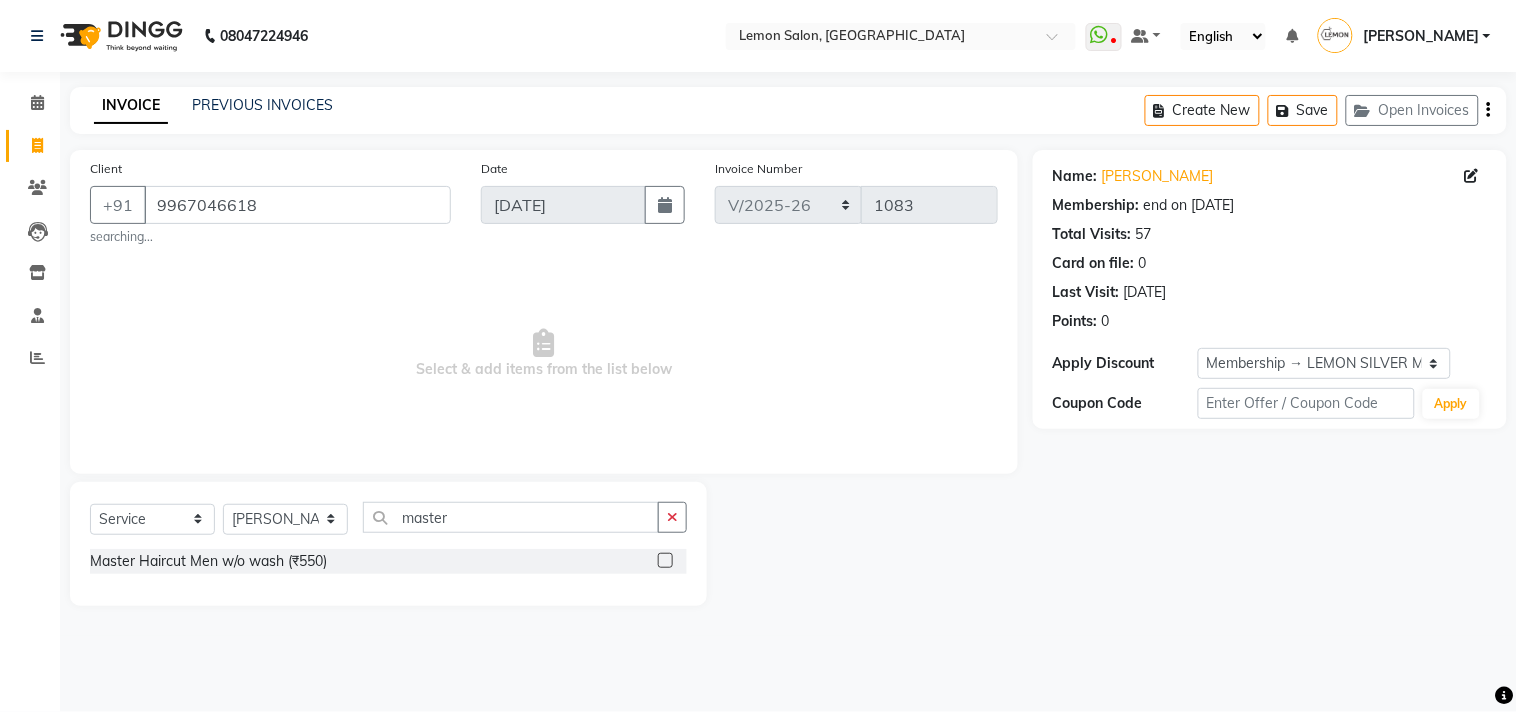 click 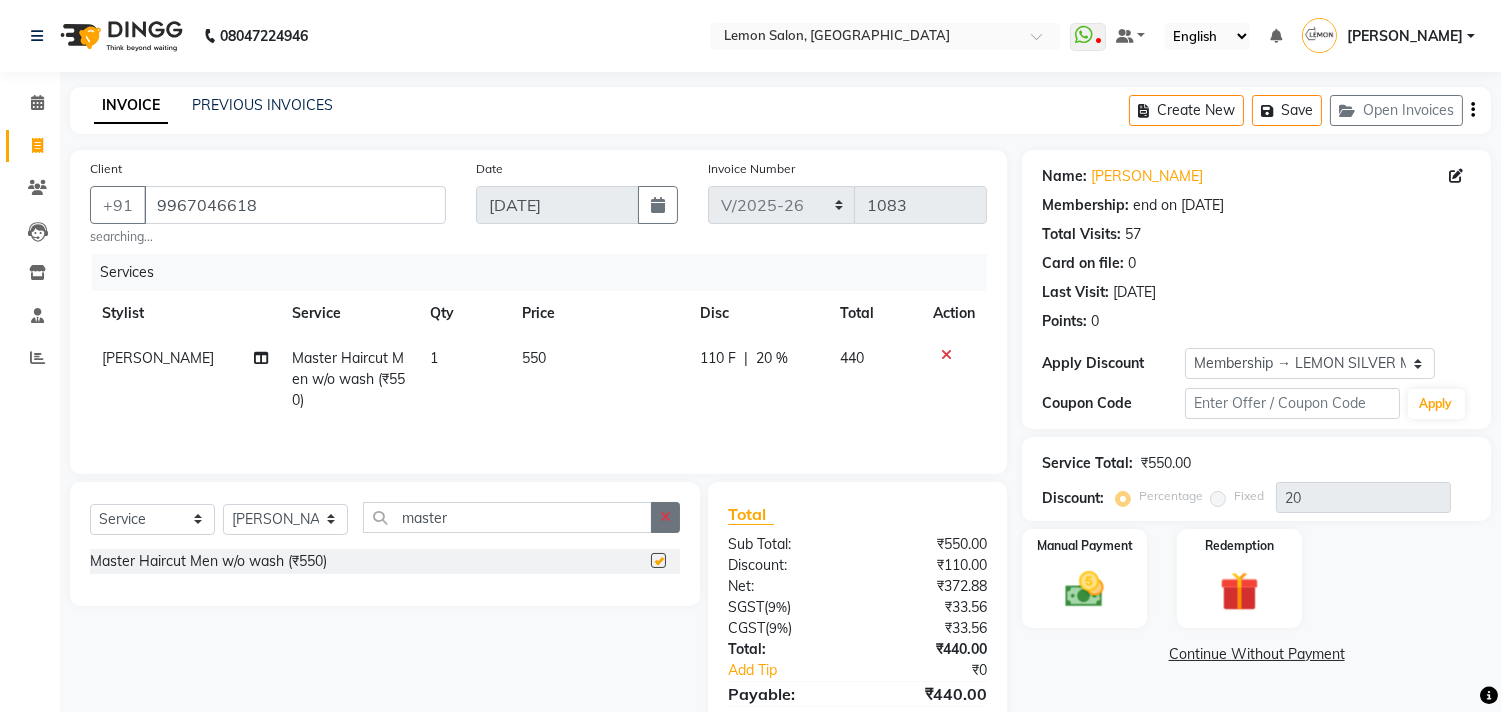 click 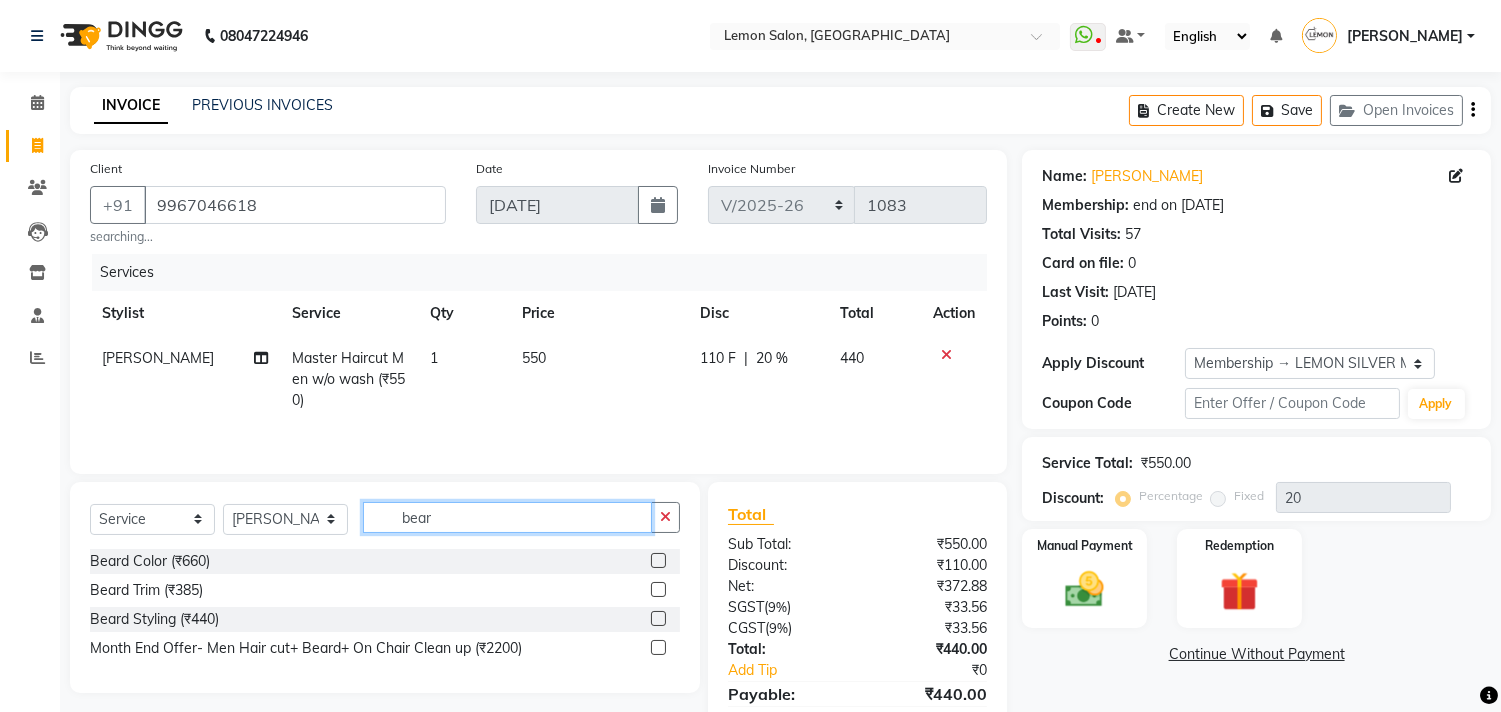 type on "bear" 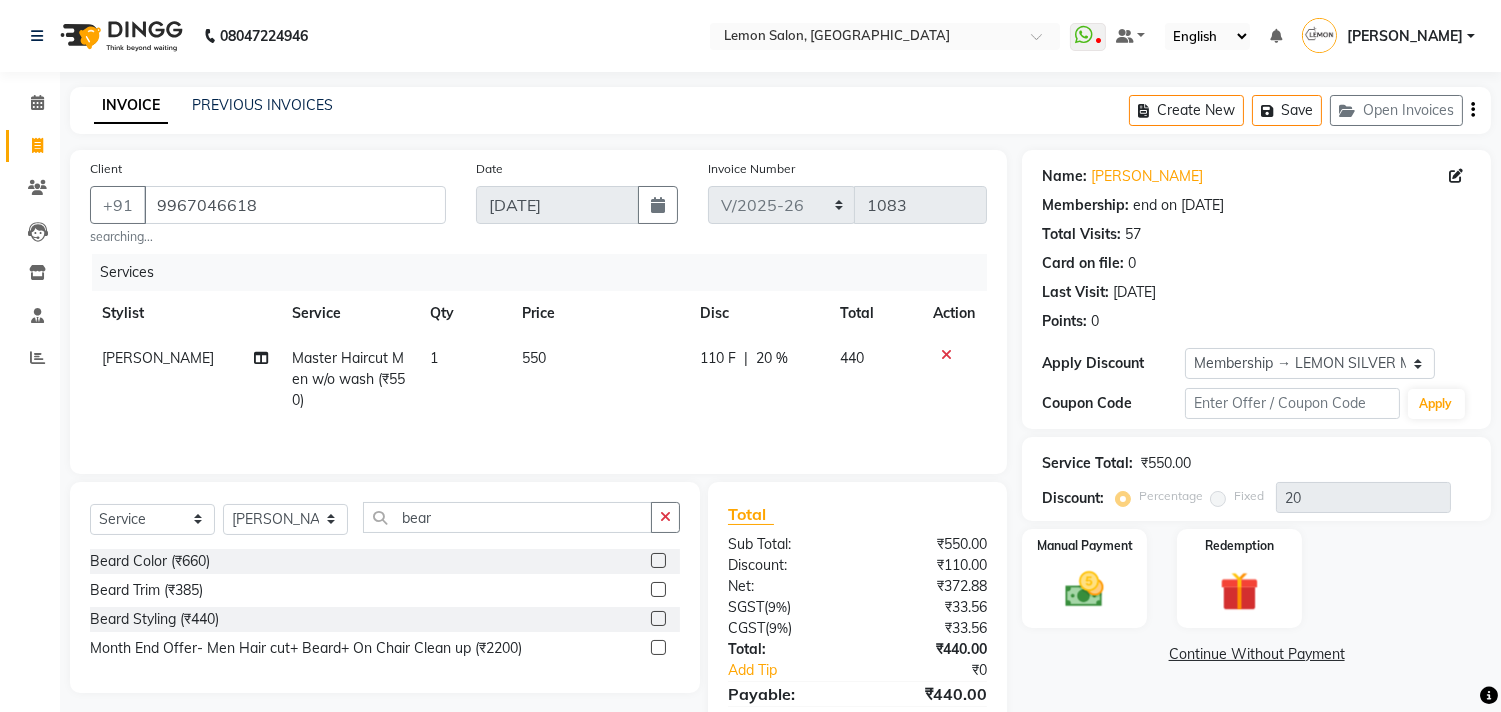 click 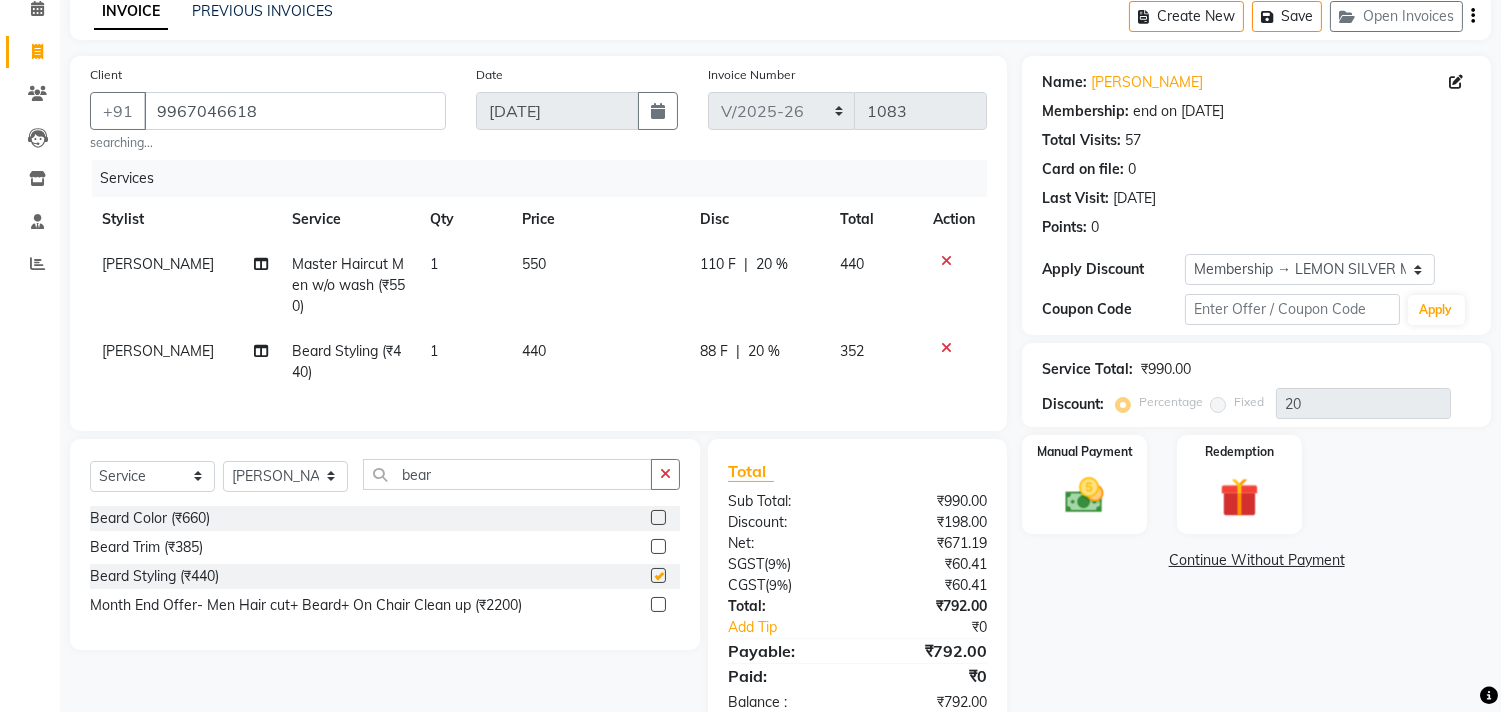 checkbox on "false" 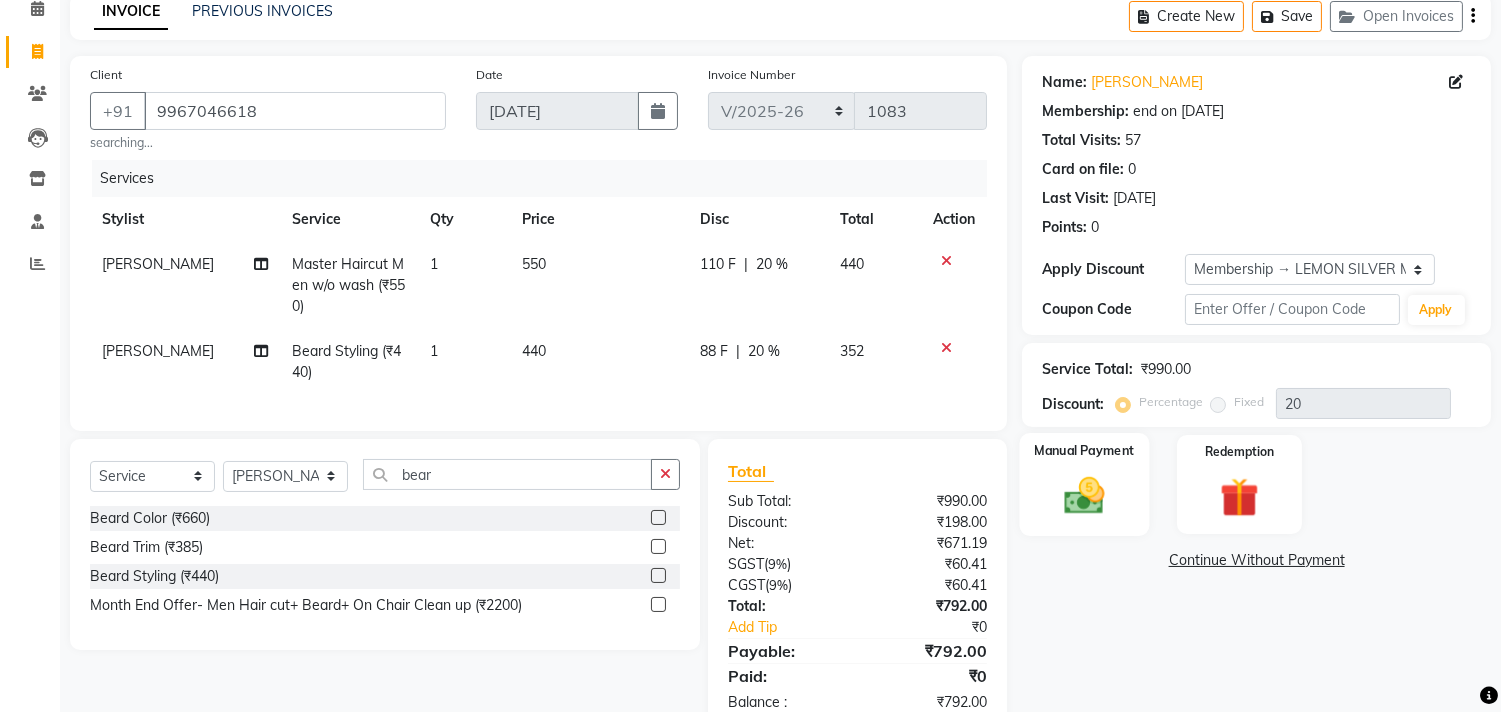 scroll, scrollTop: 162, scrollLeft: 0, axis: vertical 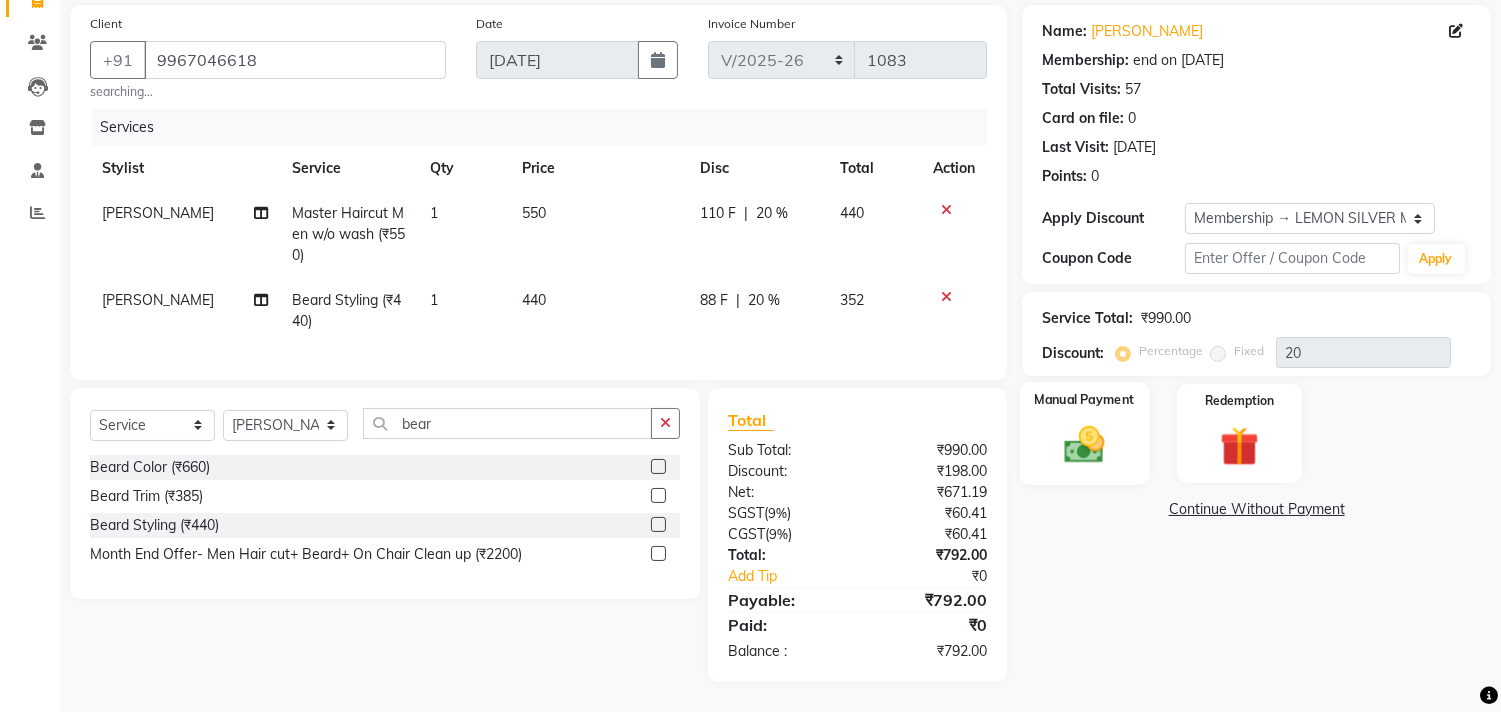 click 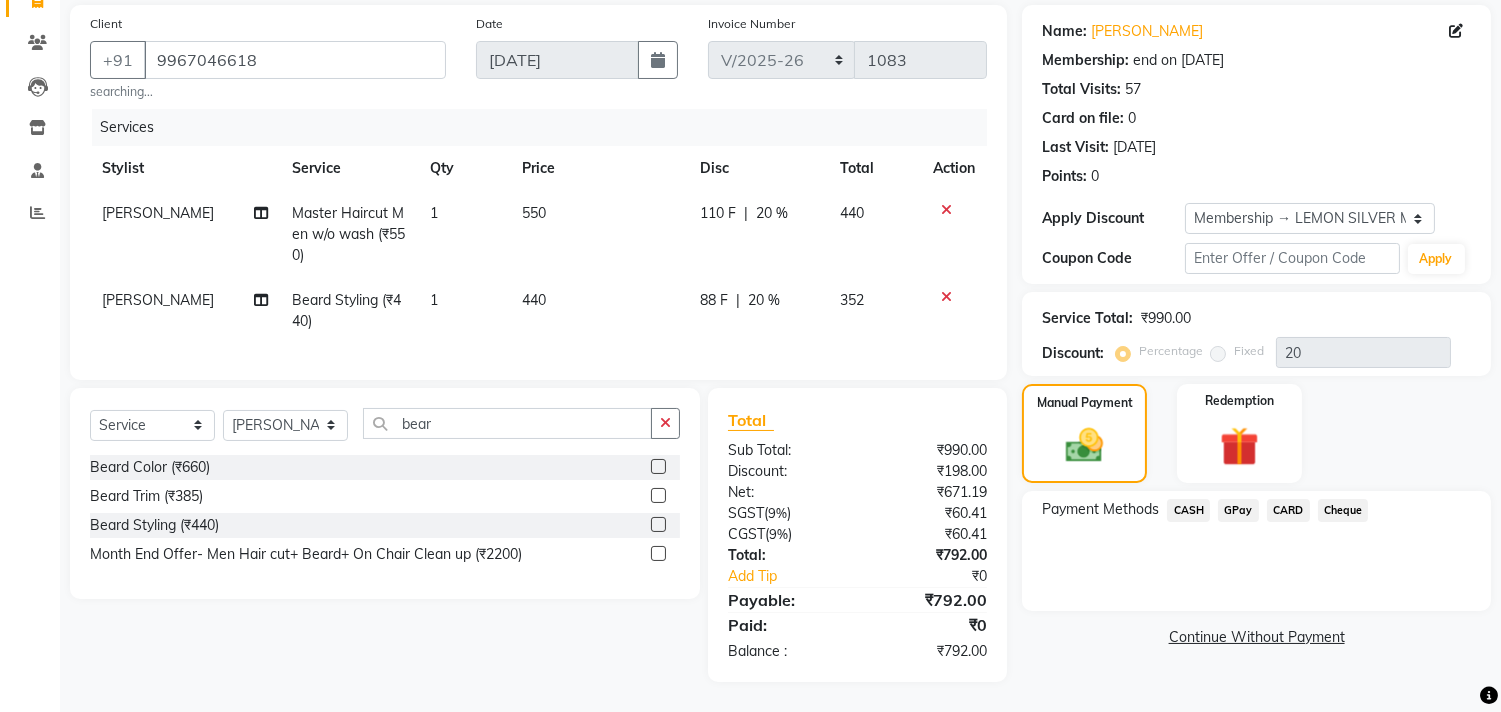 click on "CARD" 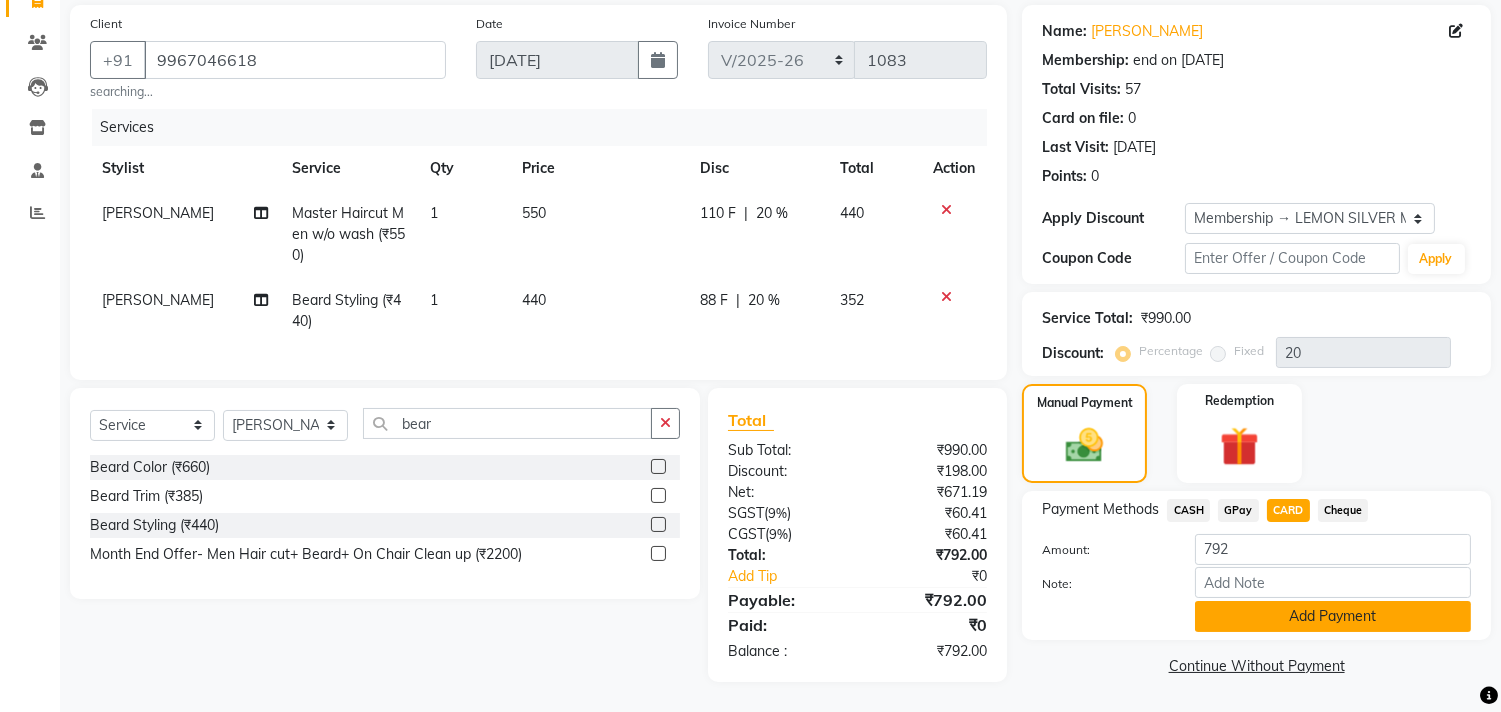 click on "Add Payment" 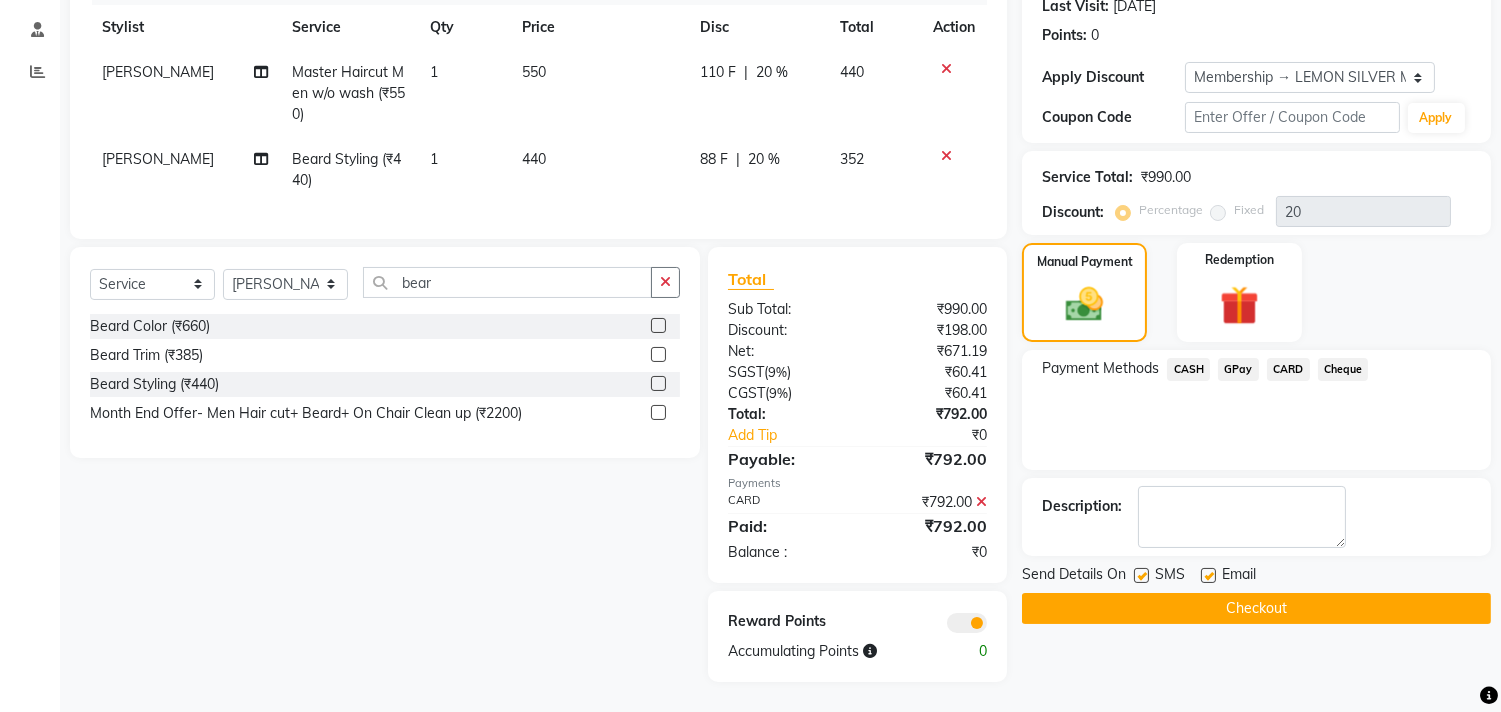 scroll, scrollTop: 303, scrollLeft: 0, axis: vertical 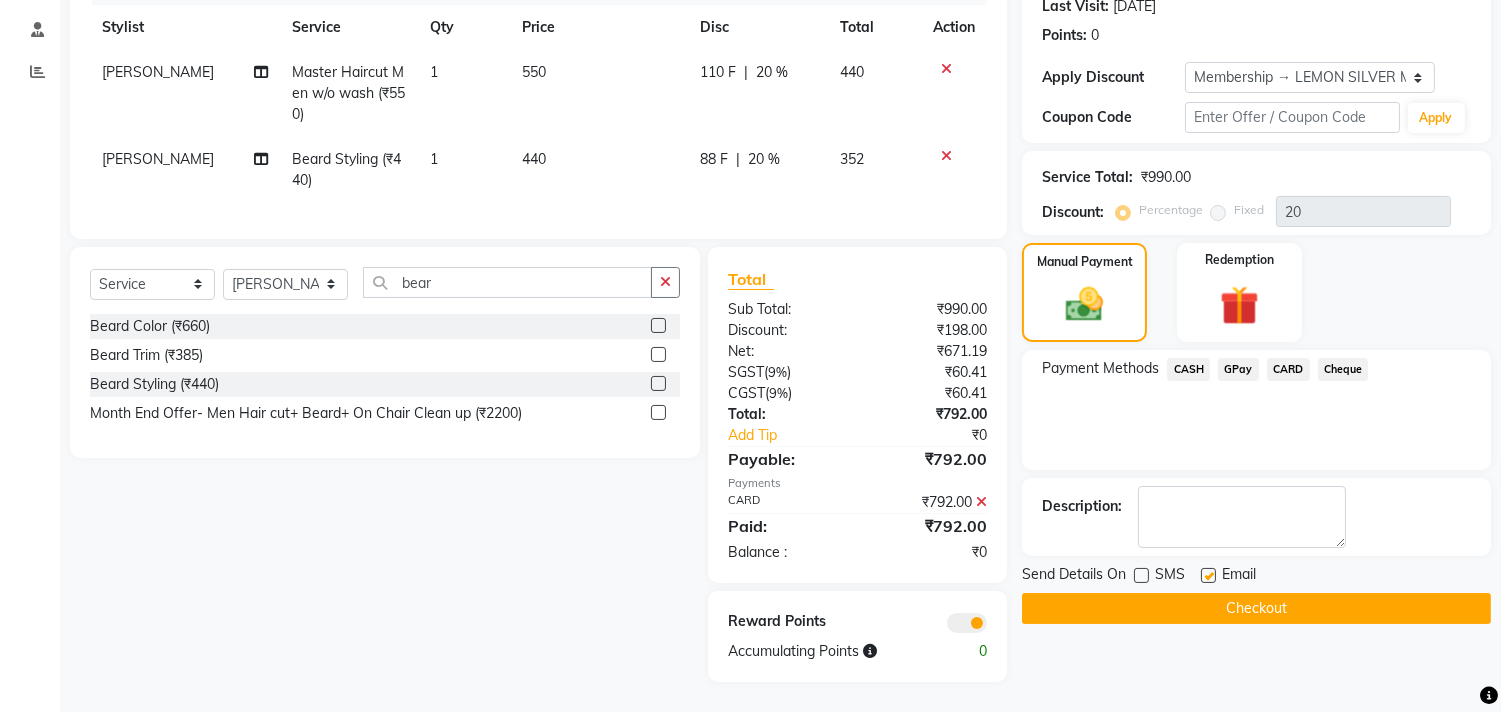 click 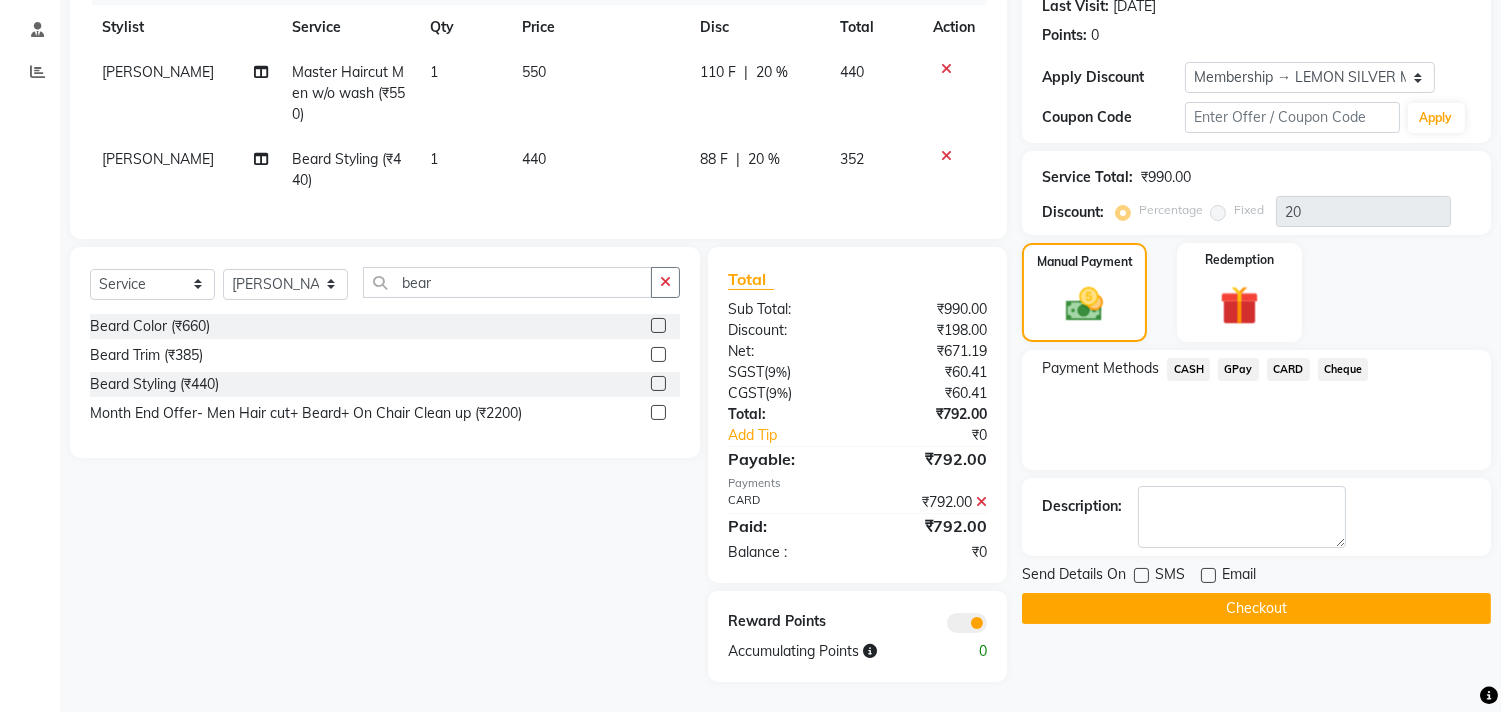 click on "Checkout" 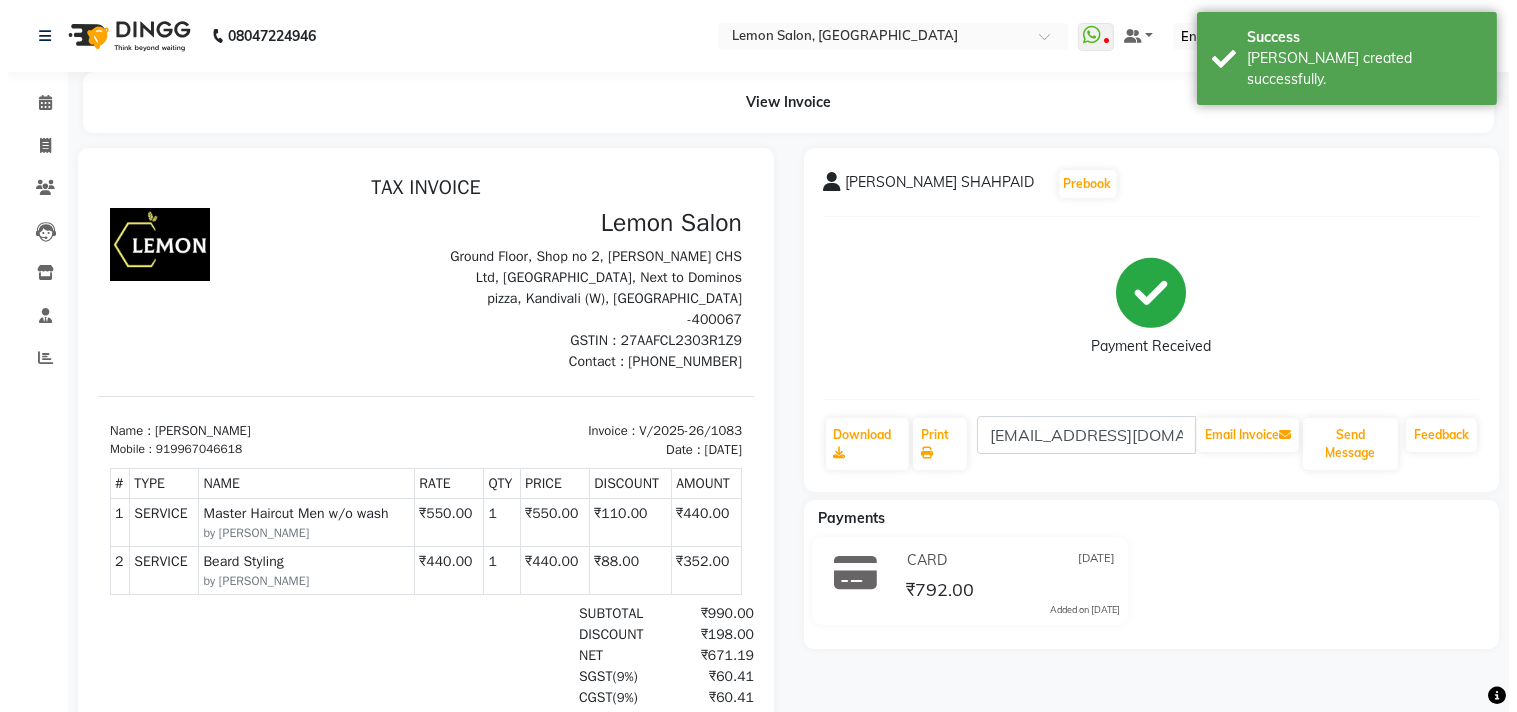 scroll, scrollTop: 0, scrollLeft: 0, axis: both 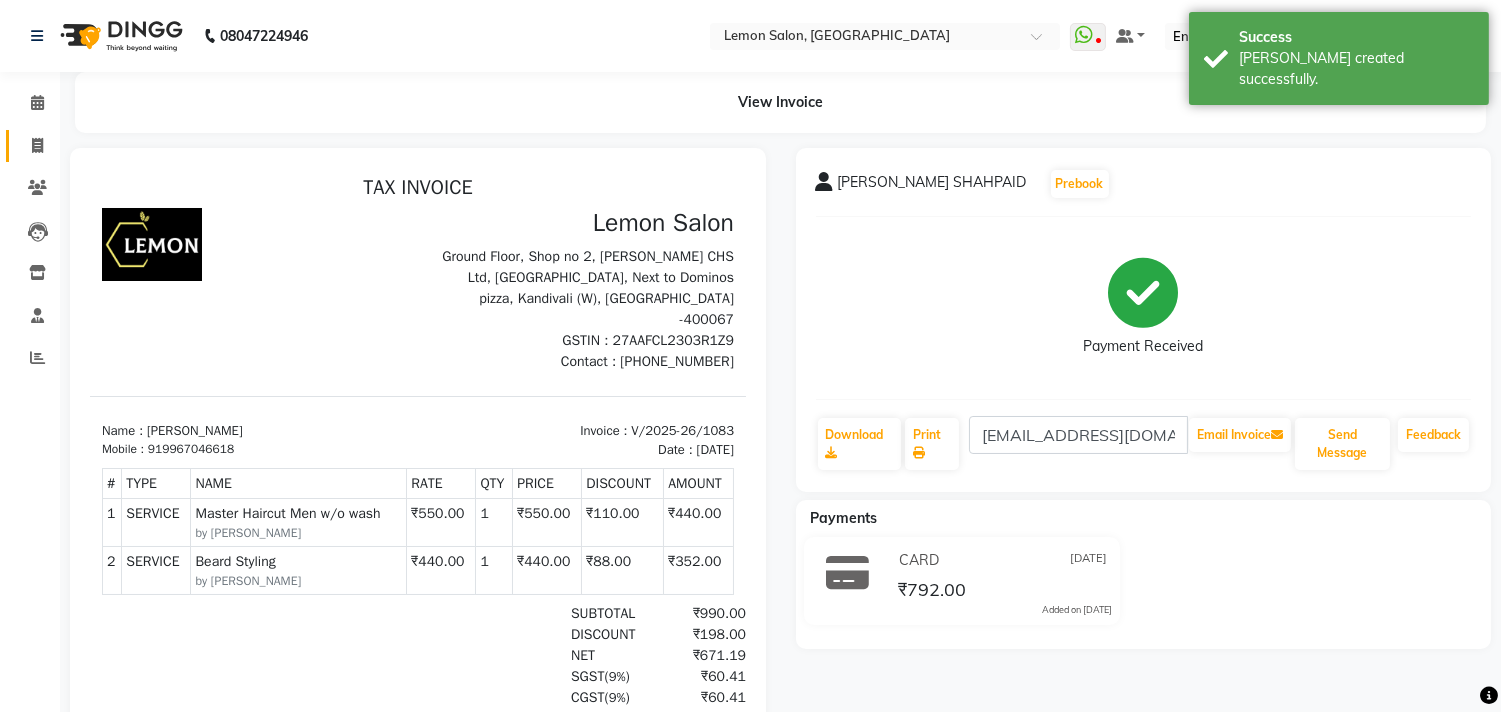 click on "Invoice" 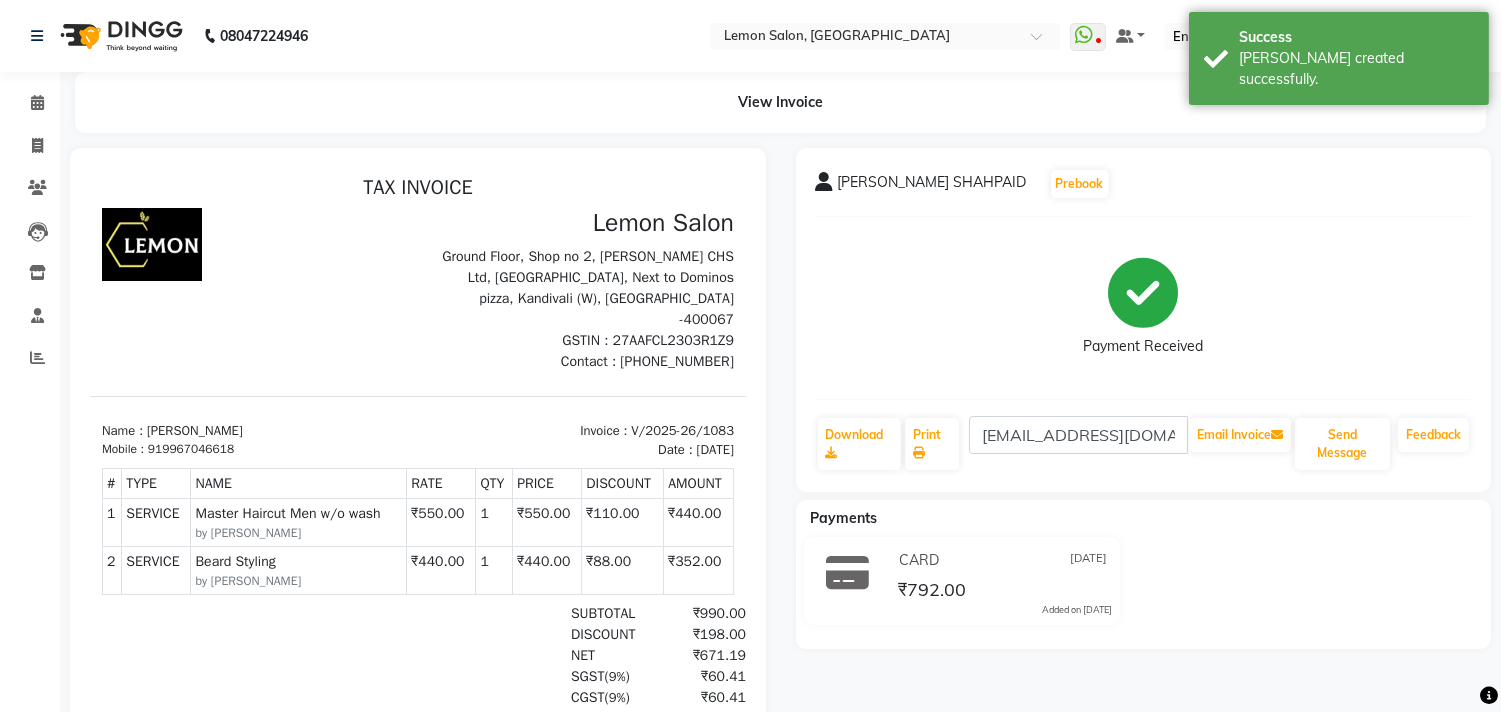 select on "569" 